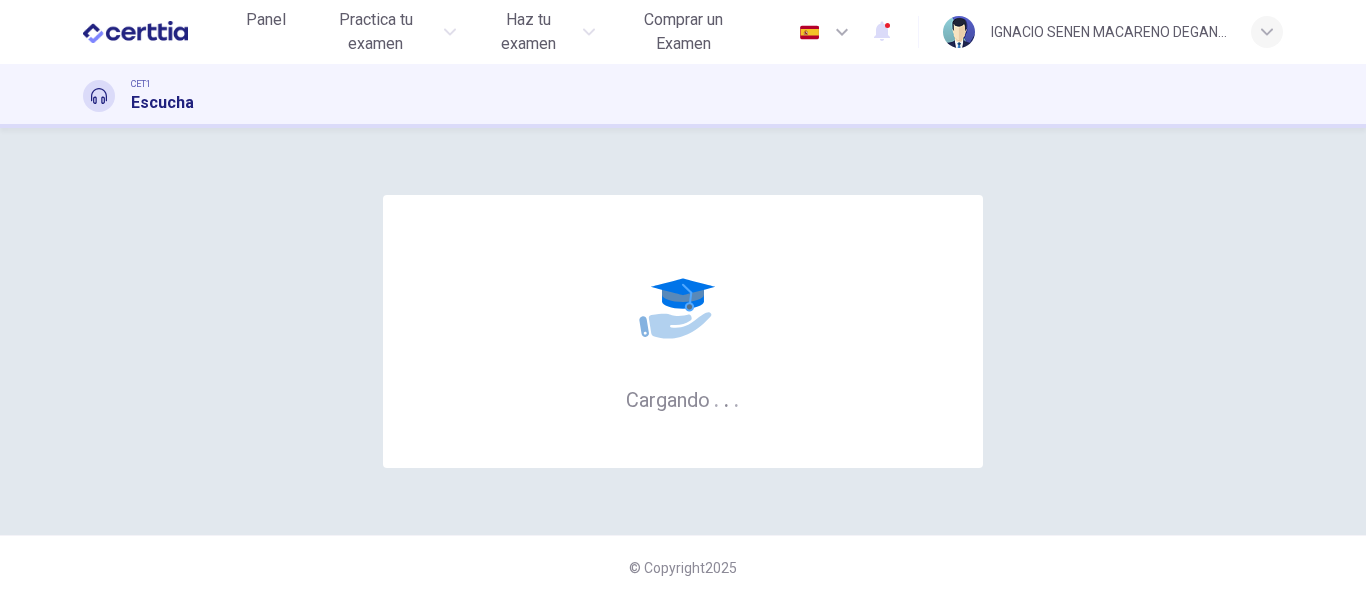 scroll, scrollTop: 0, scrollLeft: 0, axis: both 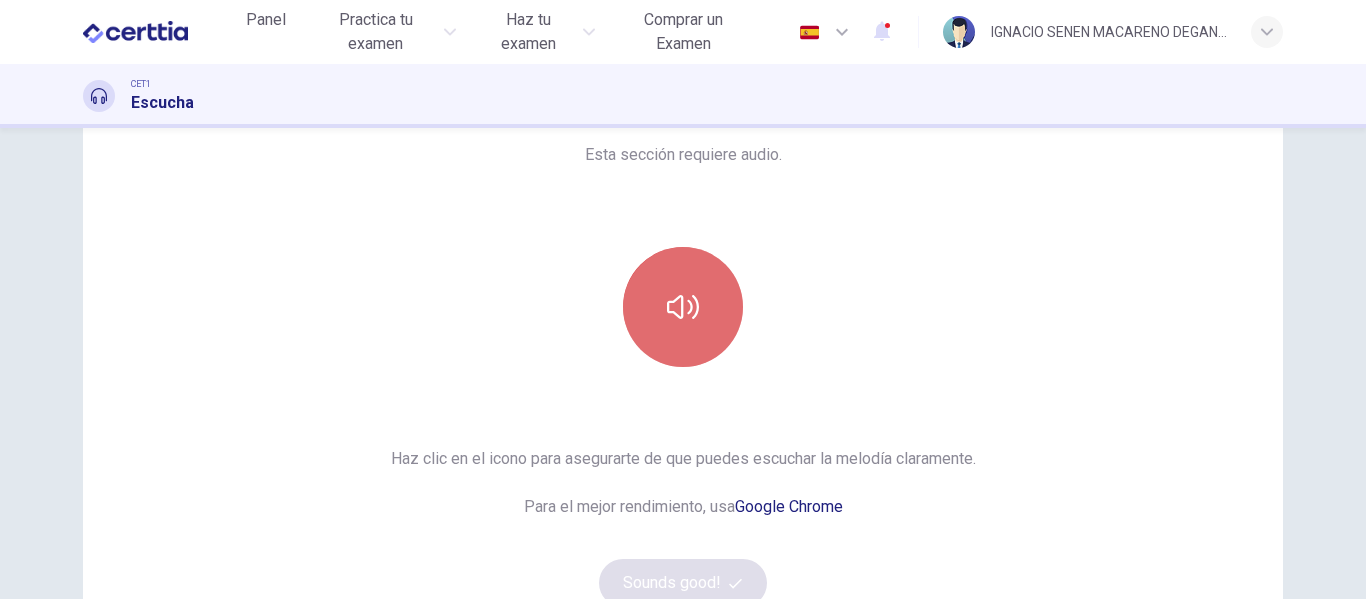 click at bounding box center [683, 307] 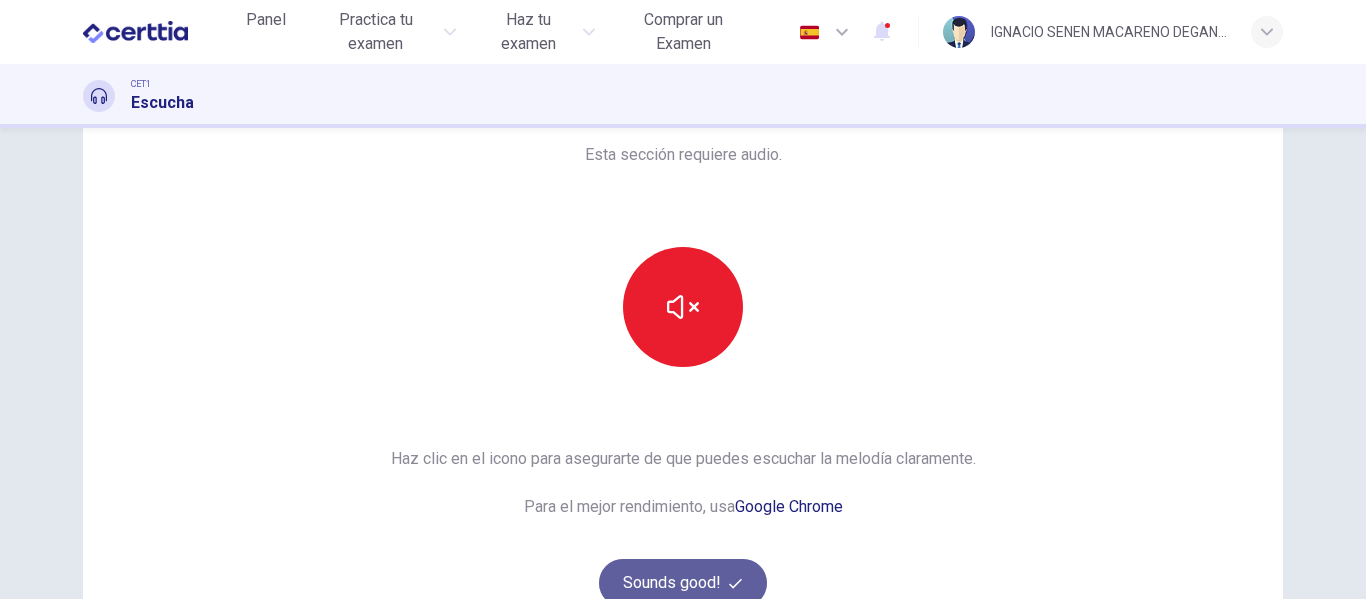 click on "Sounds good!" at bounding box center [683, 583] 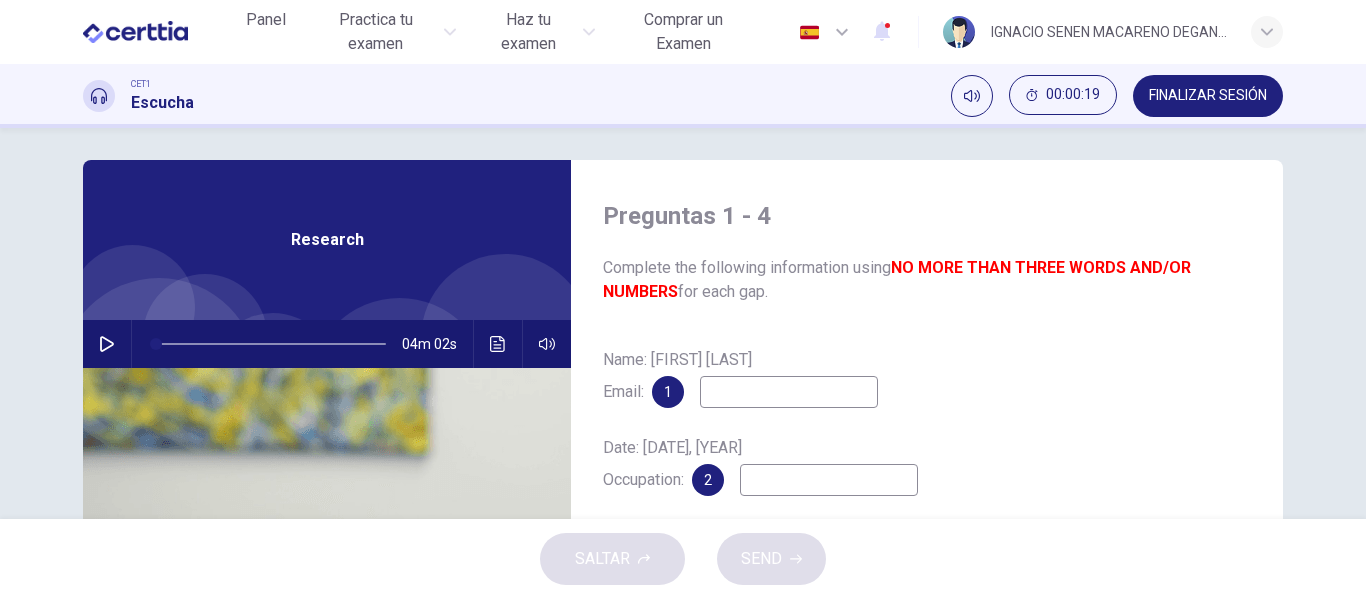 scroll, scrollTop: 10, scrollLeft: 0, axis: vertical 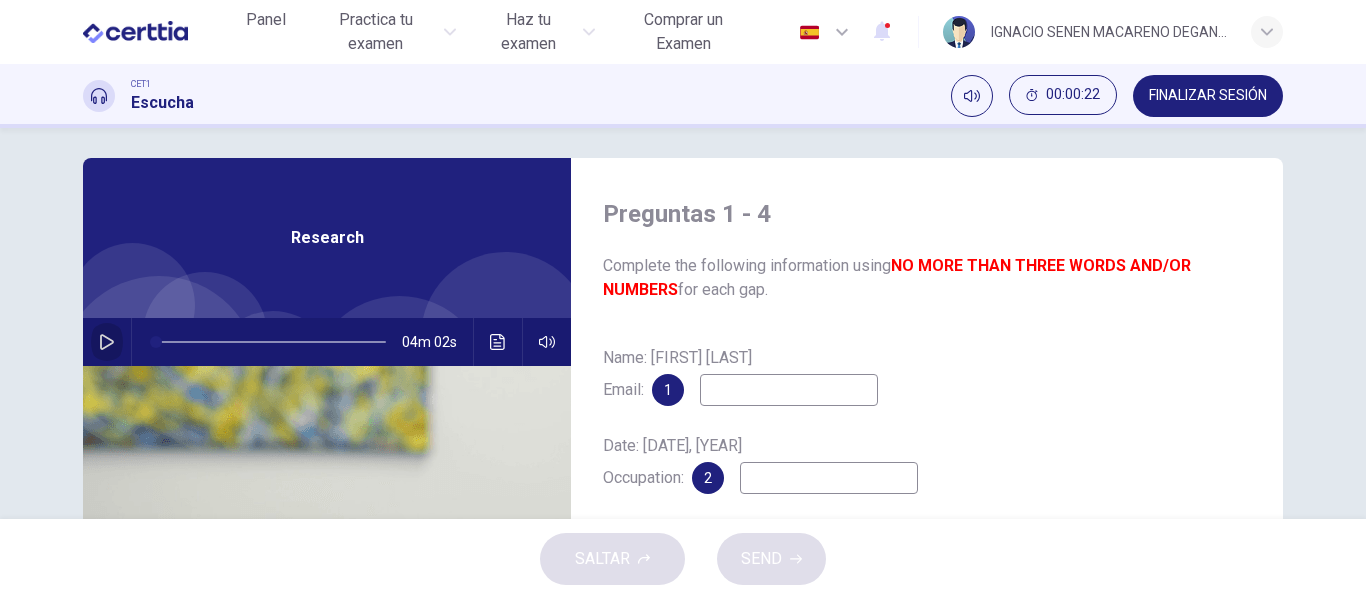 click at bounding box center [107, 342] 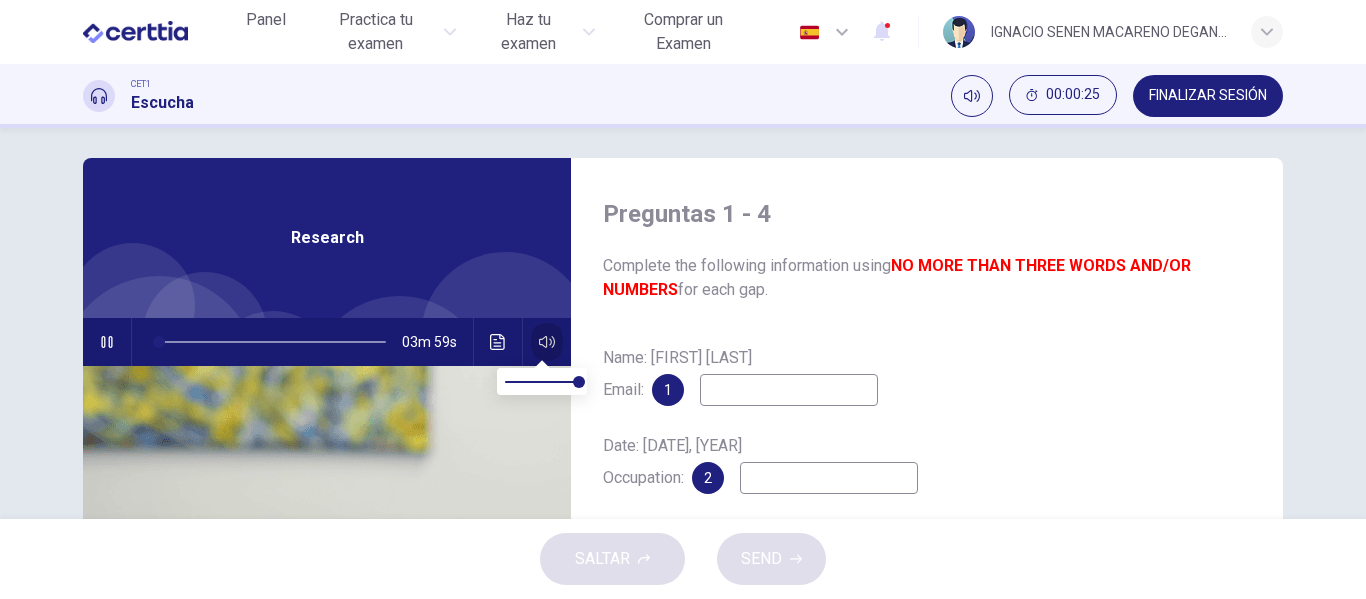 click at bounding box center (547, 342) 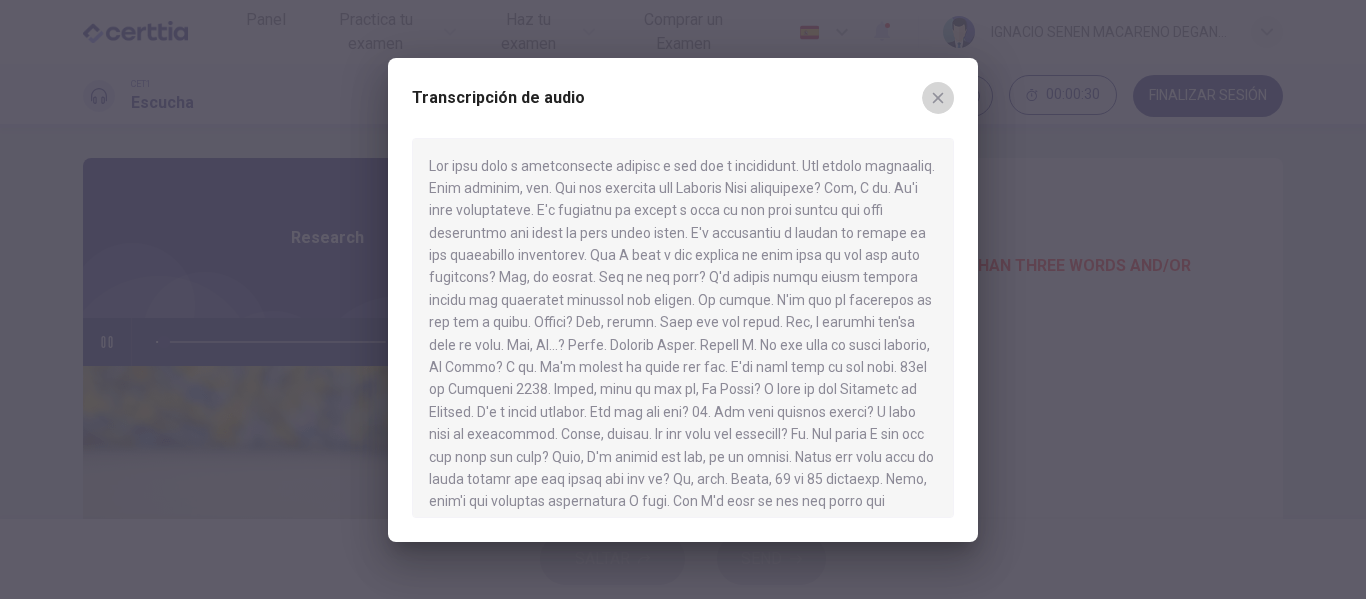 click at bounding box center (938, 98) 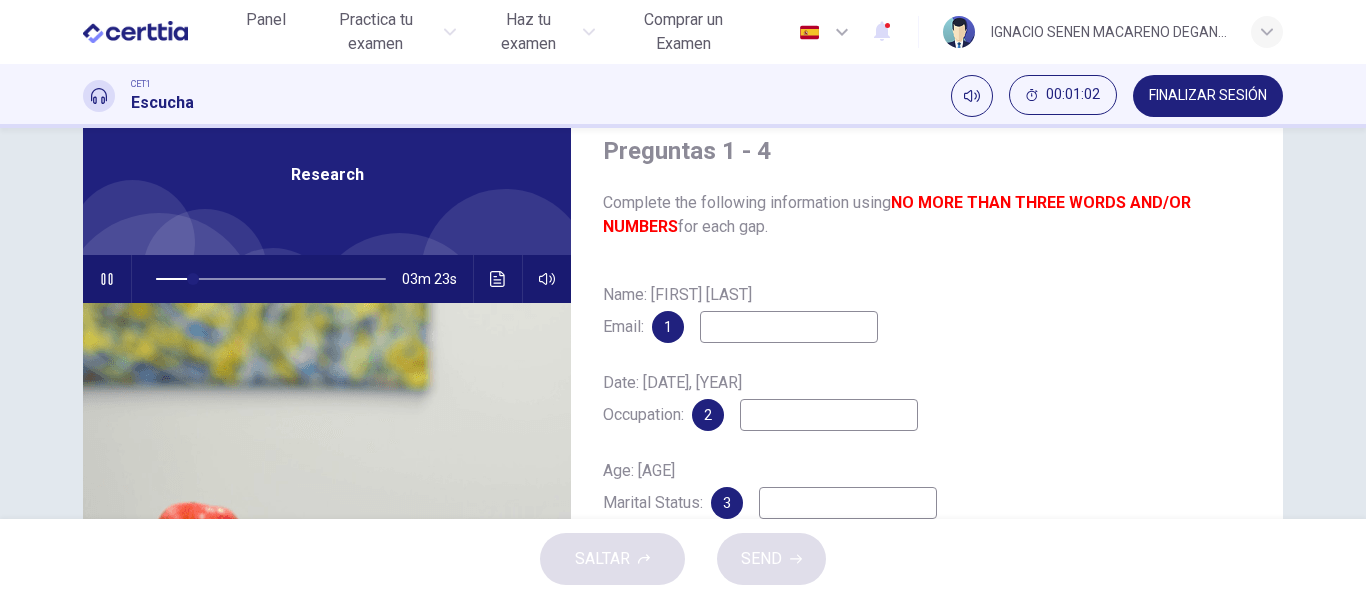 scroll, scrollTop: 76, scrollLeft: 0, axis: vertical 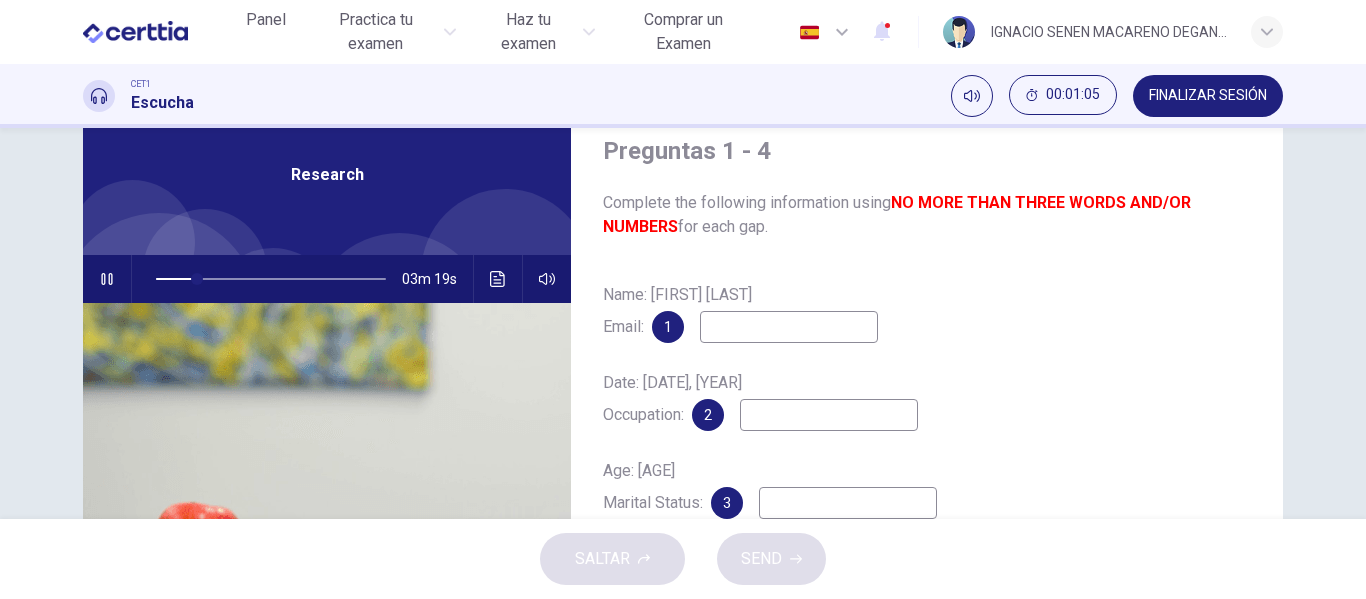 click at bounding box center (789, 327) 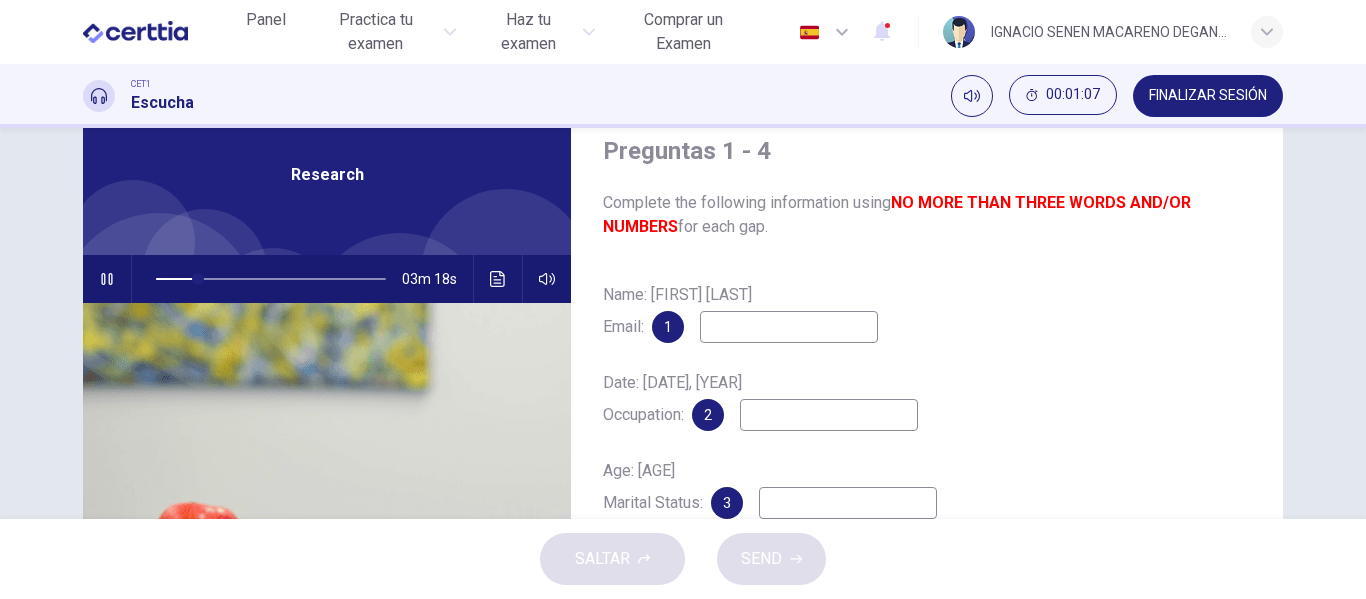 click at bounding box center (789, 327) 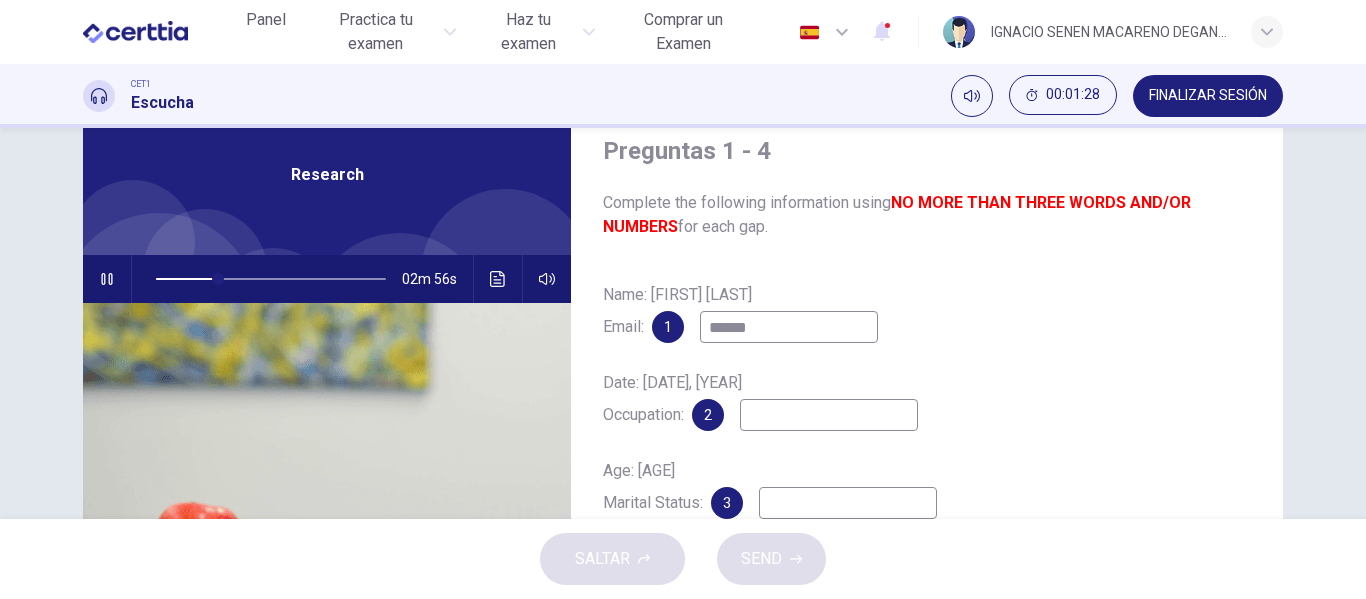 type on "******" 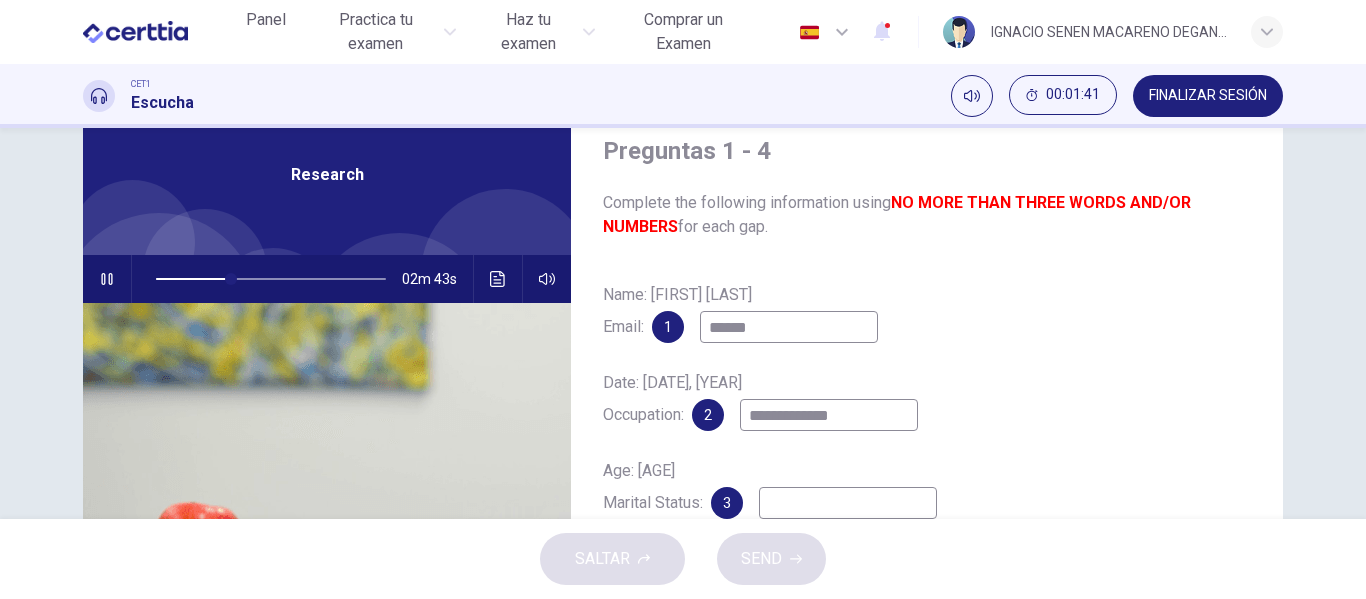 type on "**********" 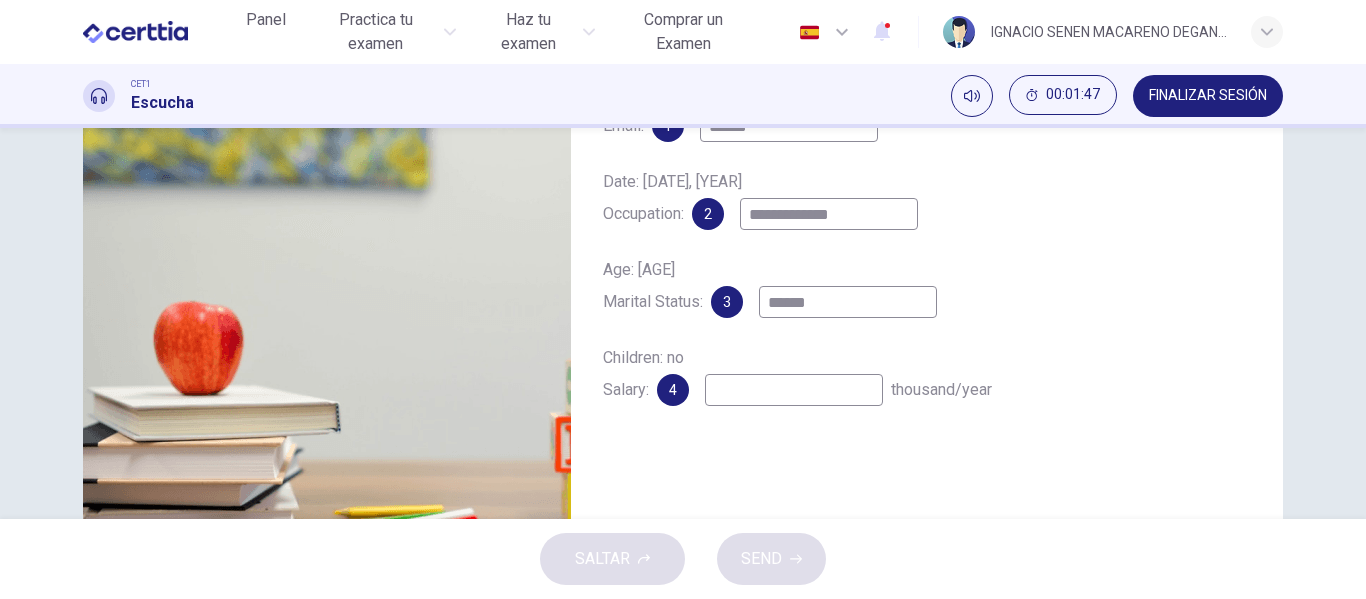 scroll, scrollTop: 280, scrollLeft: 0, axis: vertical 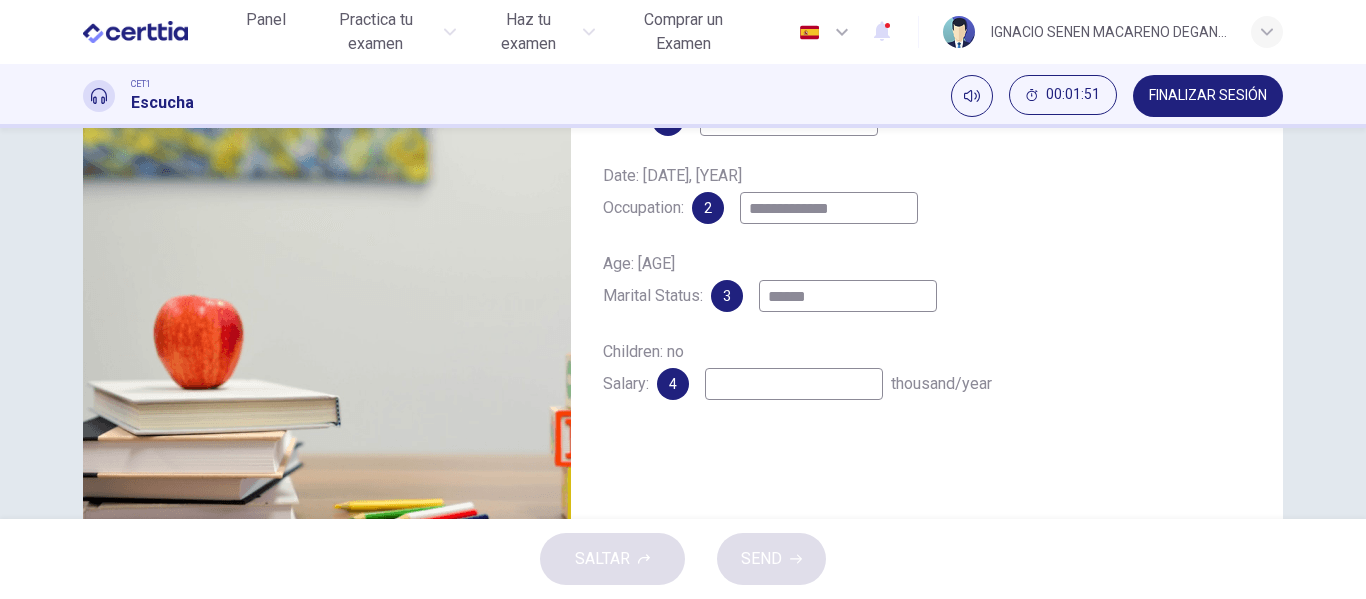type on "******" 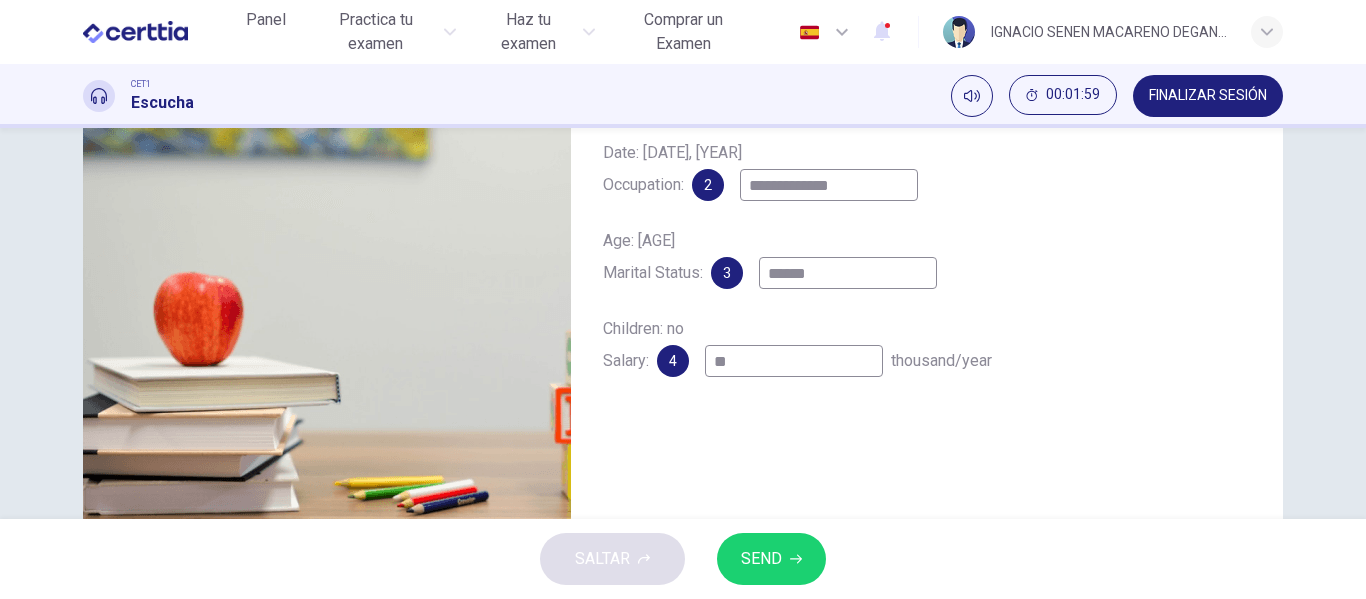 scroll, scrollTop: 308, scrollLeft: 0, axis: vertical 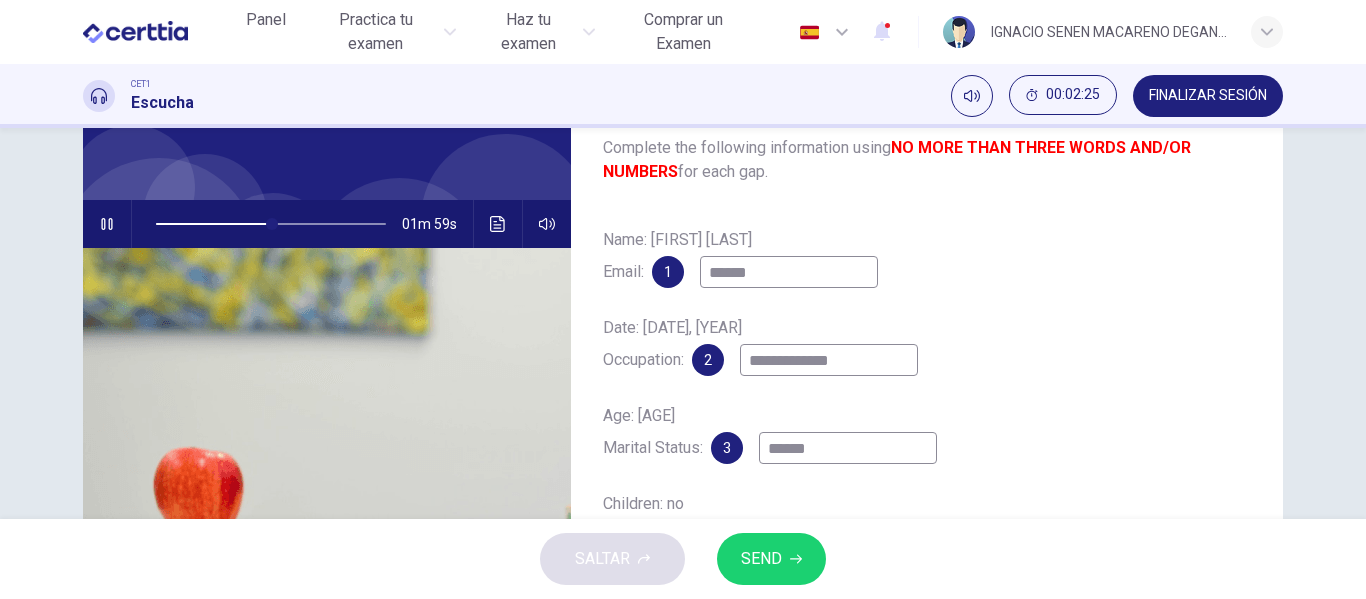 type on "********" 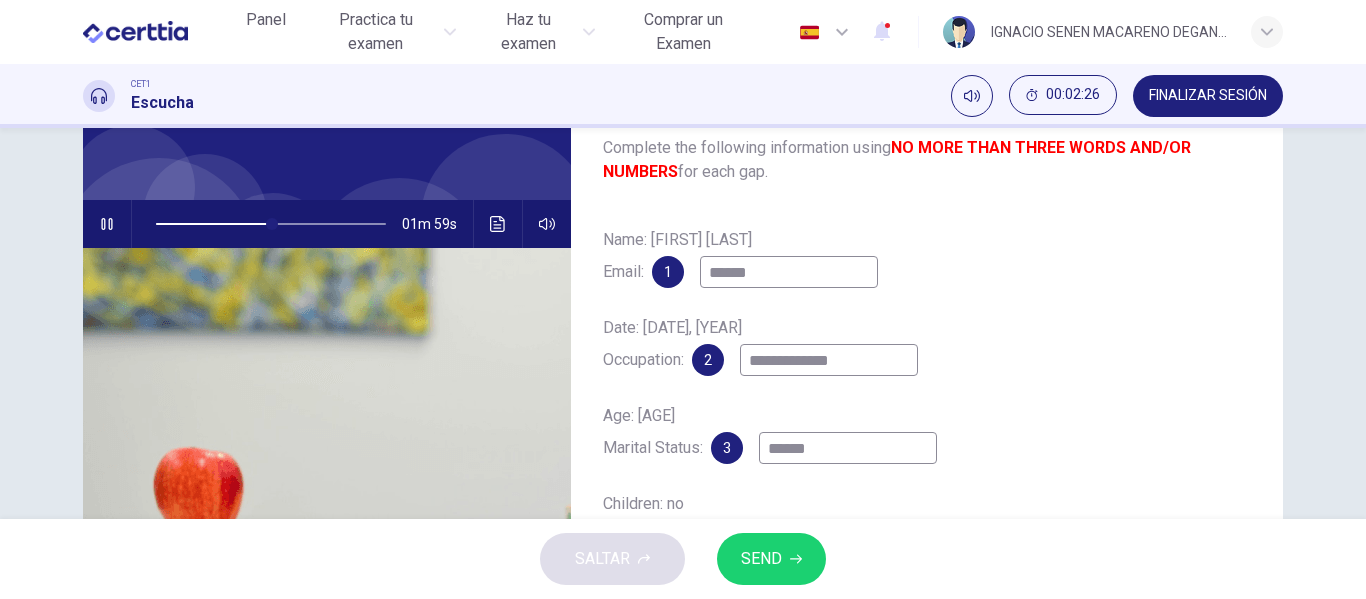 click on "******" at bounding box center (789, 272) 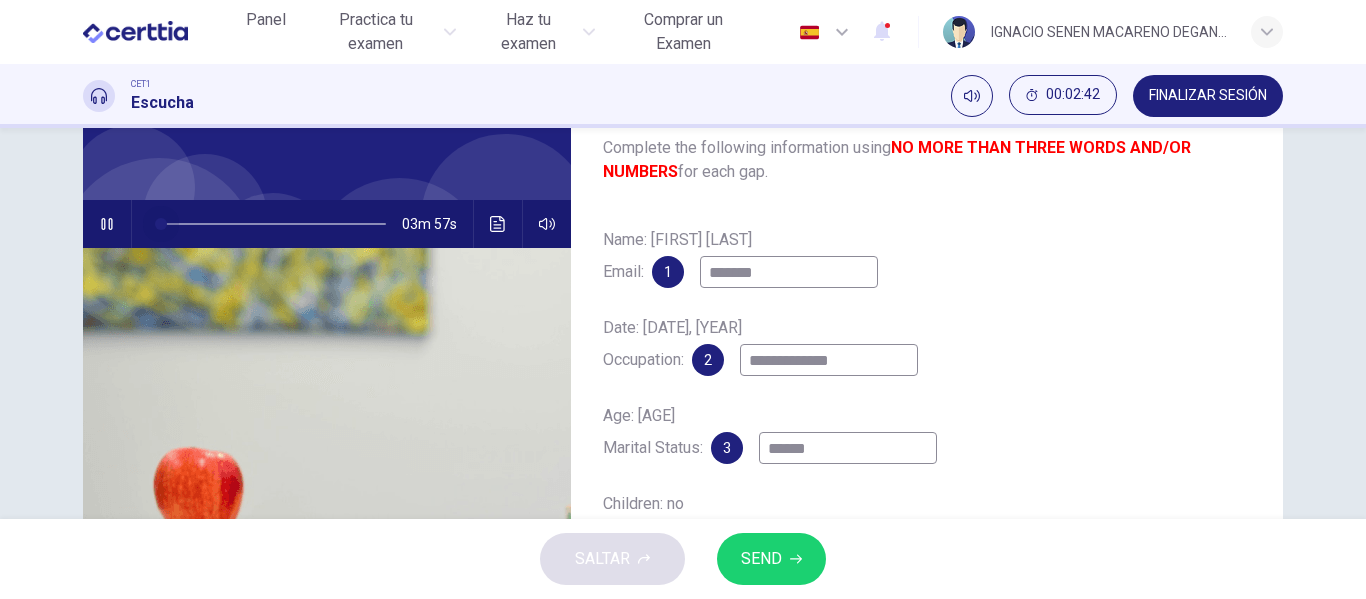 click at bounding box center (271, 224) 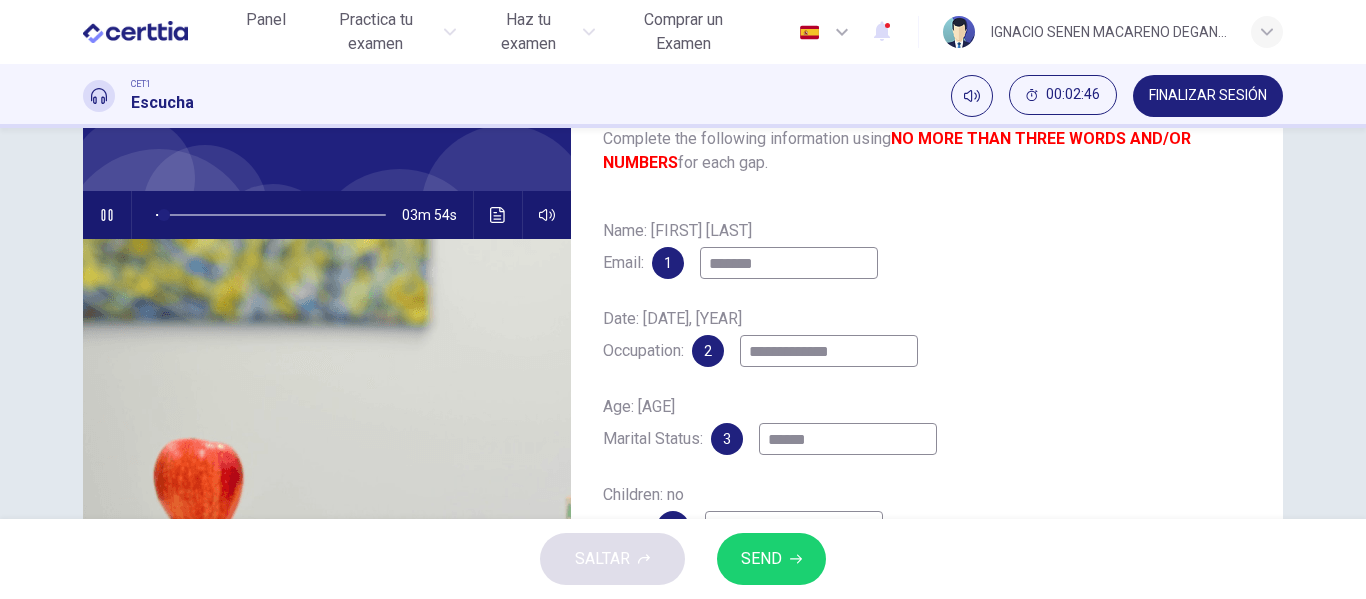scroll, scrollTop: 135, scrollLeft: 0, axis: vertical 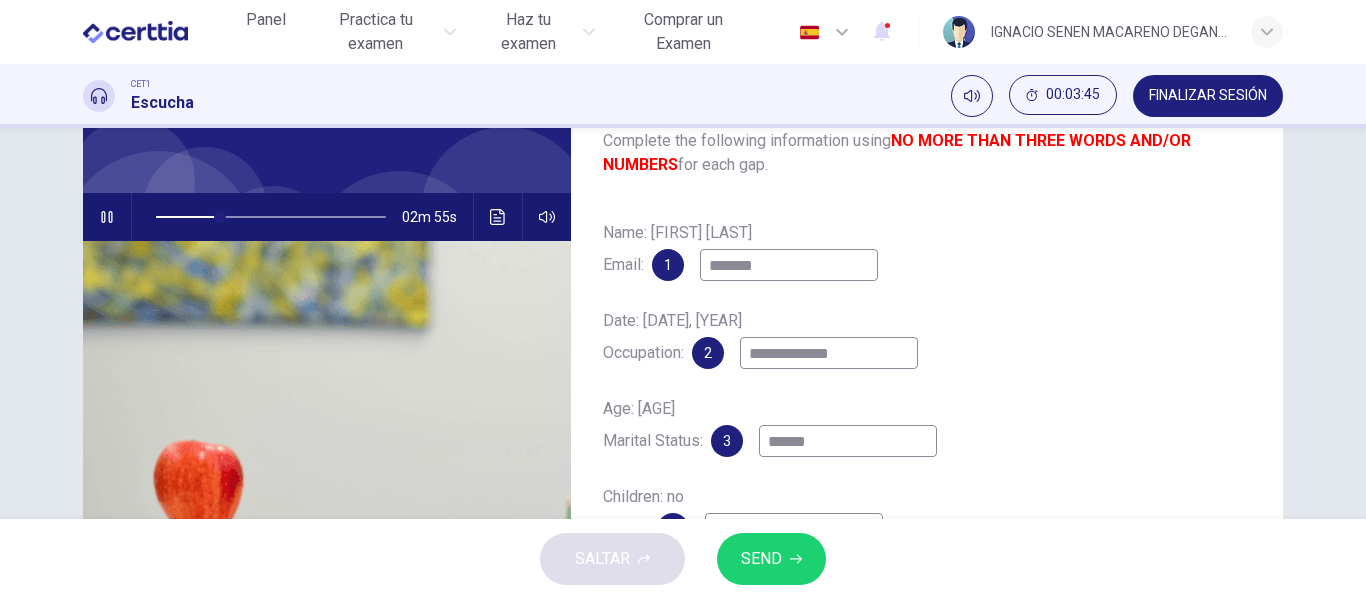 click on "*******" at bounding box center (789, 265) 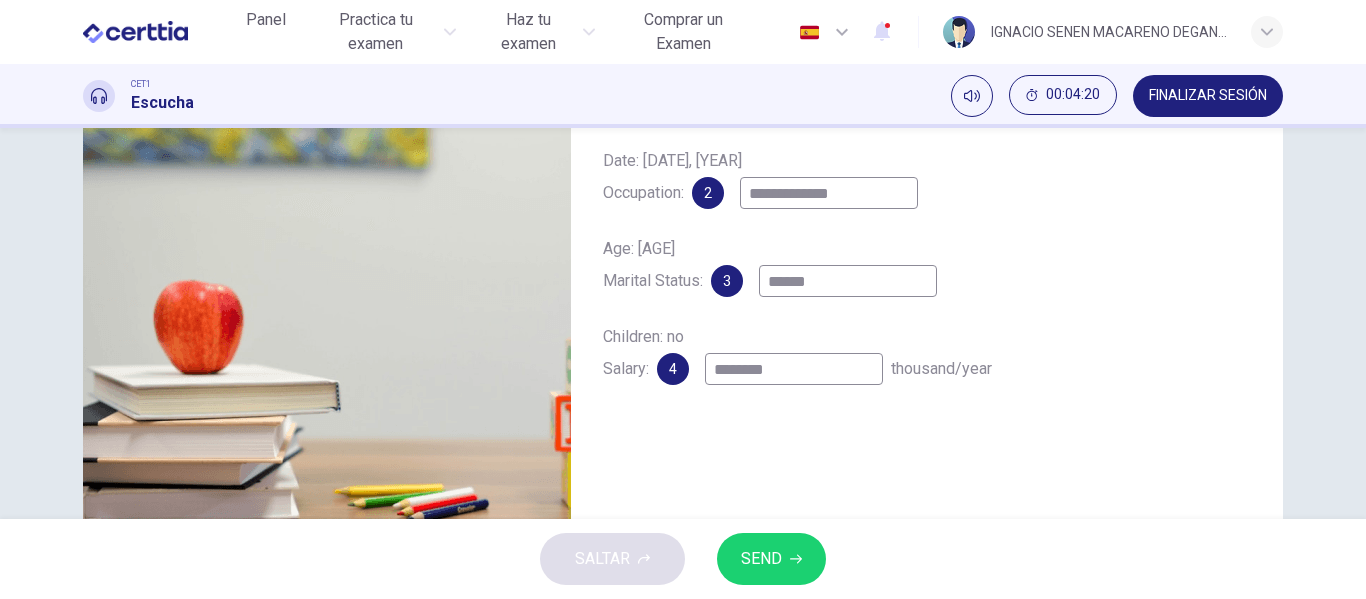 scroll, scrollTop: 297, scrollLeft: 0, axis: vertical 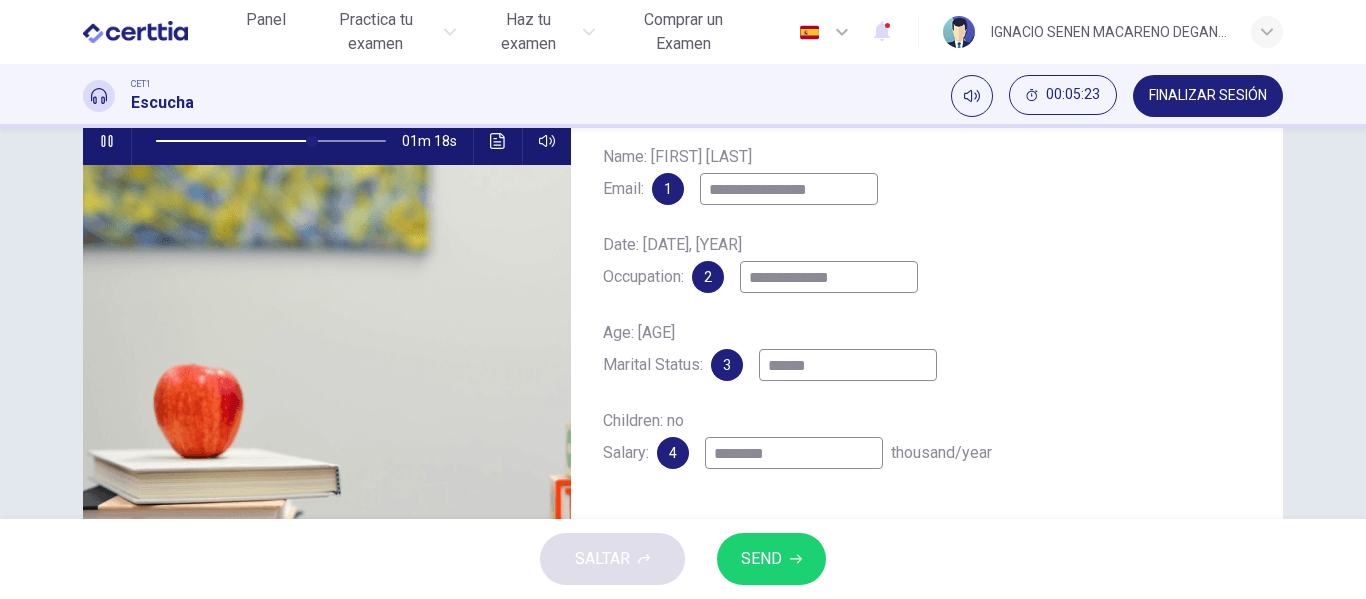 type on "**********" 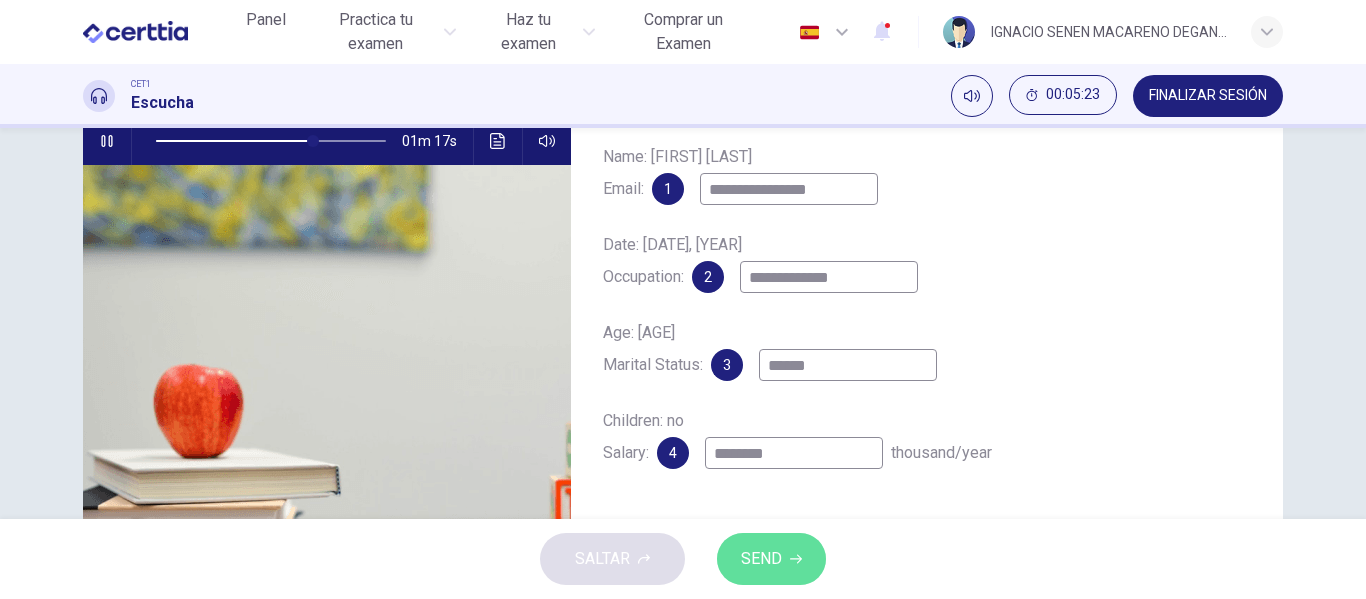 click on "SEND" at bounding box center (771, 559) 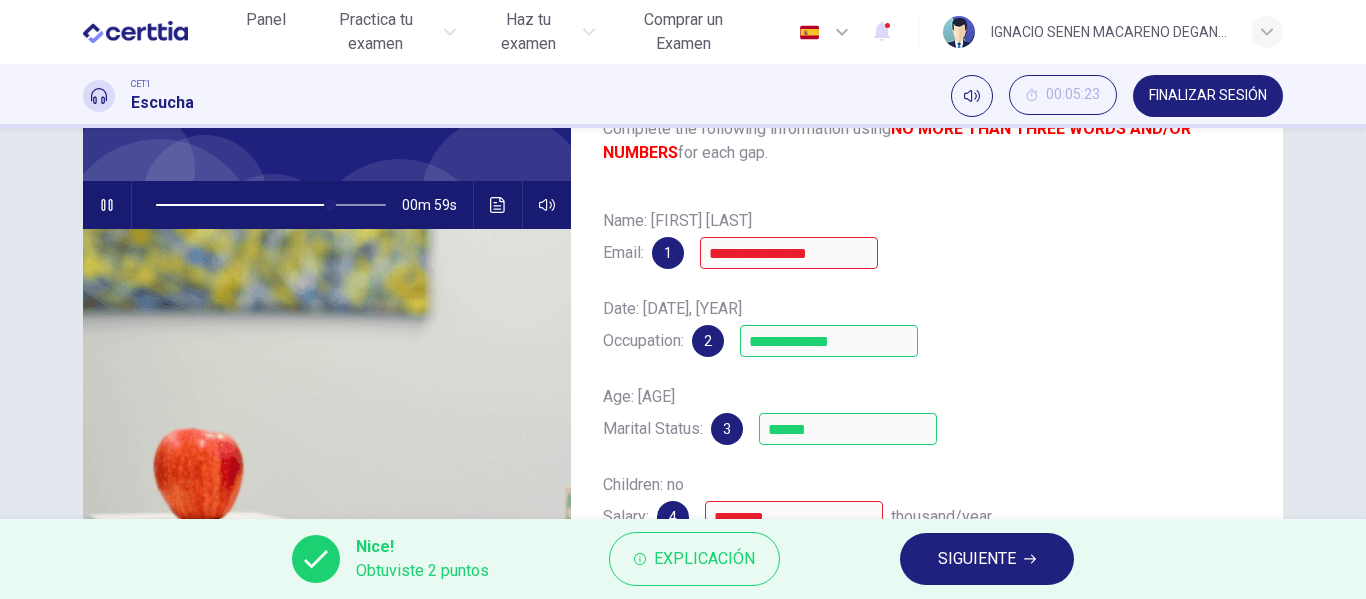 scroll, scrollTop: 133, scrollLeft: 0, axis: vertical 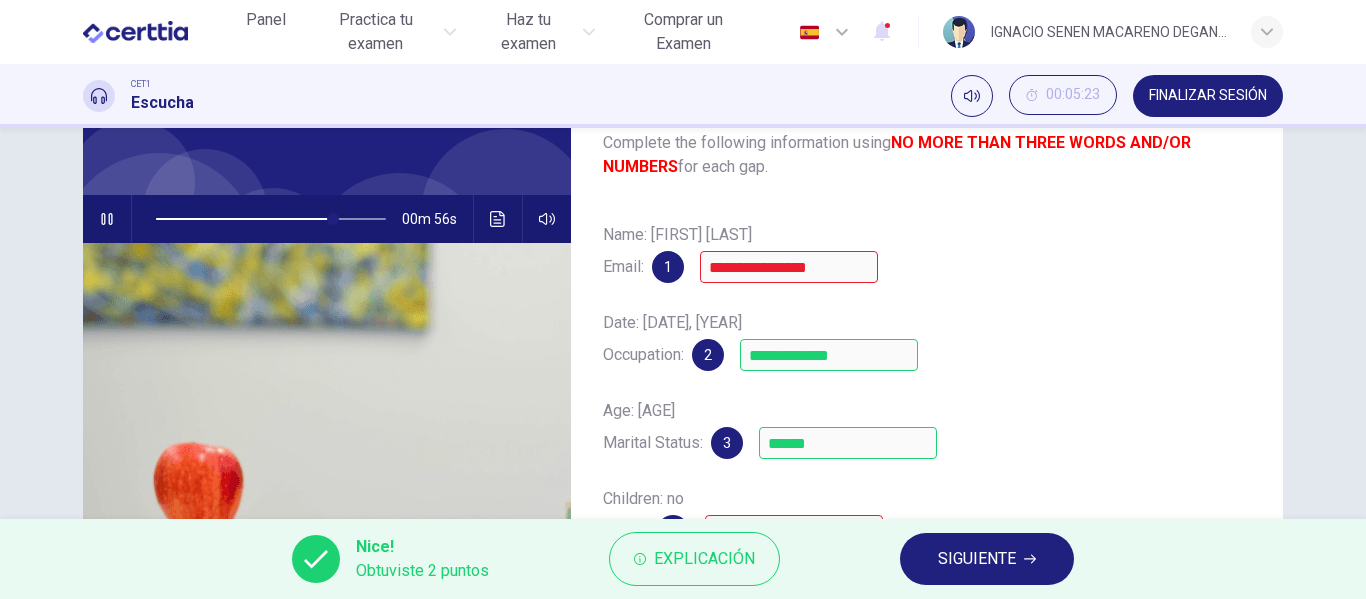 click on "1" at bounding box center (668, 267) 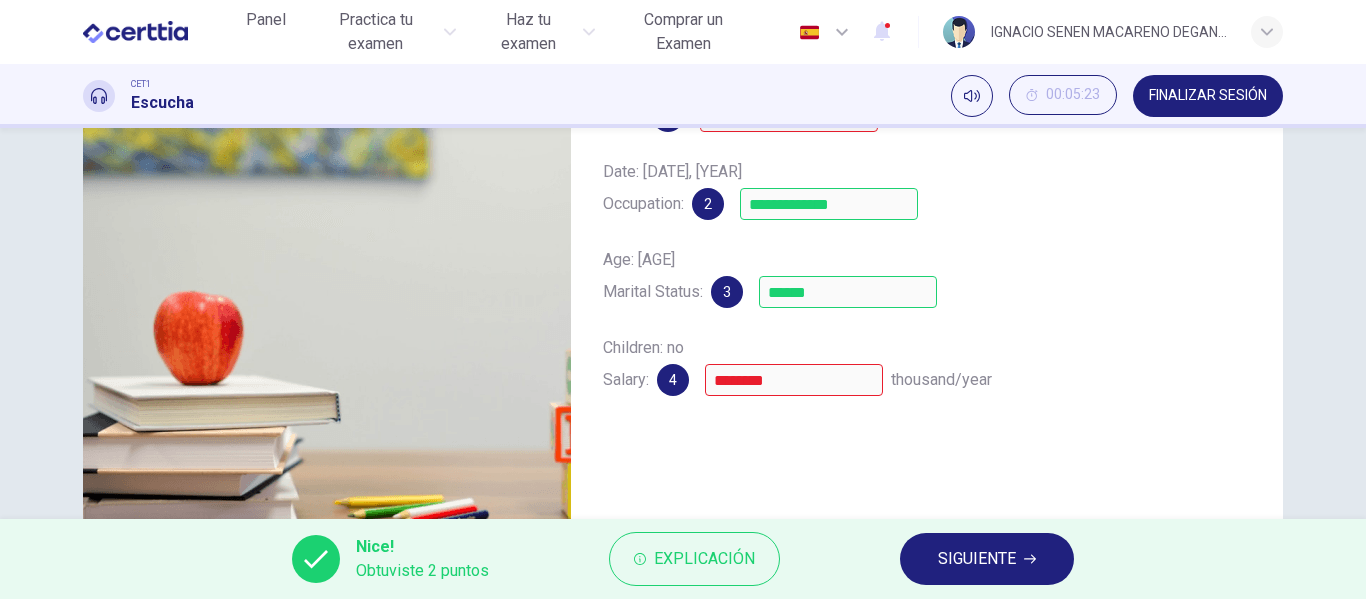 scroll, scrollTop: 280, scrollLeft: 0, axis: vertical 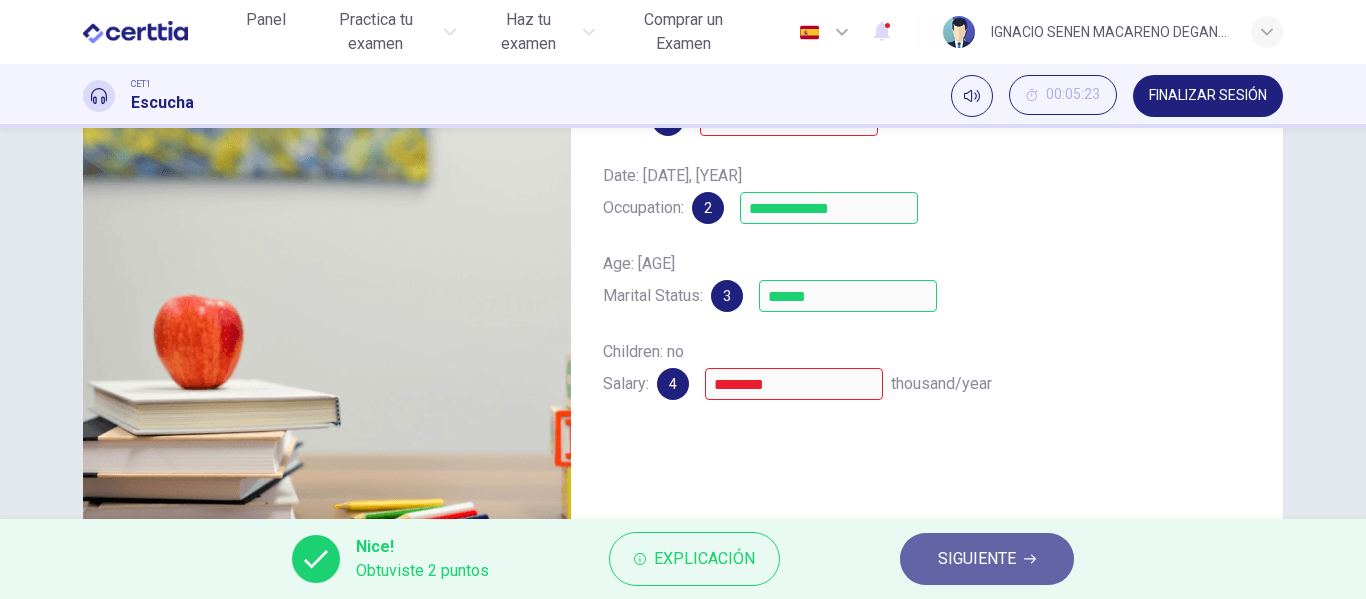 click on "SIGUIENTE" at bounding box center (977, 559) 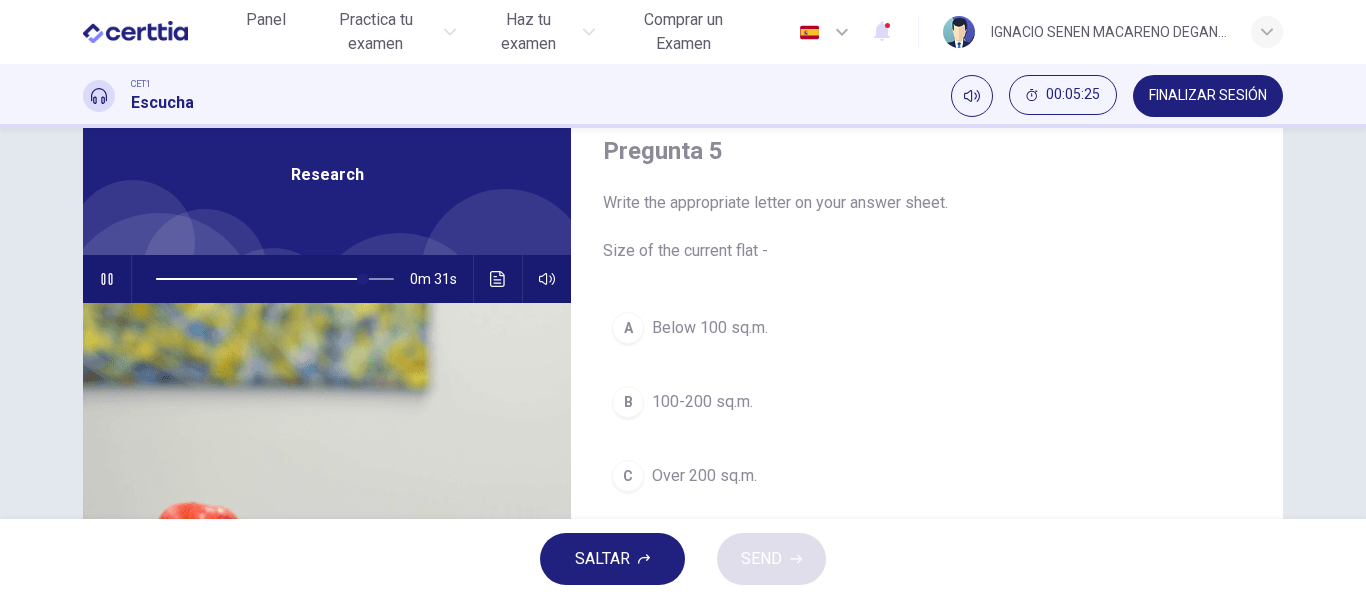 scroll, scrollTop: 78, scrollLeft: 0, axis: vertical 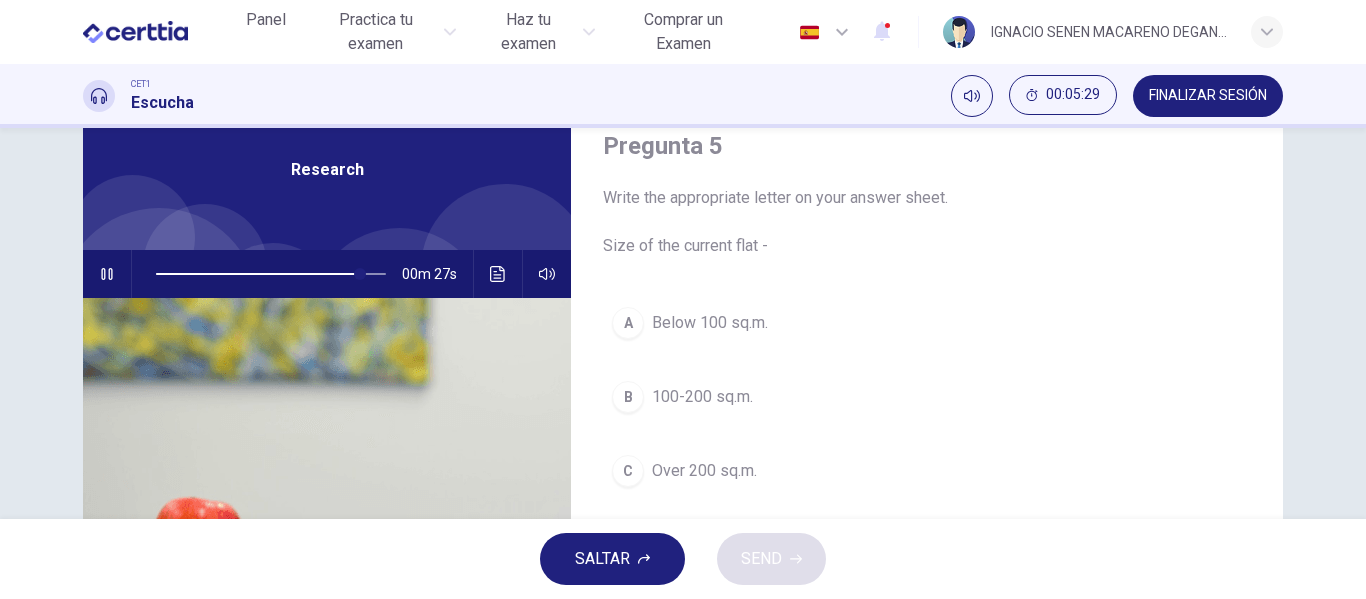 click at bounding box center (106, 274) 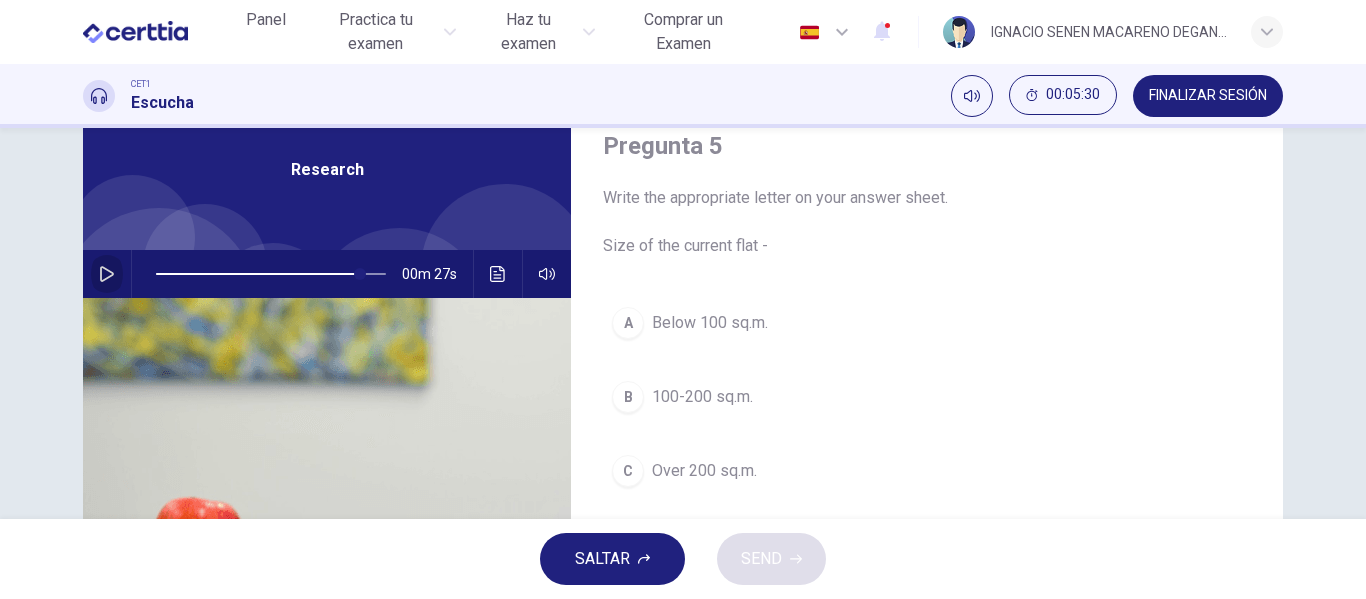 click at bounding box center (107, 274) 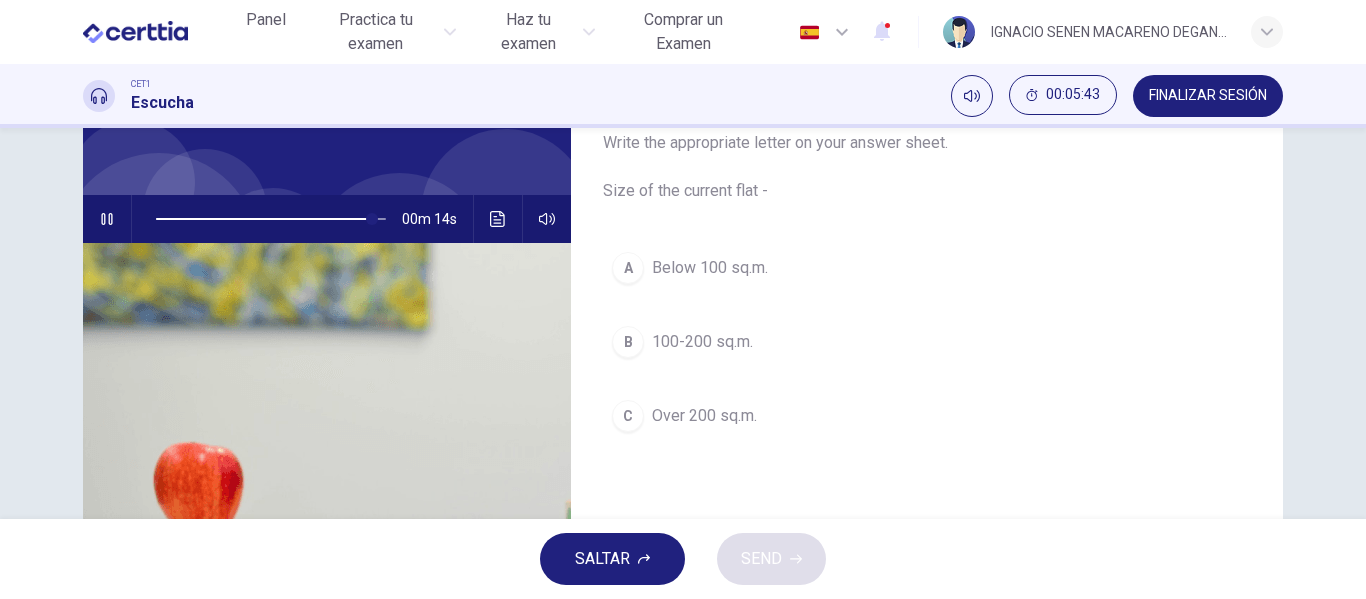 scroll, scrollTop: 135, scrollLeft: 0, axis: vertical 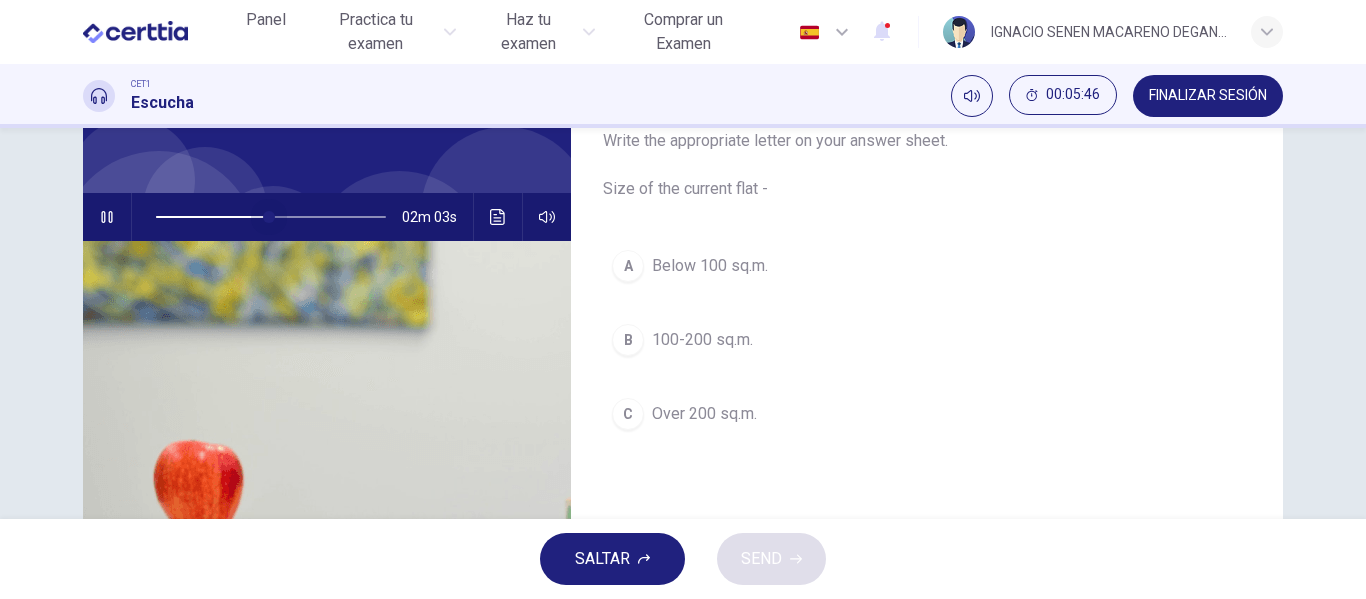 click at bounding box center (271, 217) 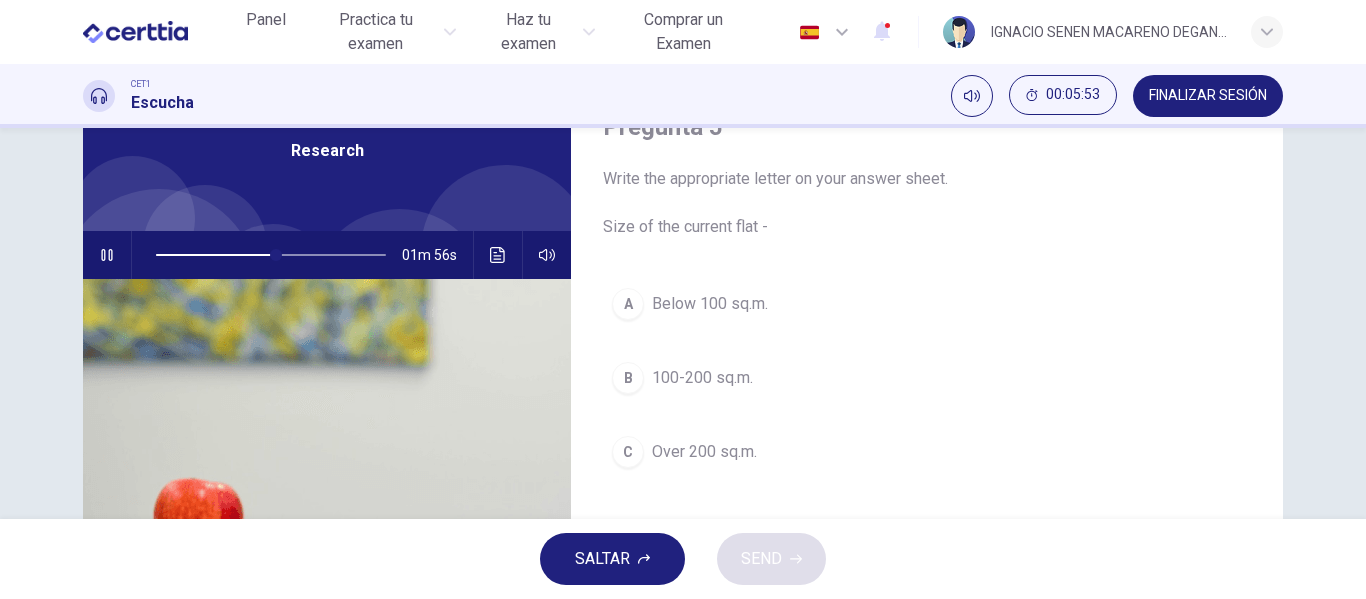 scroll, scrollTop: 101, scrollLeft: 0, axis: vertical 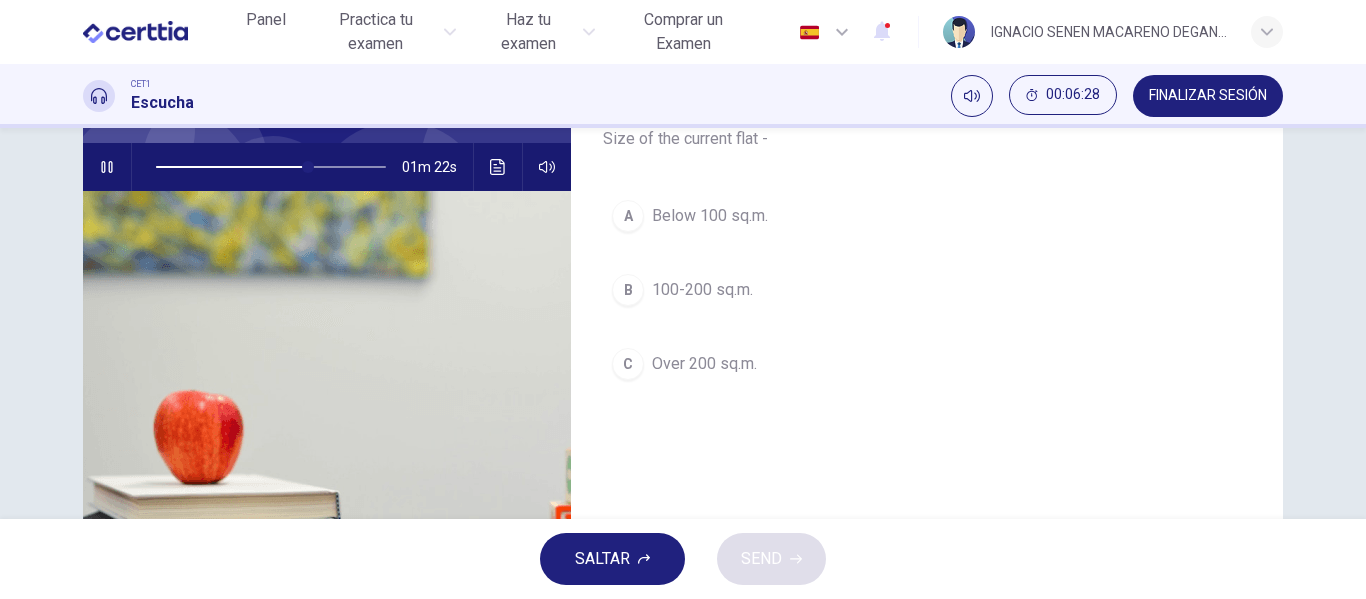 drag, startPoint x: 1355, startPoint y: 336, endPoint x: 1364, endPoint y: 285, distance: 51.78803 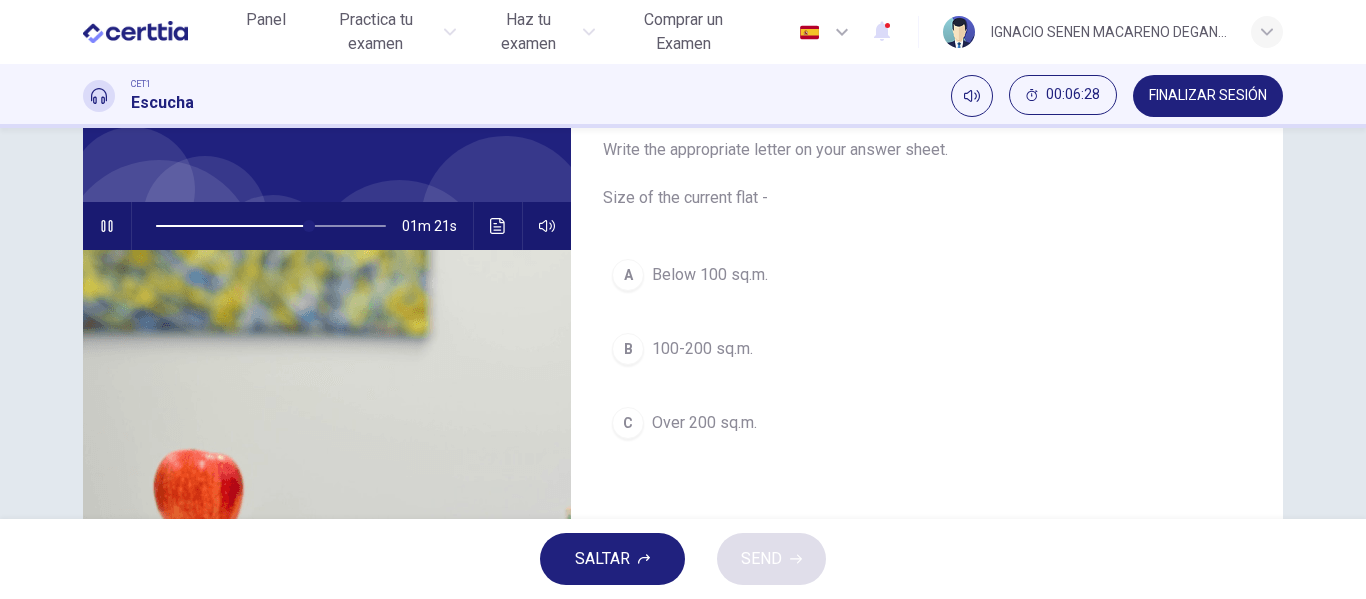 scroll, scrollTop: 97, scrollLeft: 0, axis: vertical 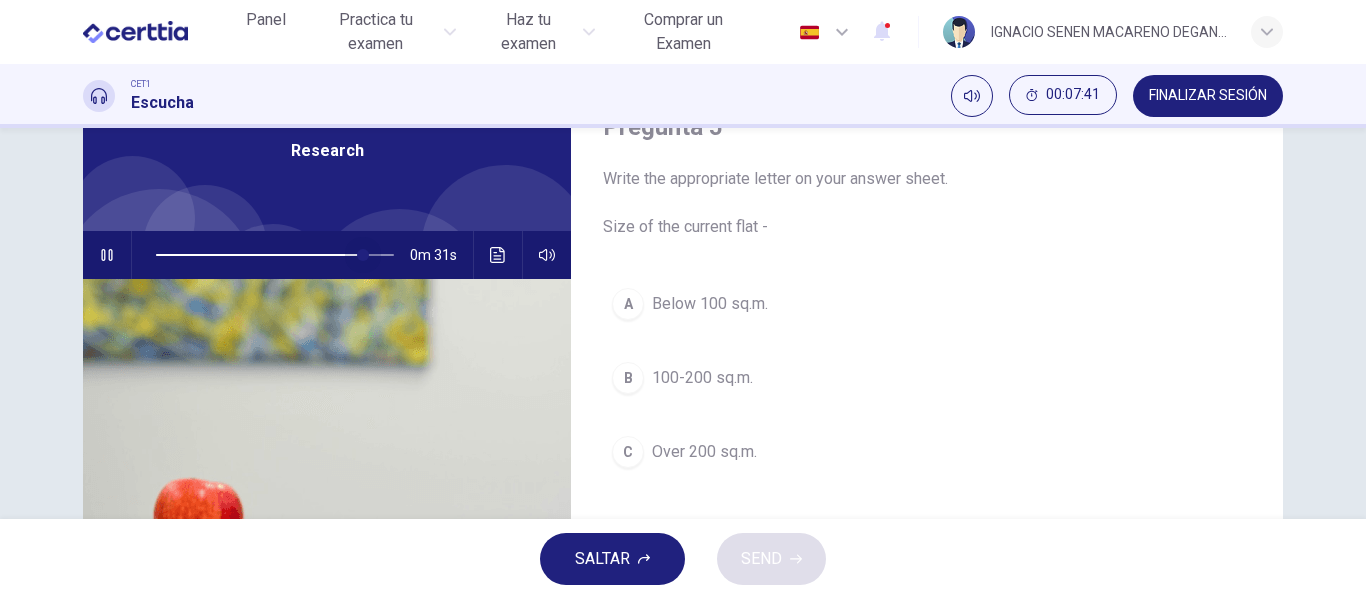 click at bounding box center (363, 255) 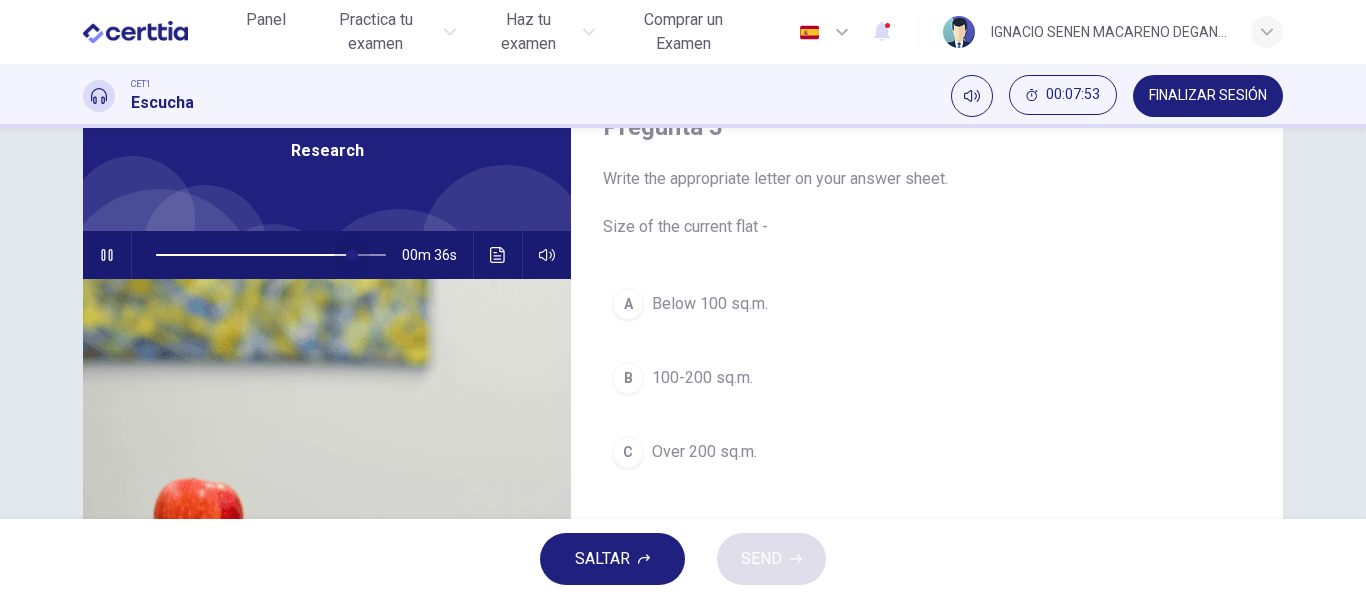 click at bounding box center [352, 255] 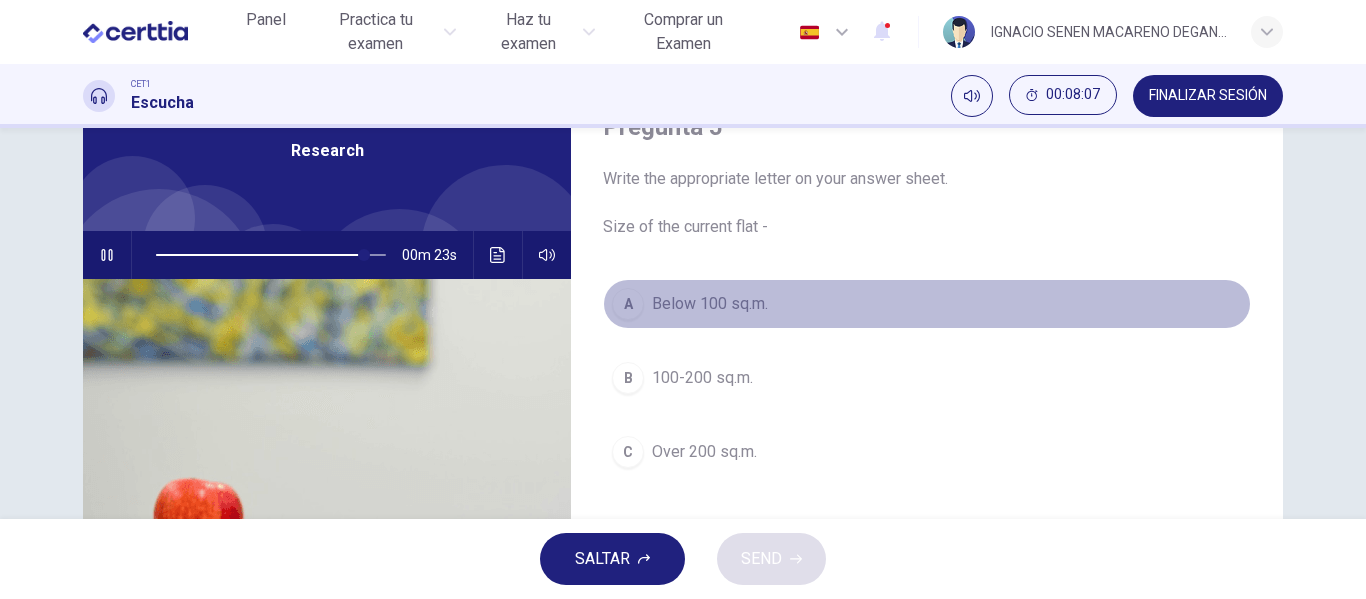 click on "Below 100 sq.m." at bounding box center (710, 304) 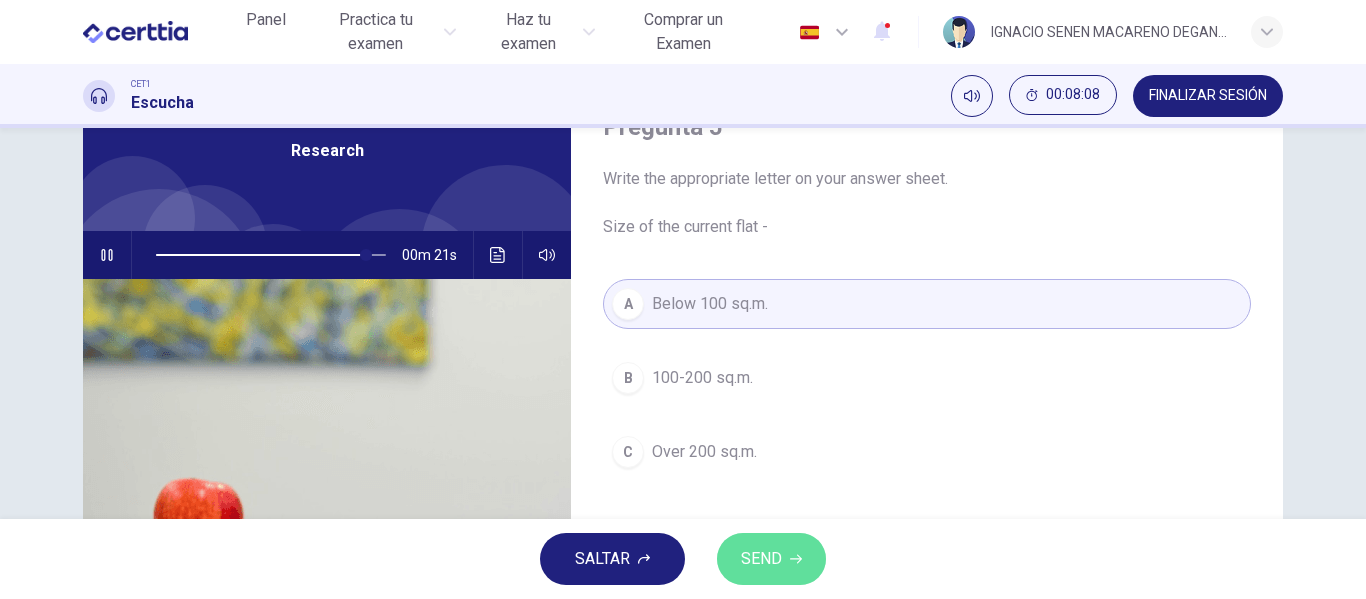 click on "SEND" at bounding box center (761, 559) 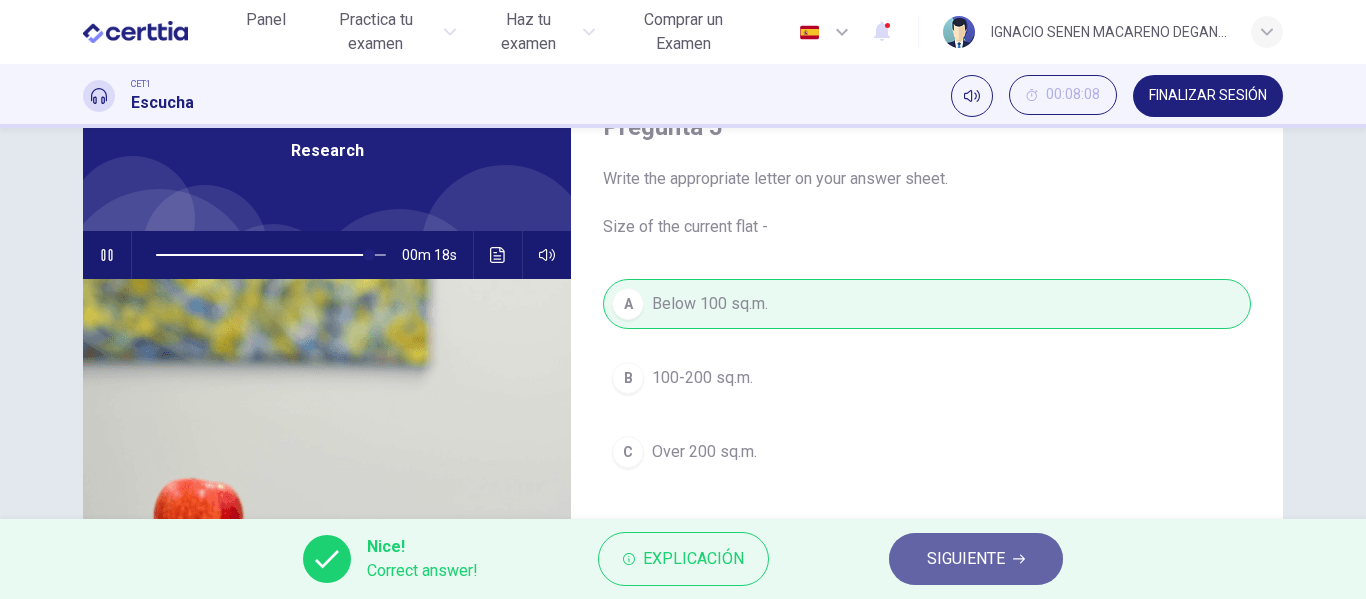 click on "SIGUIENTE" at bounding box center (966, 559) 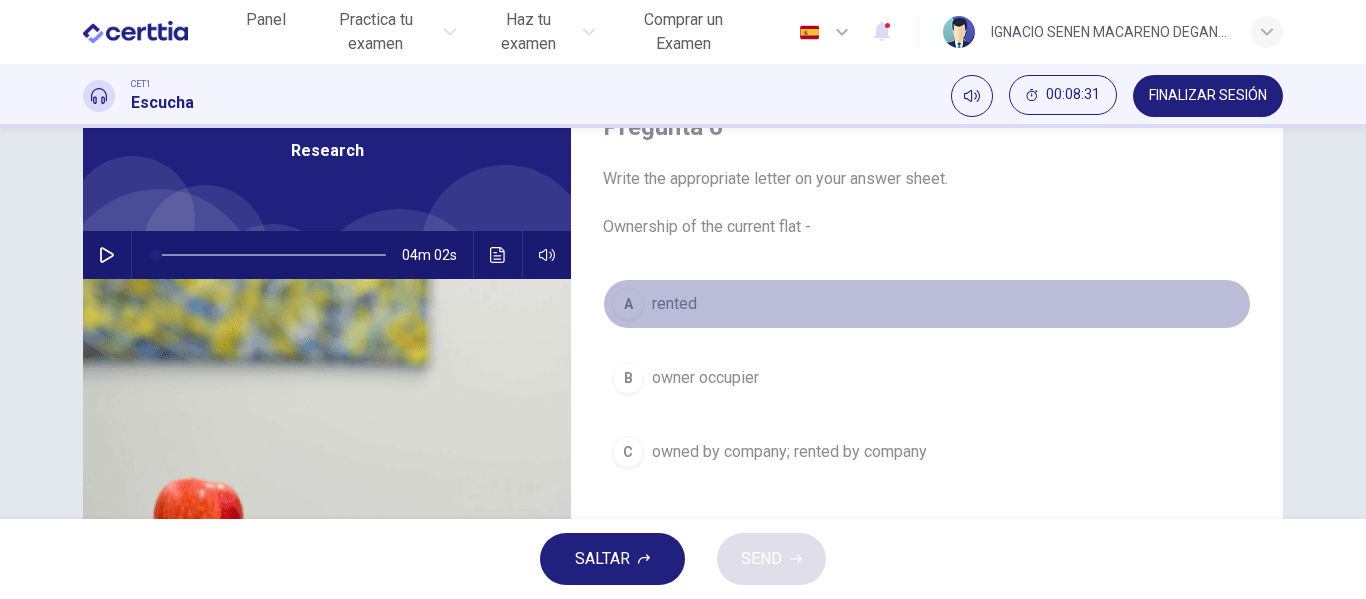 click on "rented" at bounding box center [674, 304] 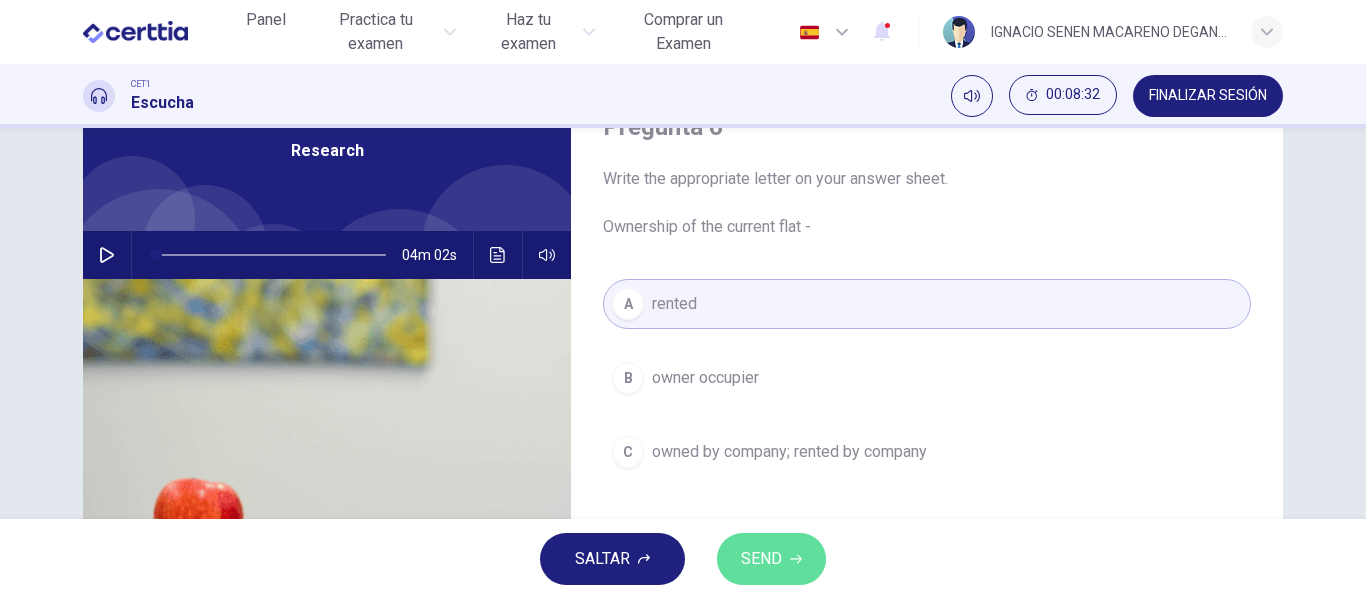 click on "SEND" at bounding box center [761, 559] 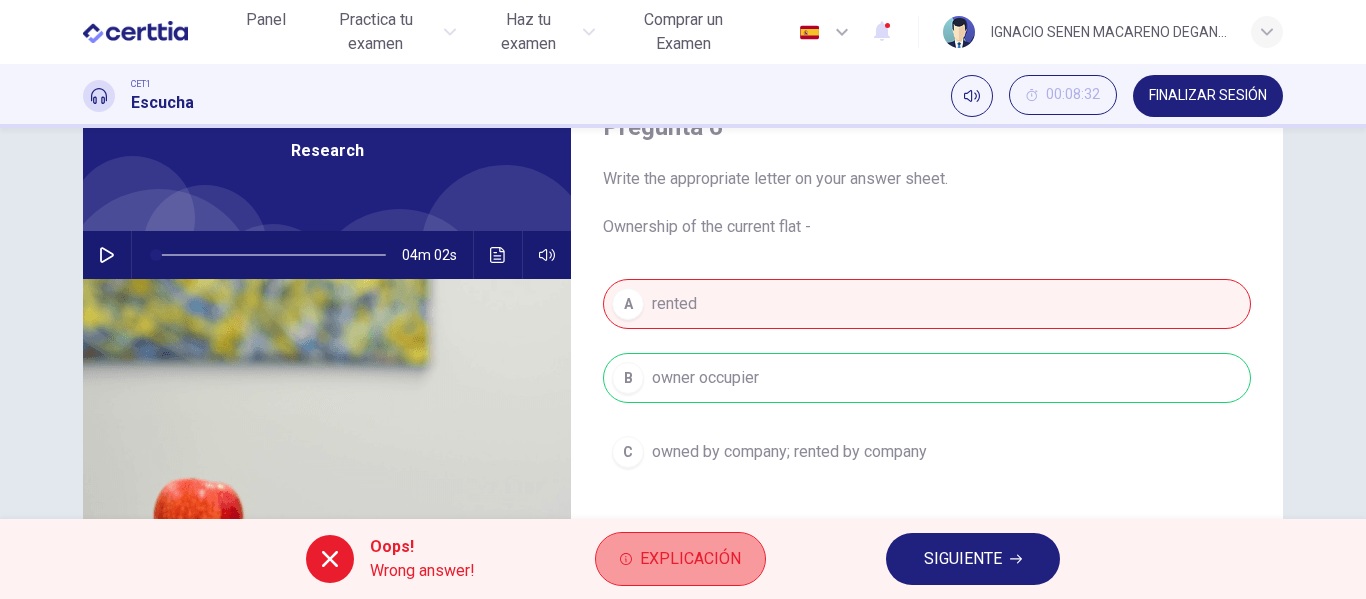 click on "Explicación" at bounding box center [680, 559] 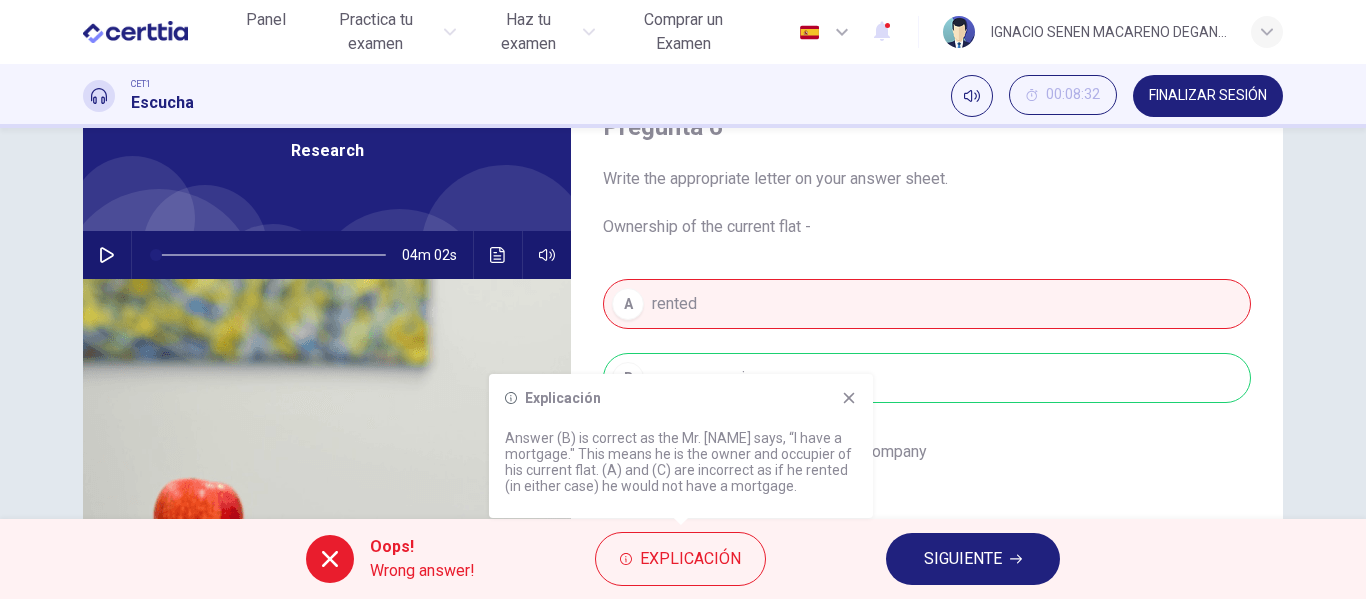 click at bounding box center [849, 398] 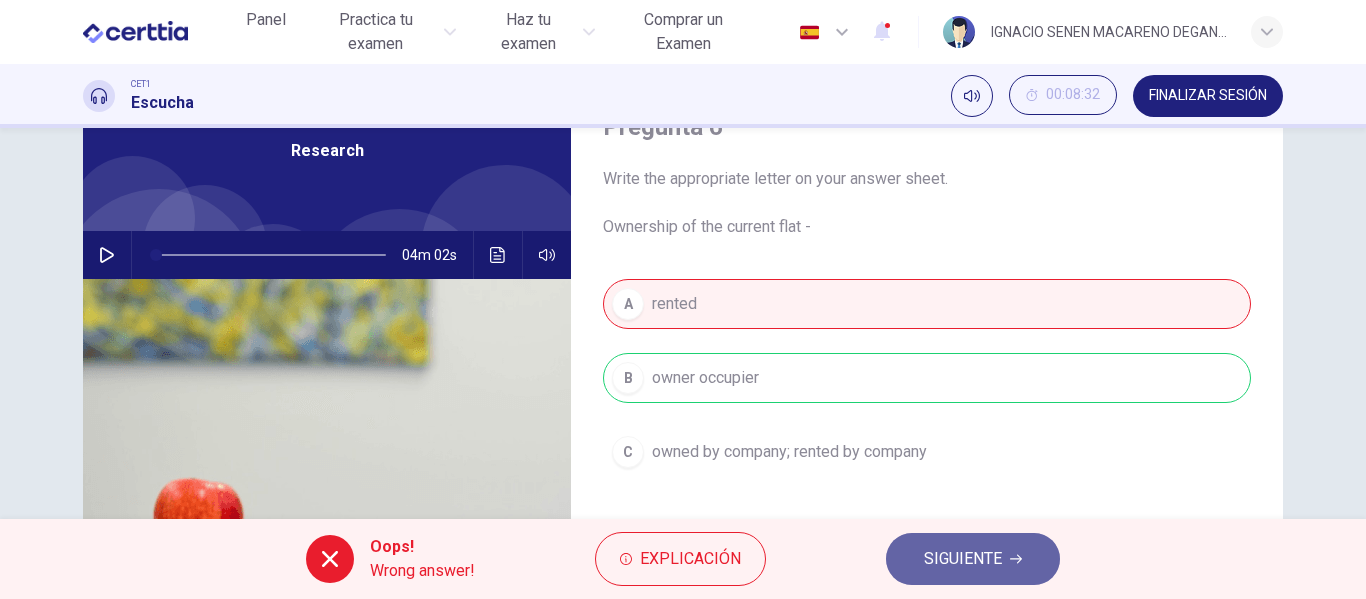 click on "SIGUIENTE" at bounding box center [963, 559] 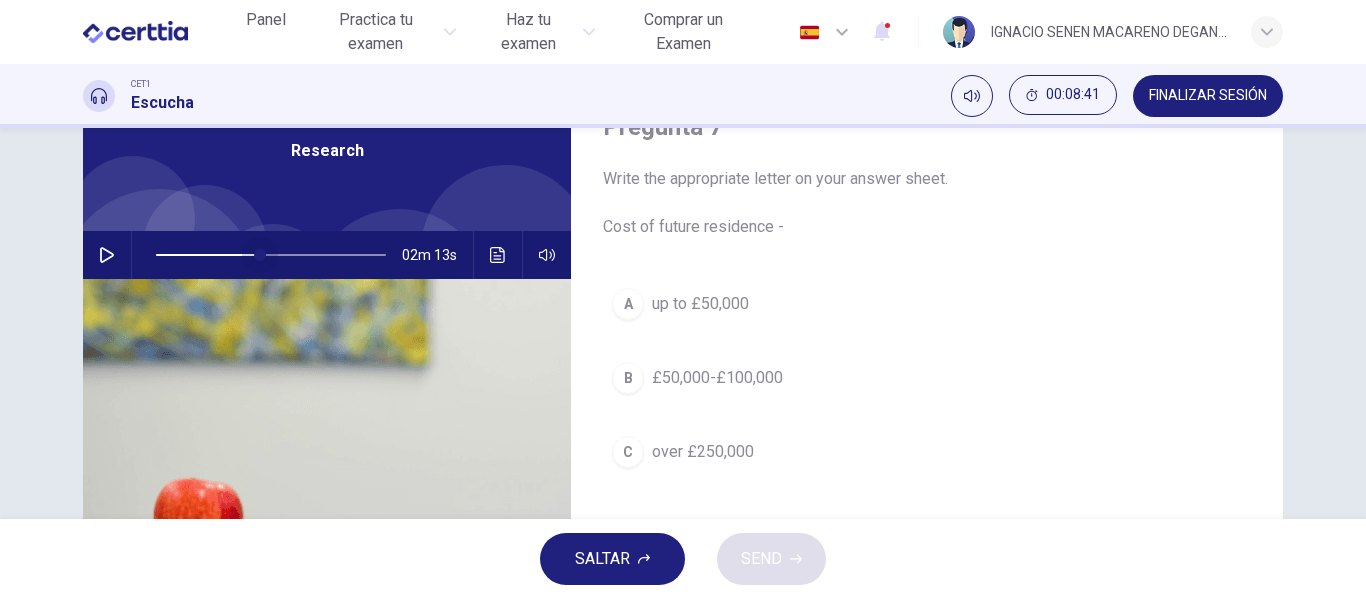 click at bounding box center (271, 255) 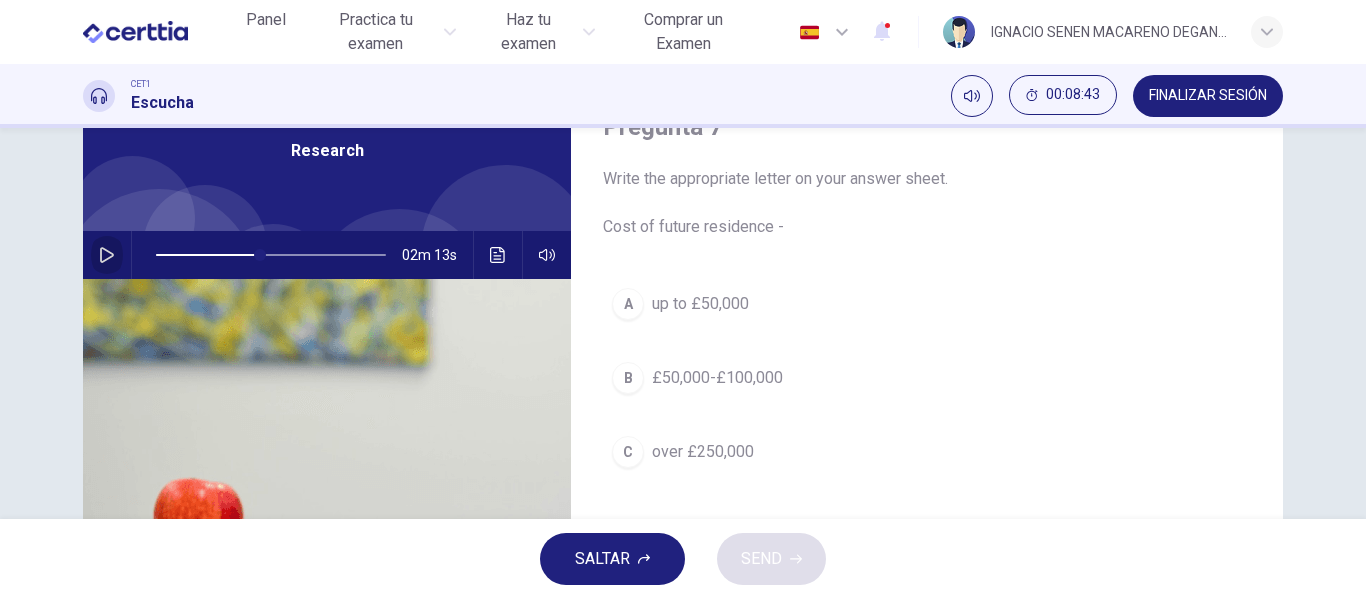 click at bounding box center [107, 255] 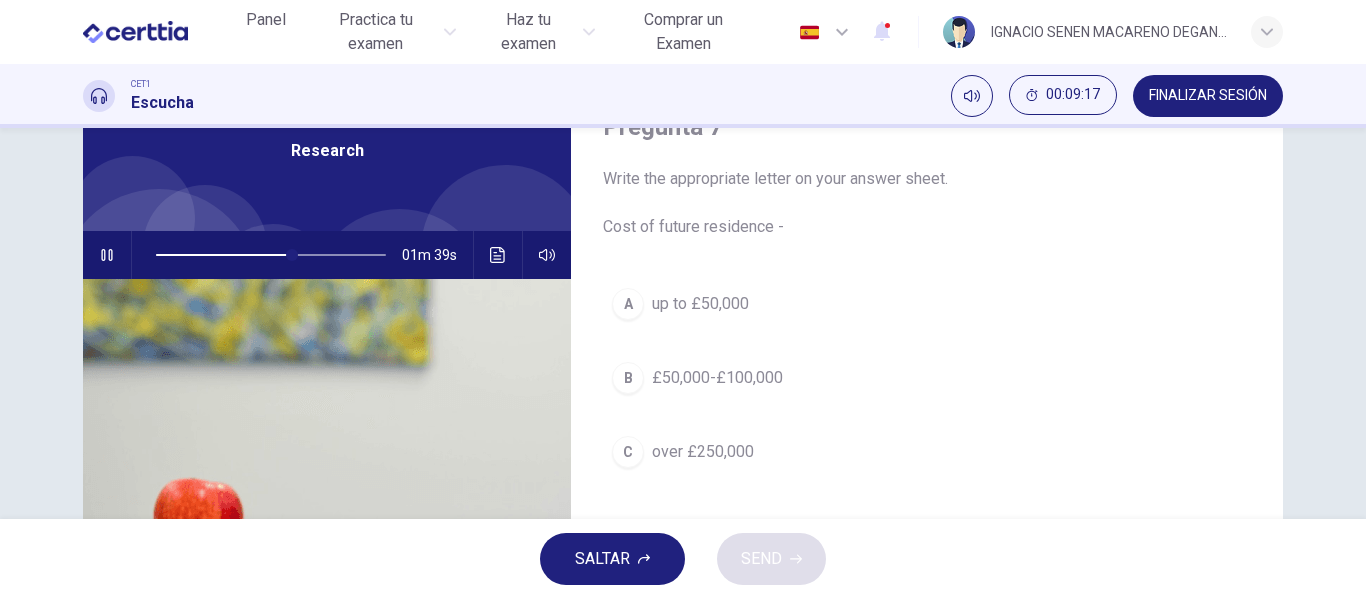 click at bounding box center [271, 255] 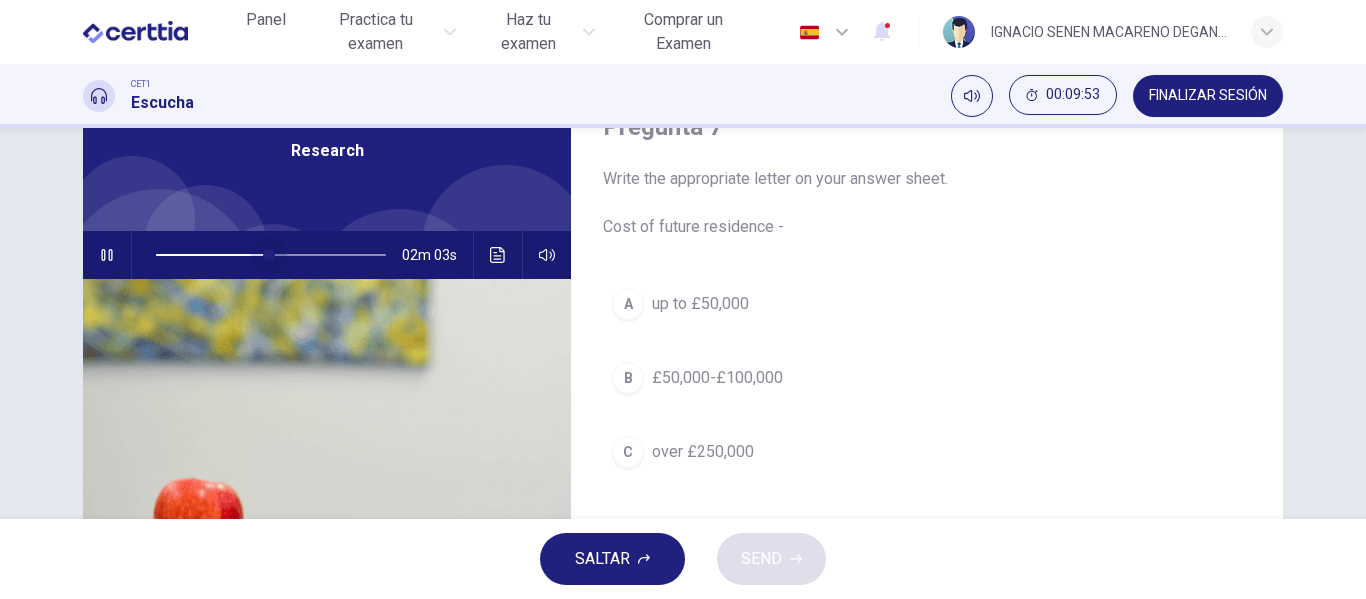 click at bounding box center (269, 255) 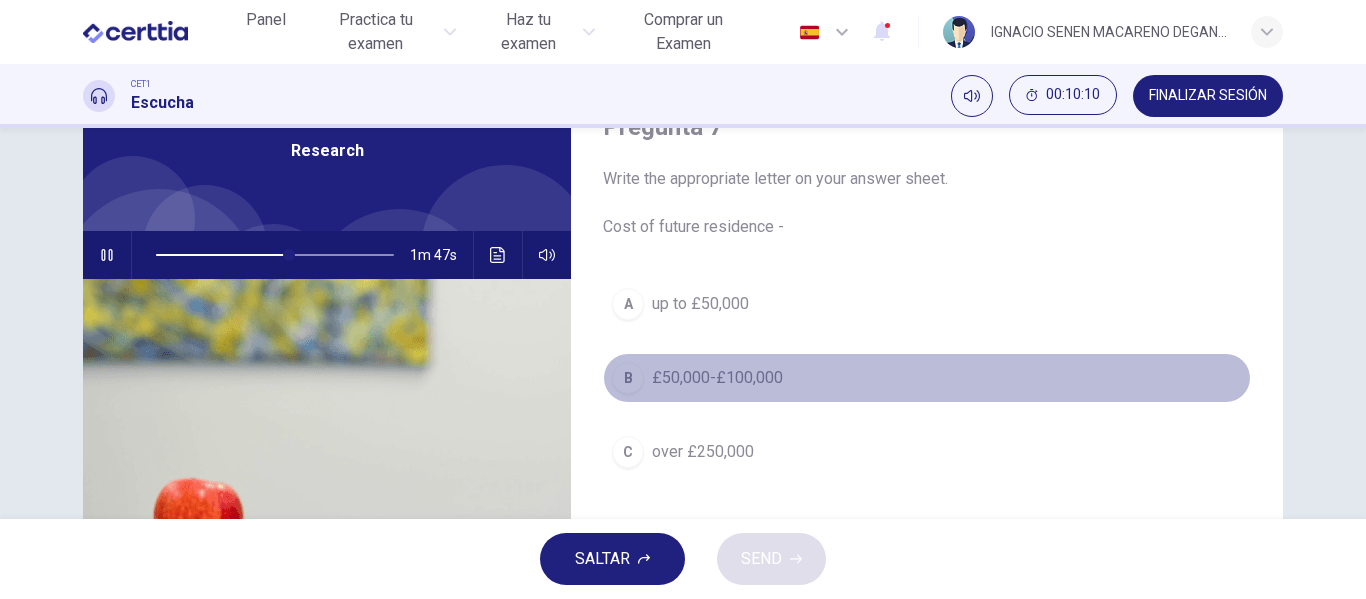click on "£50,000-£100,000" at bounding box center [700, 304] 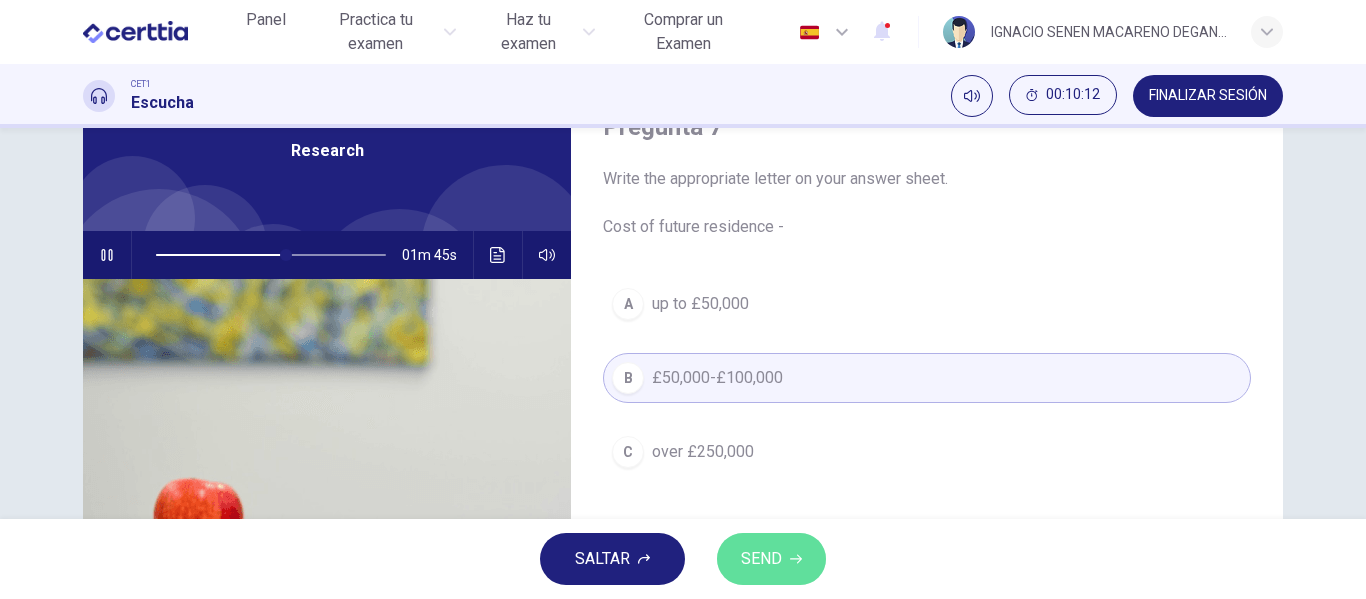 click on "SEND" at bounding box center [761, 559] 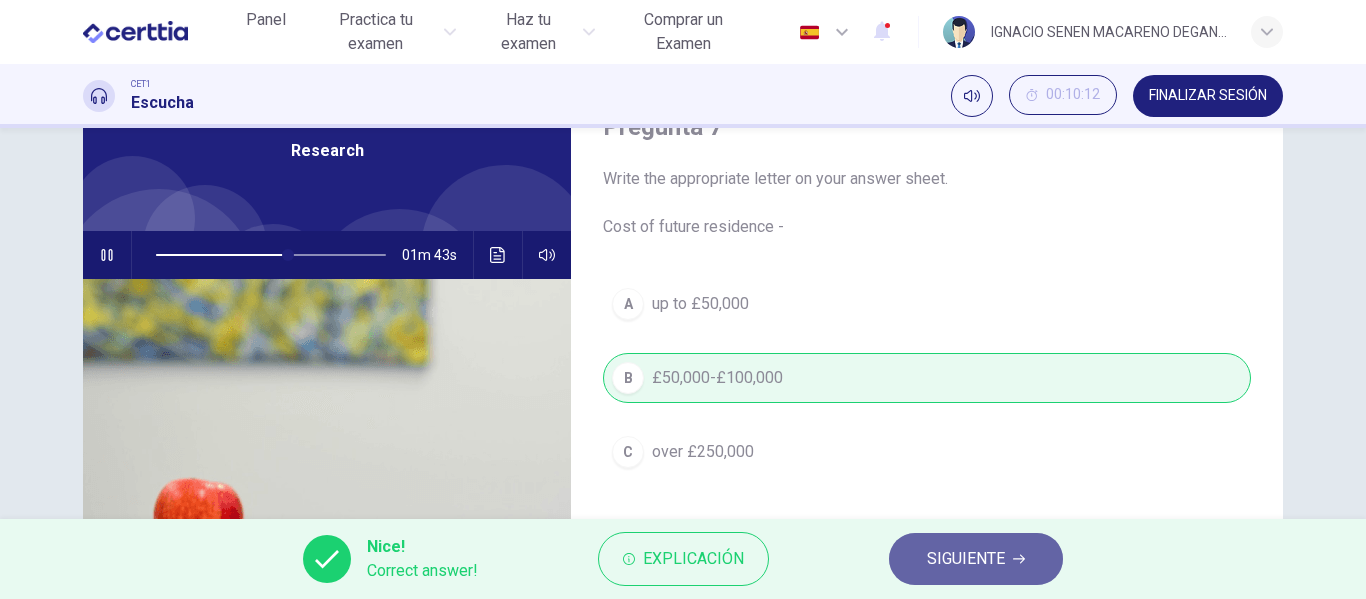 click on "SIGUIENTE" at bounding box center (966, 559) 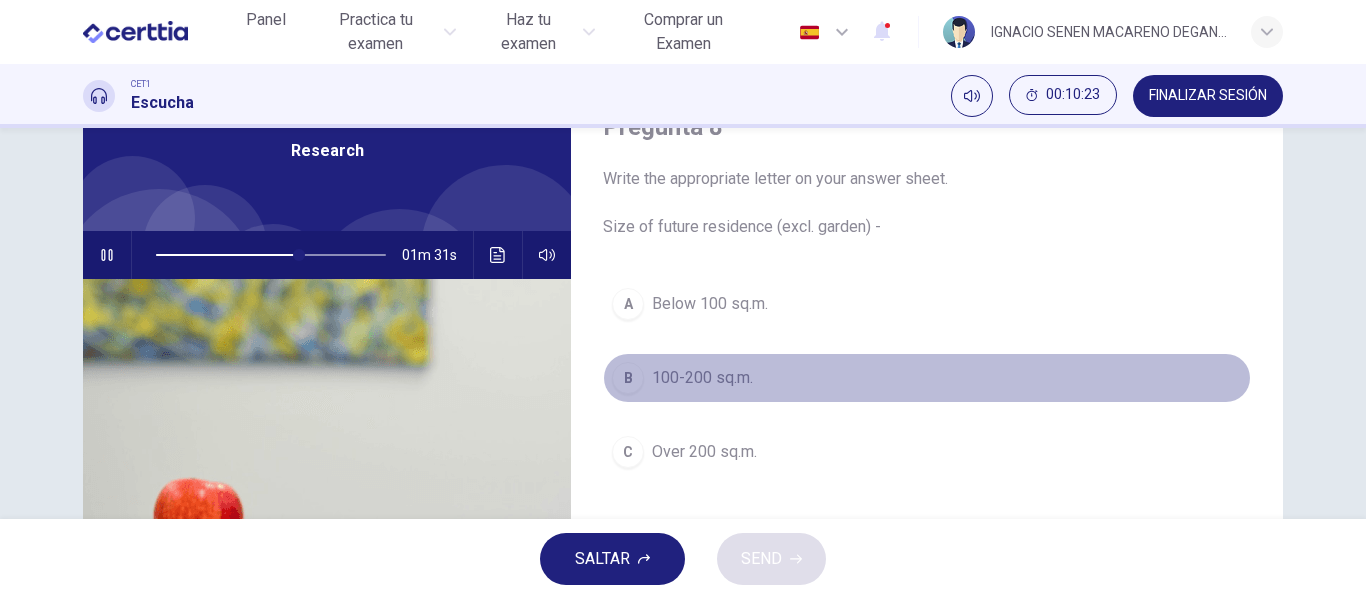 click on "100-200 sq.m." at bounding box center [710, 304] 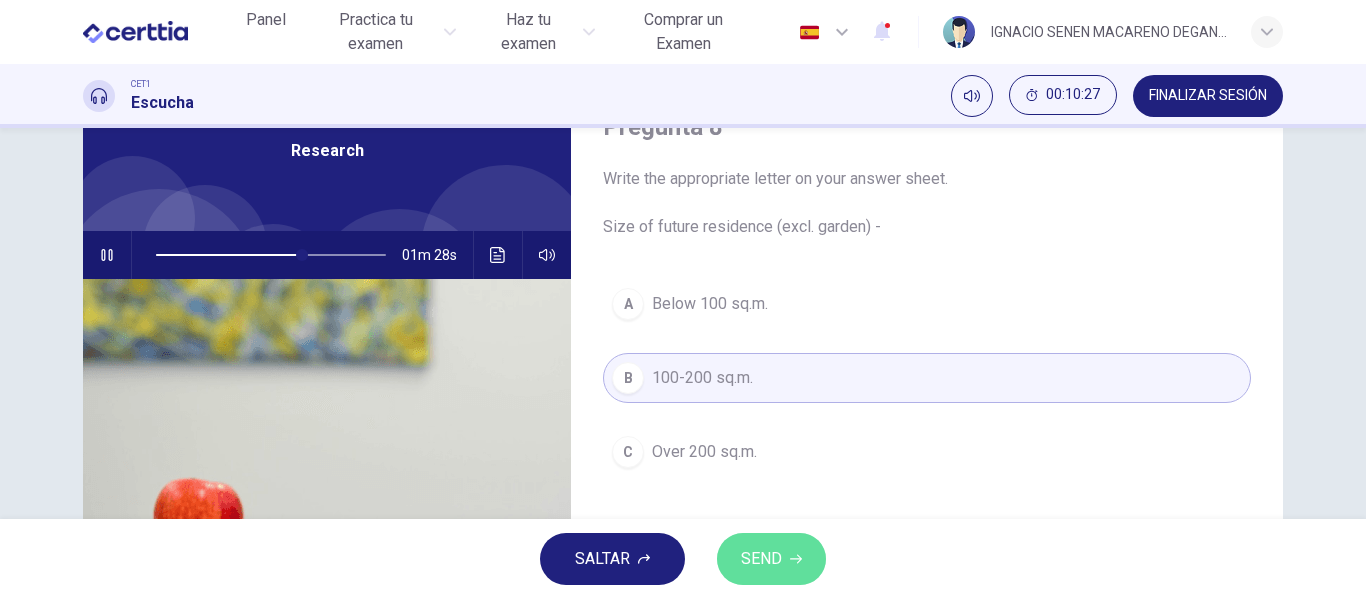 click on "SEND" at bounding box center [761, 559] 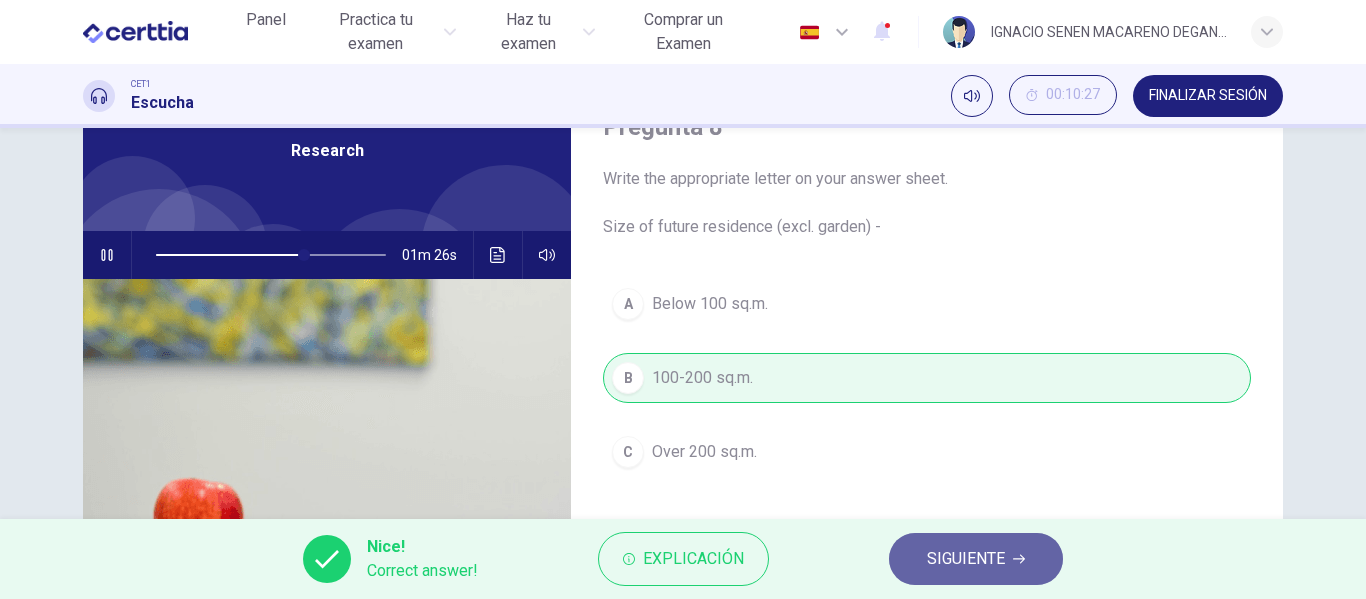 click on "SIGUIENTE" at bounding box center (966, 559) 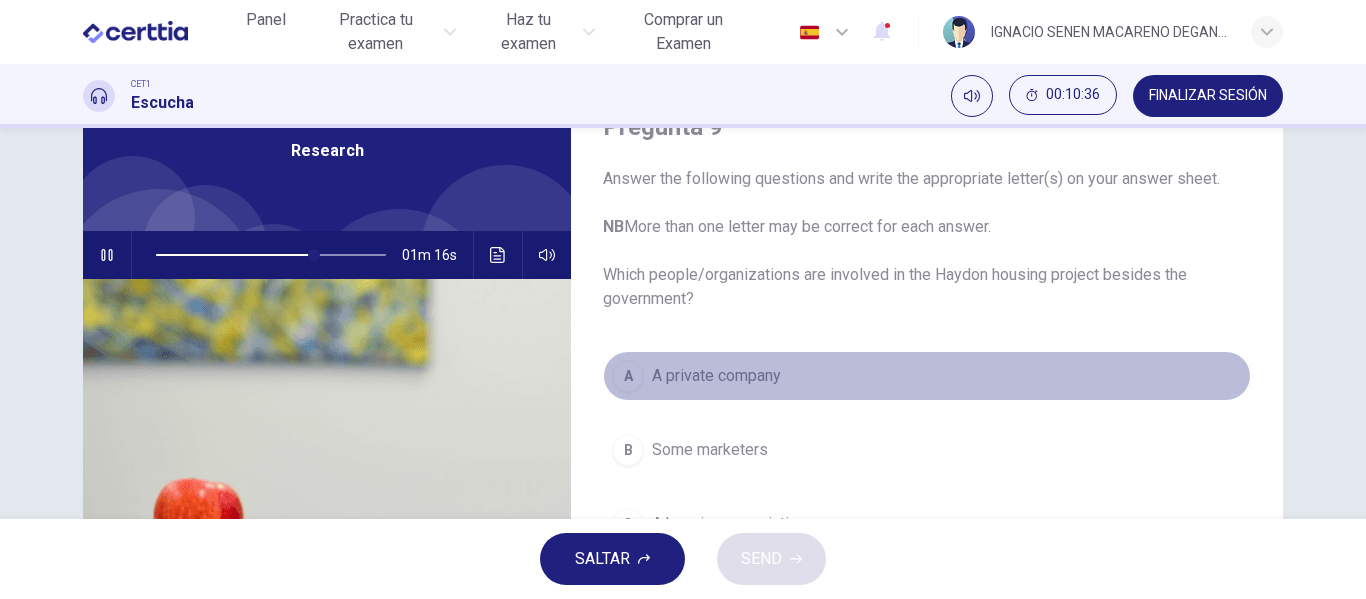 click on "A private company" at bounding box center (716, 376) 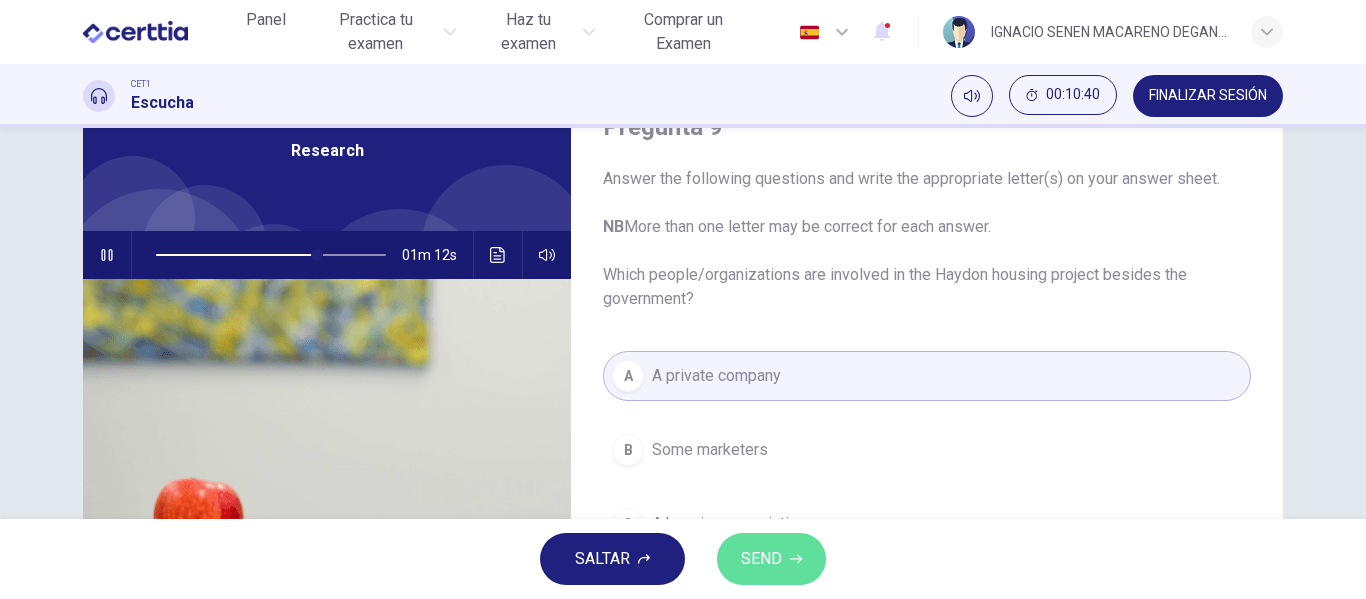 click on "SEND" at bounding box center (761, 559) 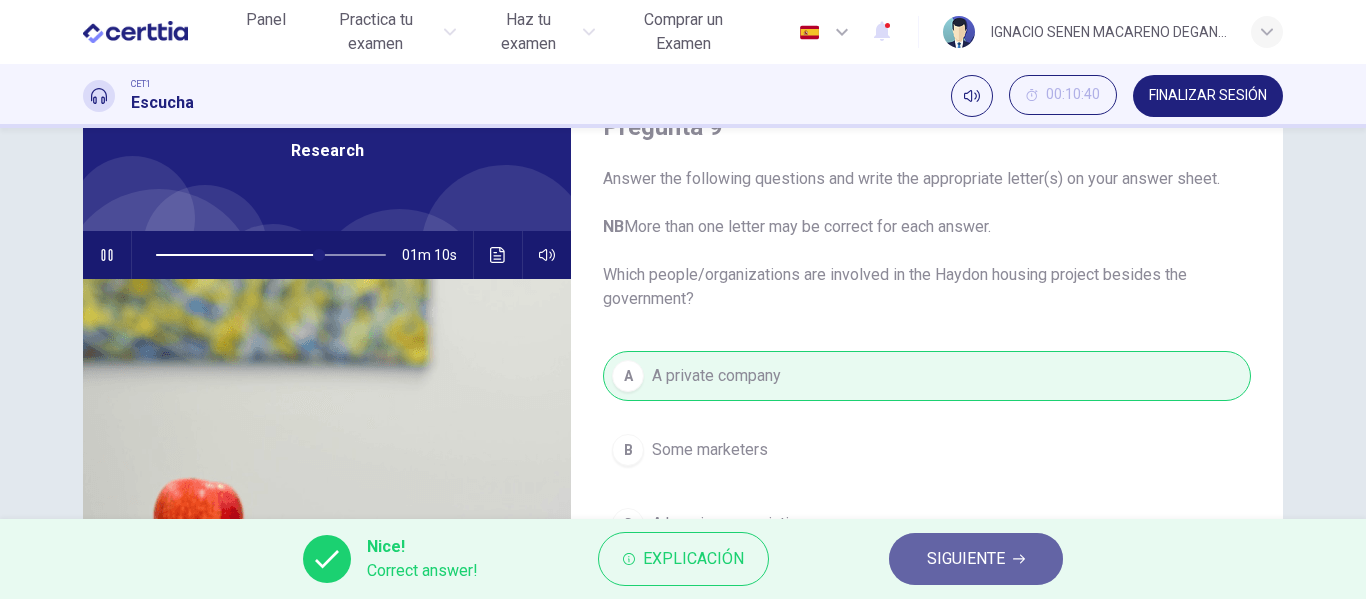 click on "SIGUIENTE" at bounding box center [966, 559] 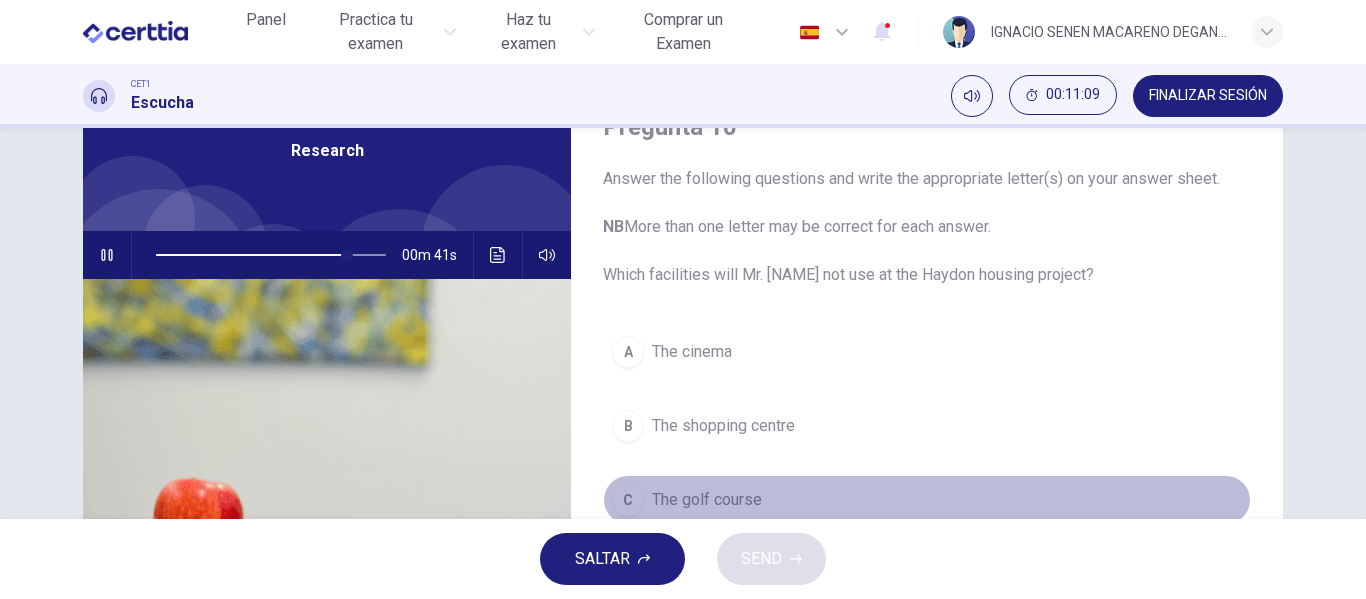 click on "The golf course" at bounding box center (692, 352) 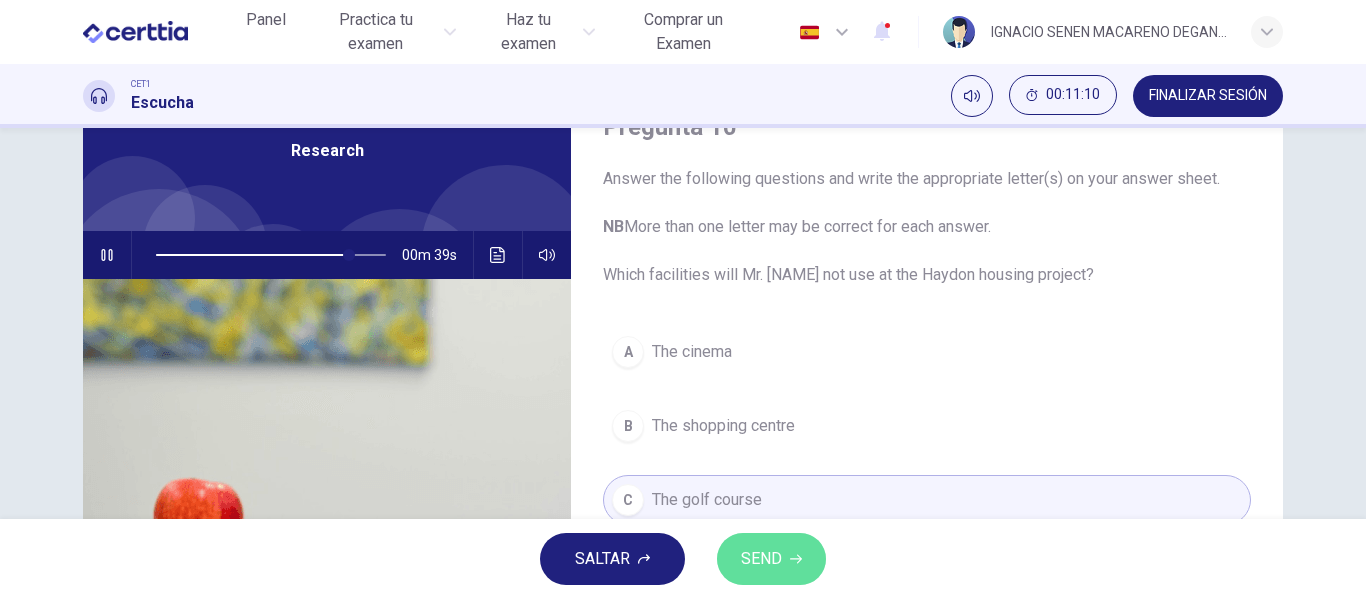 click on "SEND" at bounding box center [771, 559] 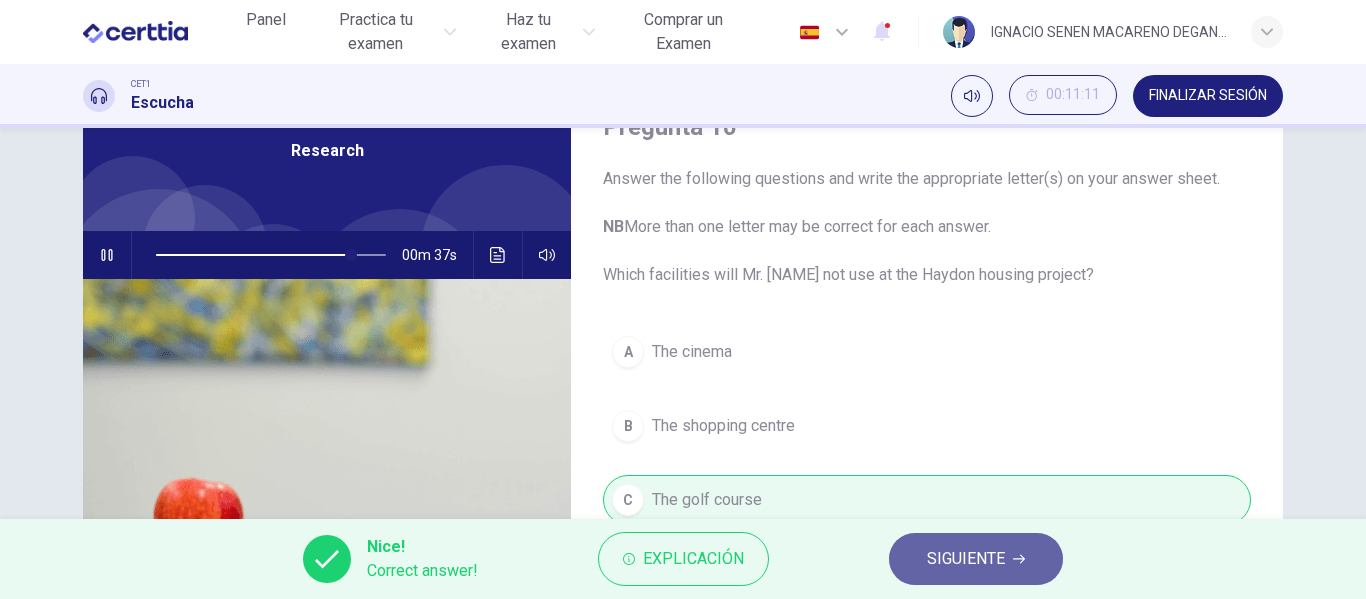 click on "SIGUIENTE" at bounding box center [966, 559] 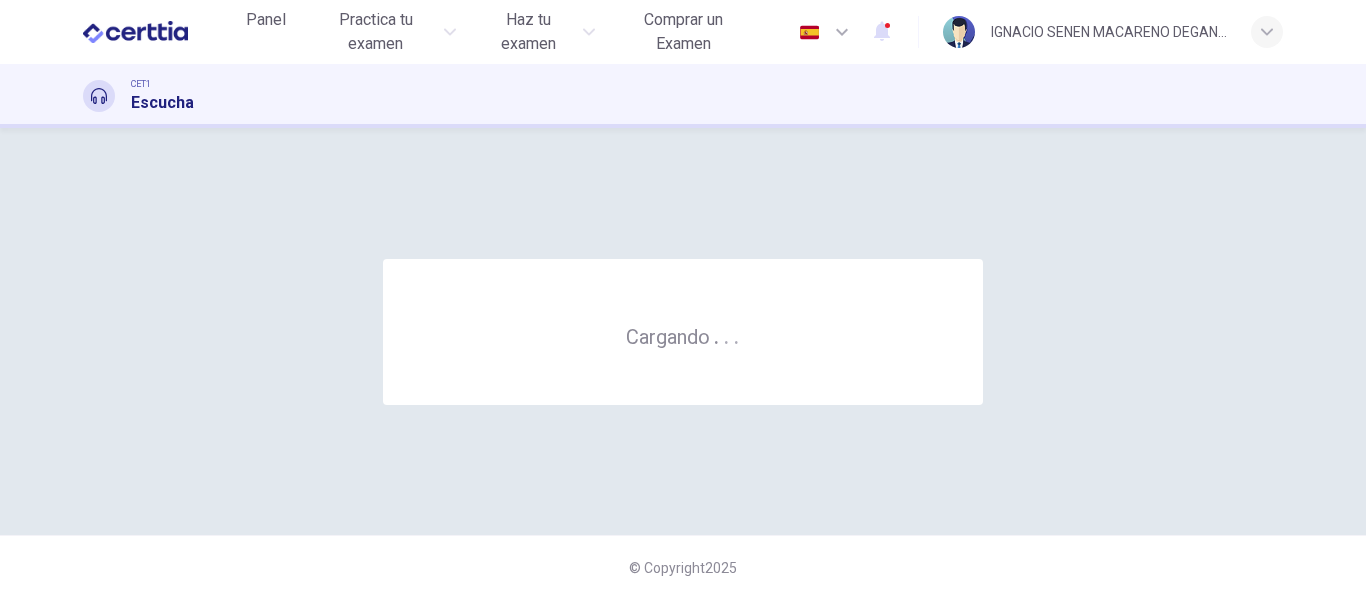 scroll, scrollTop: 0, scrollLeft: 0, axis: both 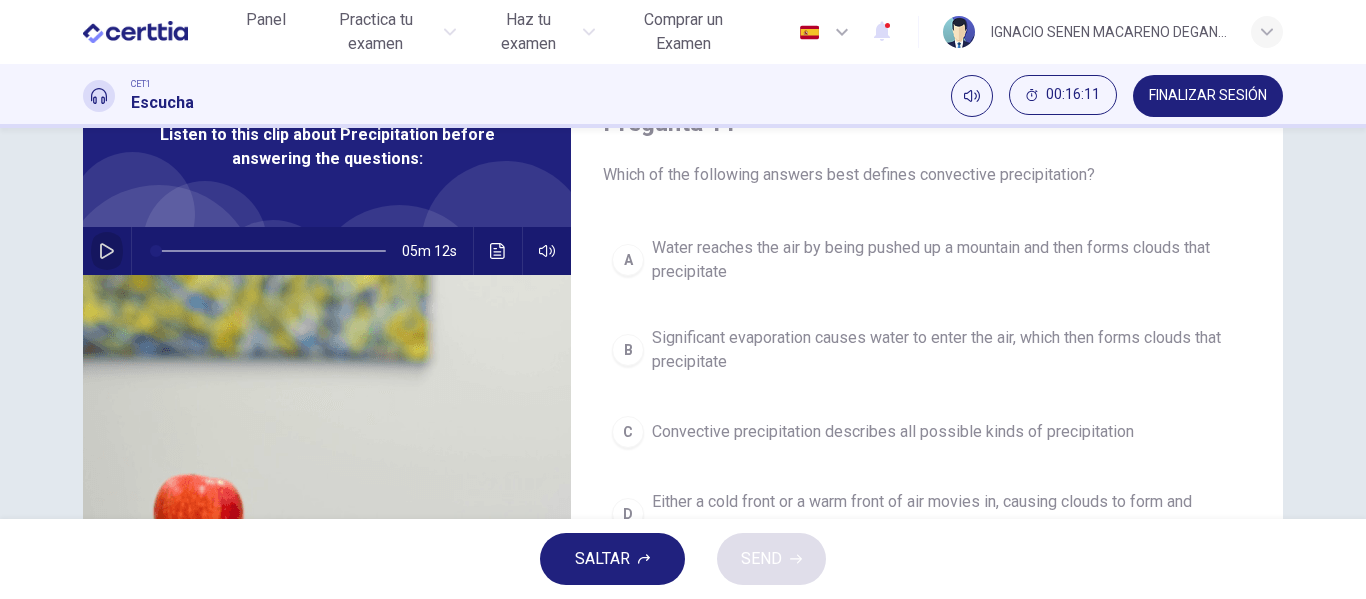 click at bounding box center (107, 251) 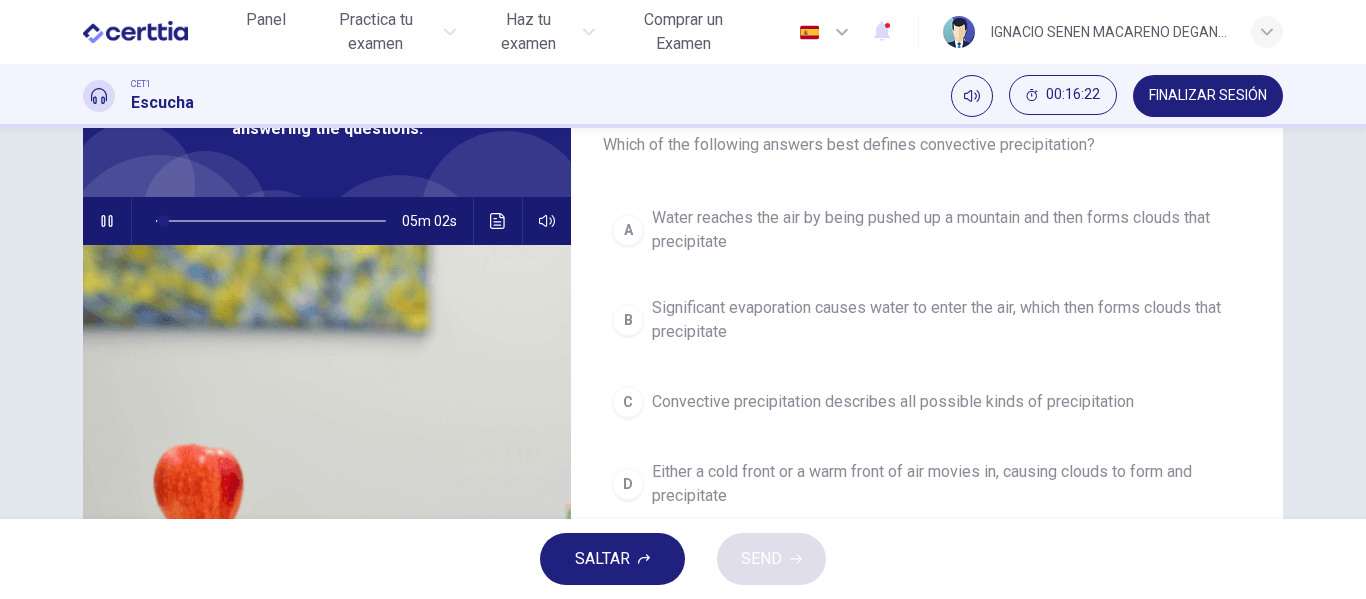scroll, scrollTop: 124, scrollLeft: 0, axis: vertical 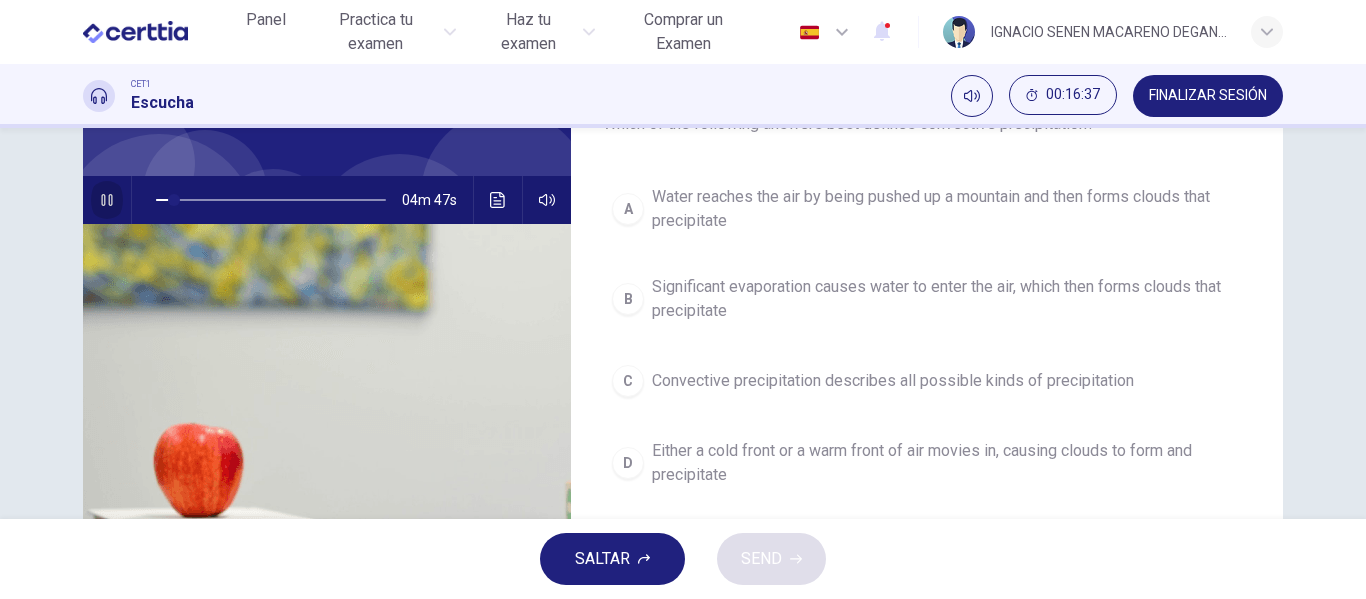 click at bounding box center [107, 200] 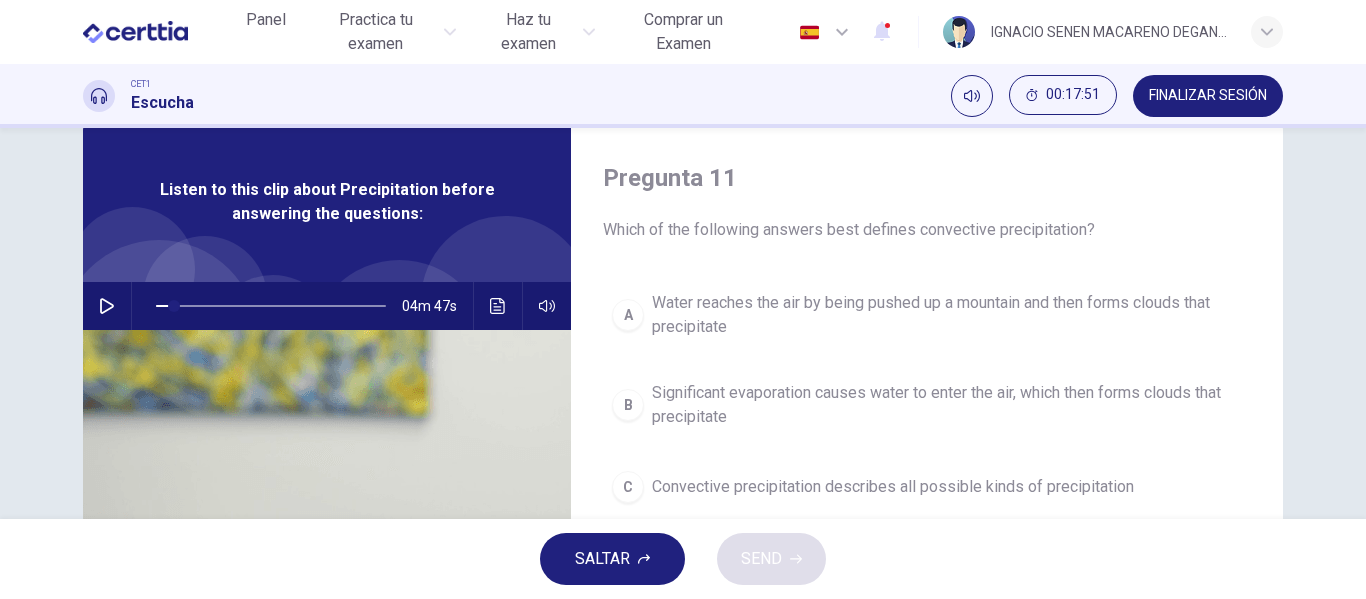scroll, scrollTop: 63, scrollLeft: 0, axis: vertical 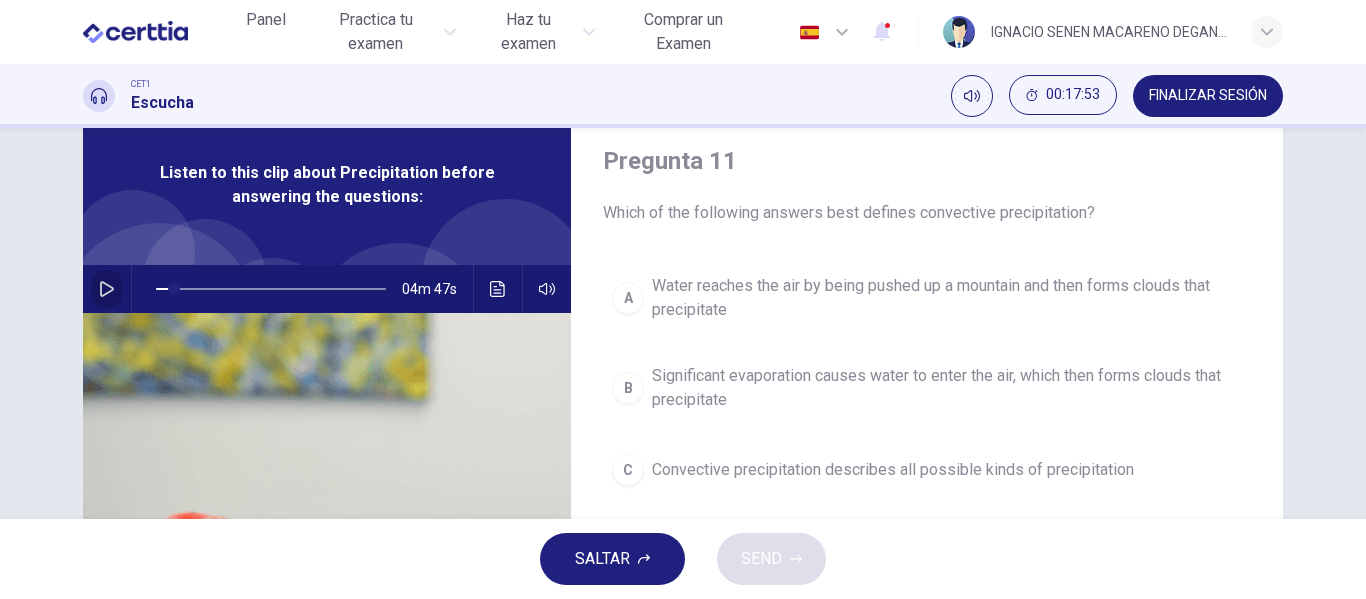 click at bounding box center (107, 289) 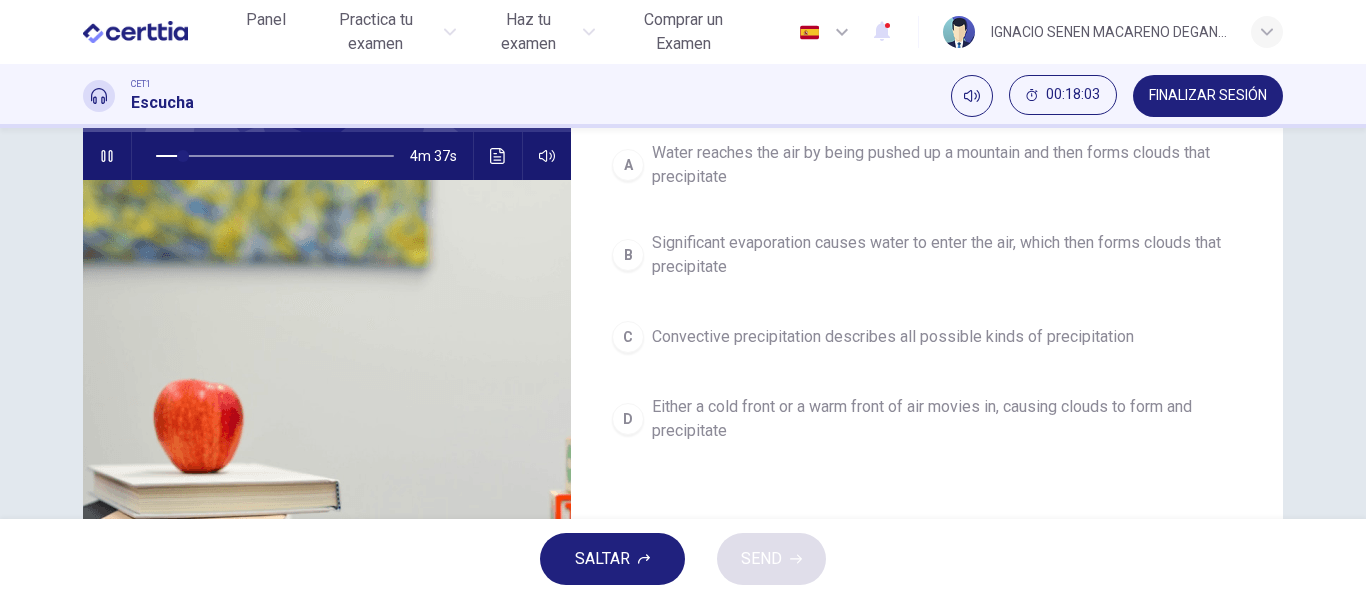 scroll, scrollTop: 194, scrollLeft: 0, axis: vertical 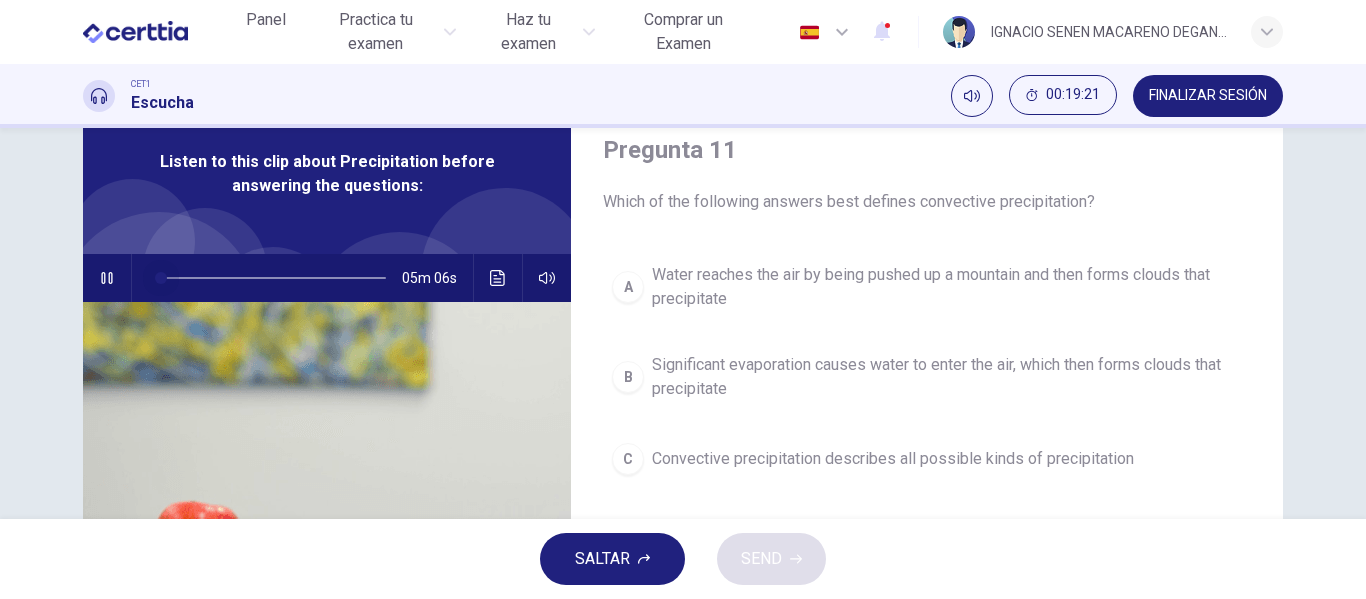 click at bounding box center [271, 278] 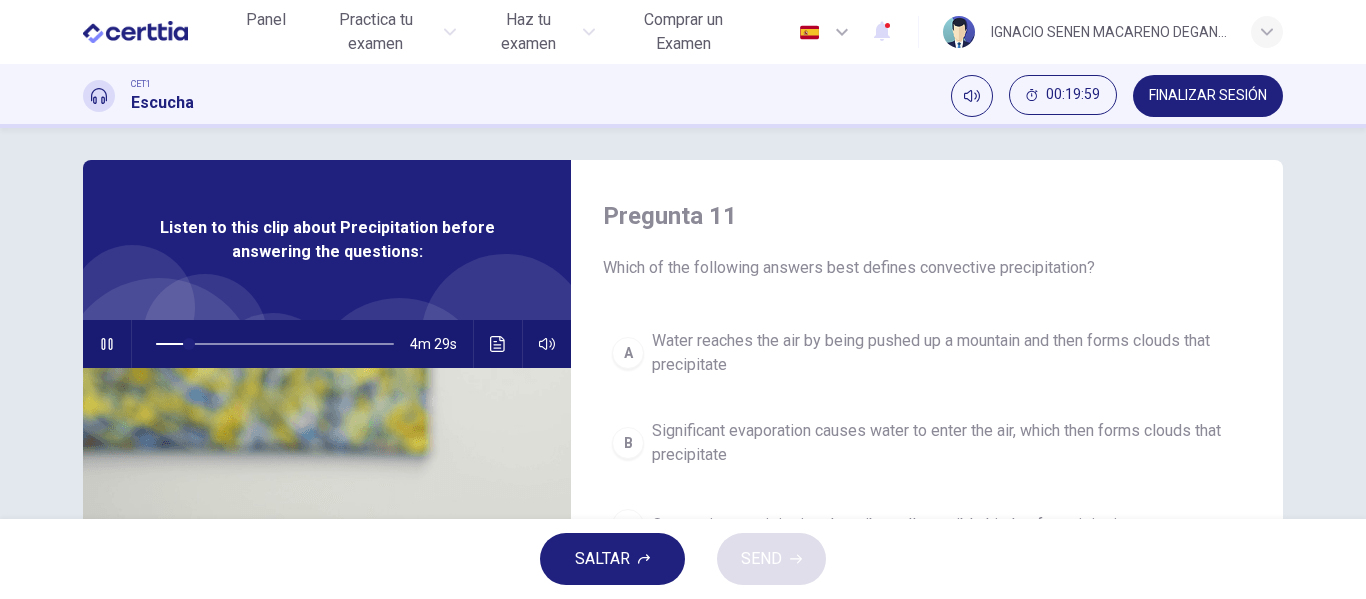 scroll, scrollTop: 0, scrollLeft: 0, axis: both 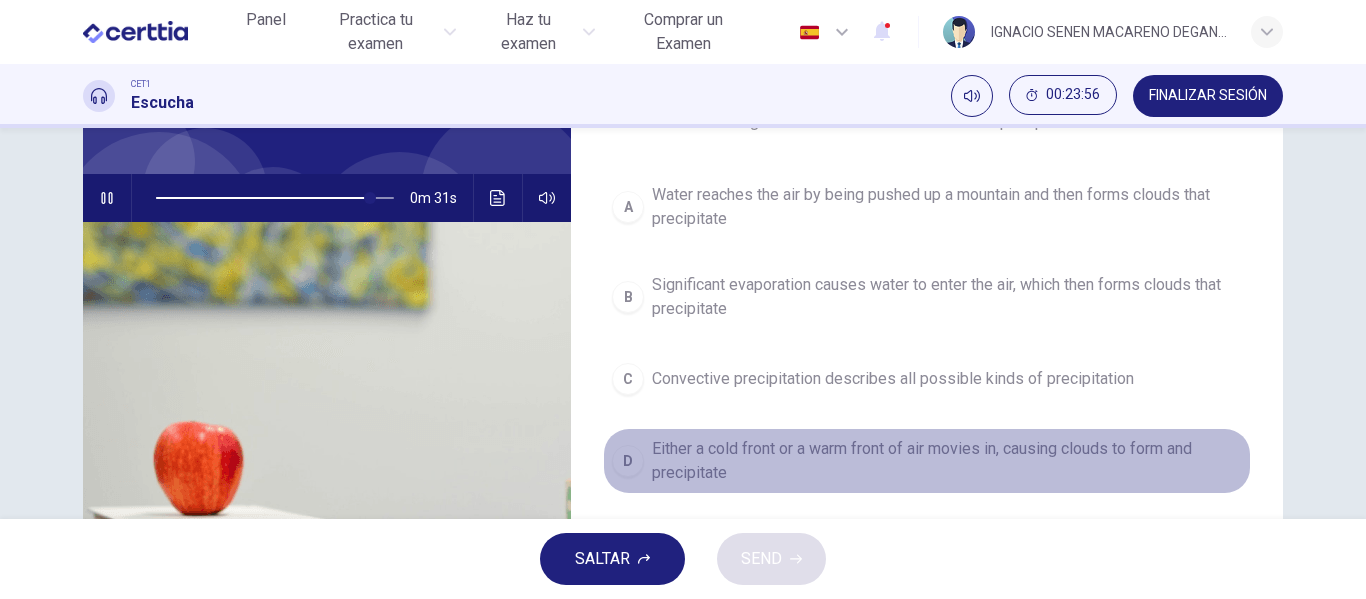 click on "D" at bounding box center (628, 207) 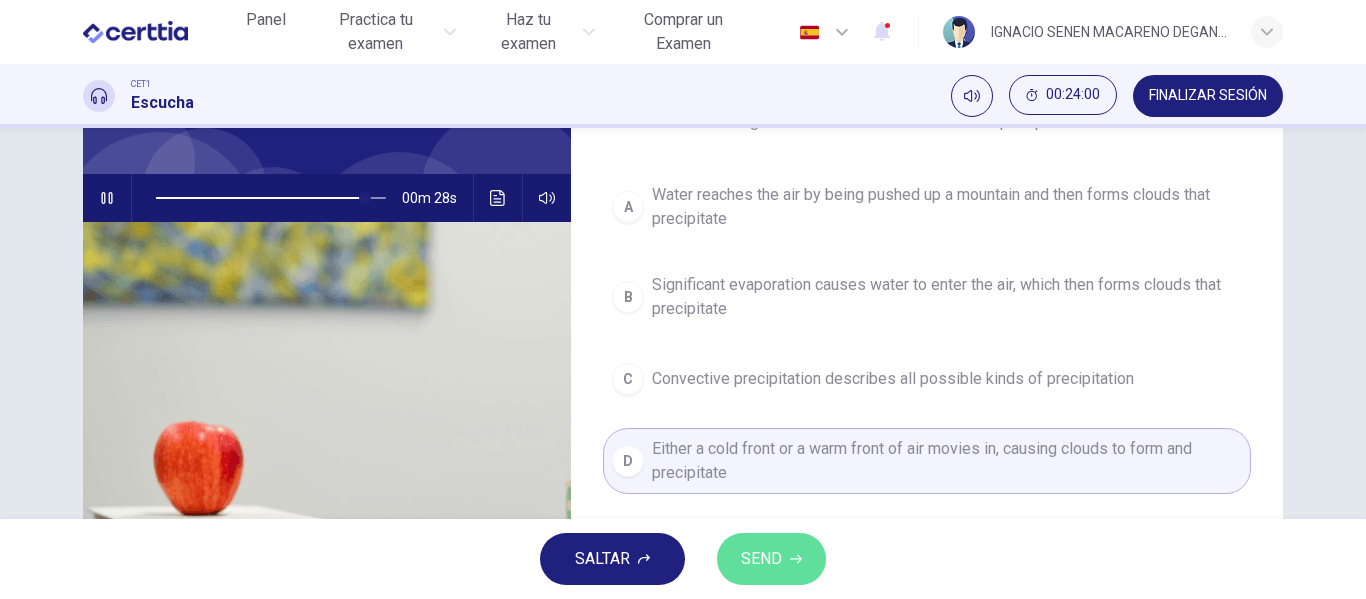 click on "SEND" at bounding box center (761, 559) 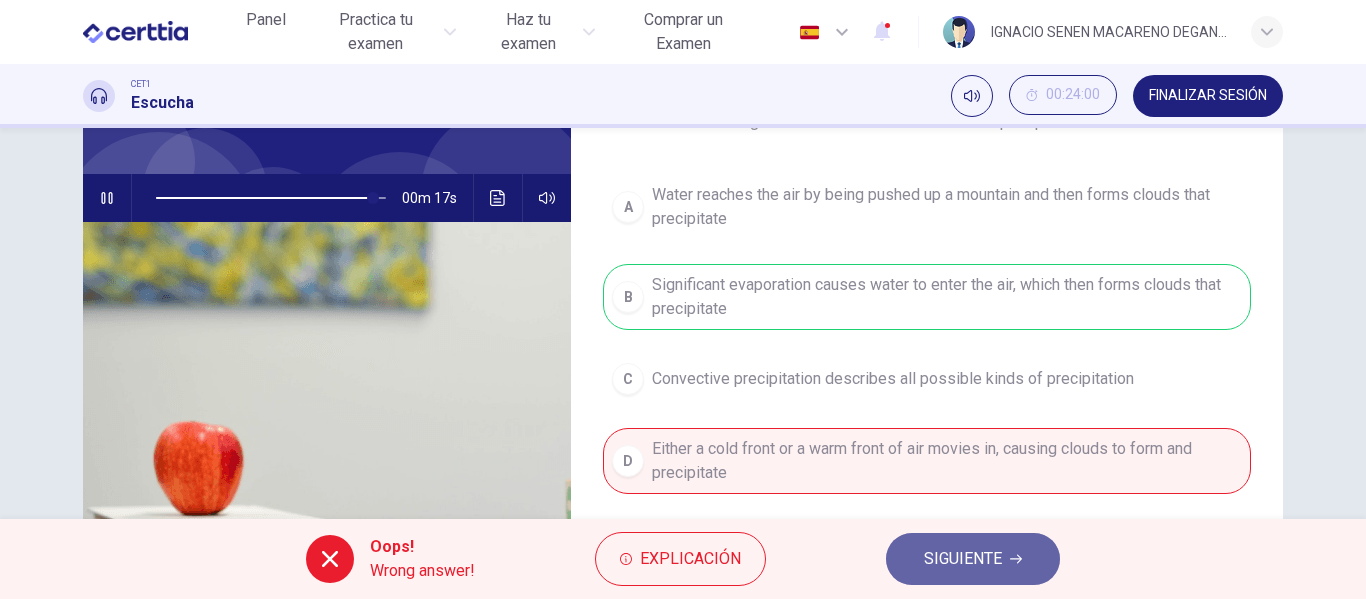 click on "SIGUIENTE" at bounding box center [963, 559] 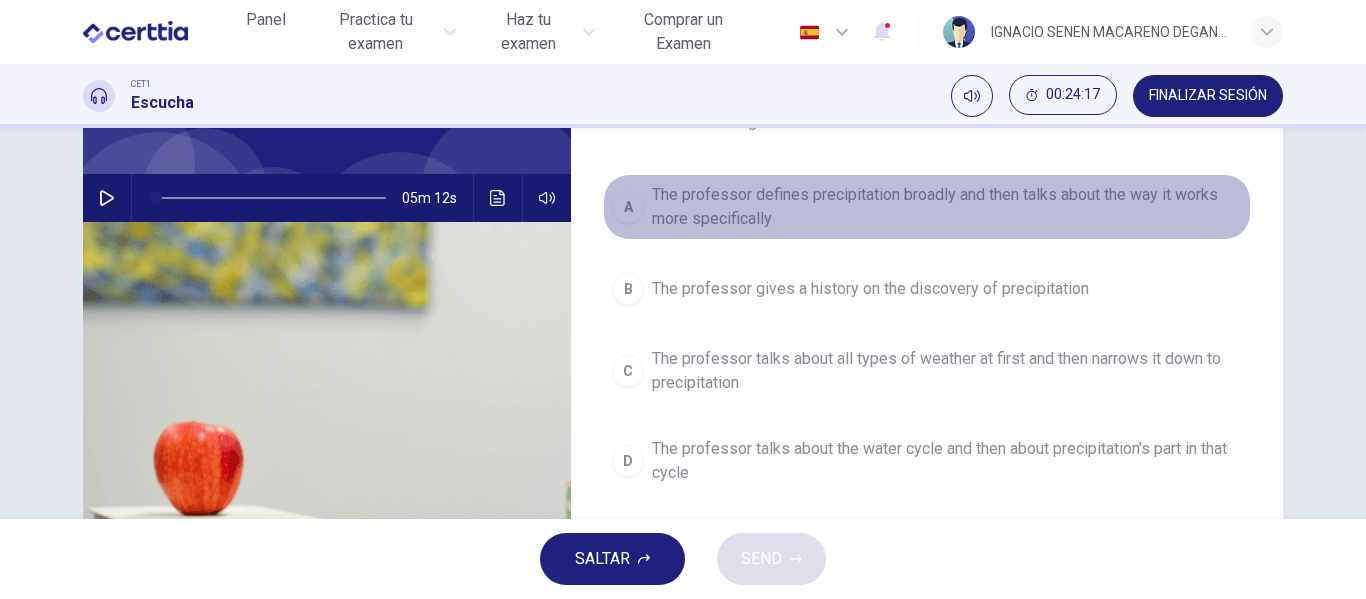 click on "The professor defines precipitation broadly and then talks about the way it works more specifically" at bounding box center (947, 207) 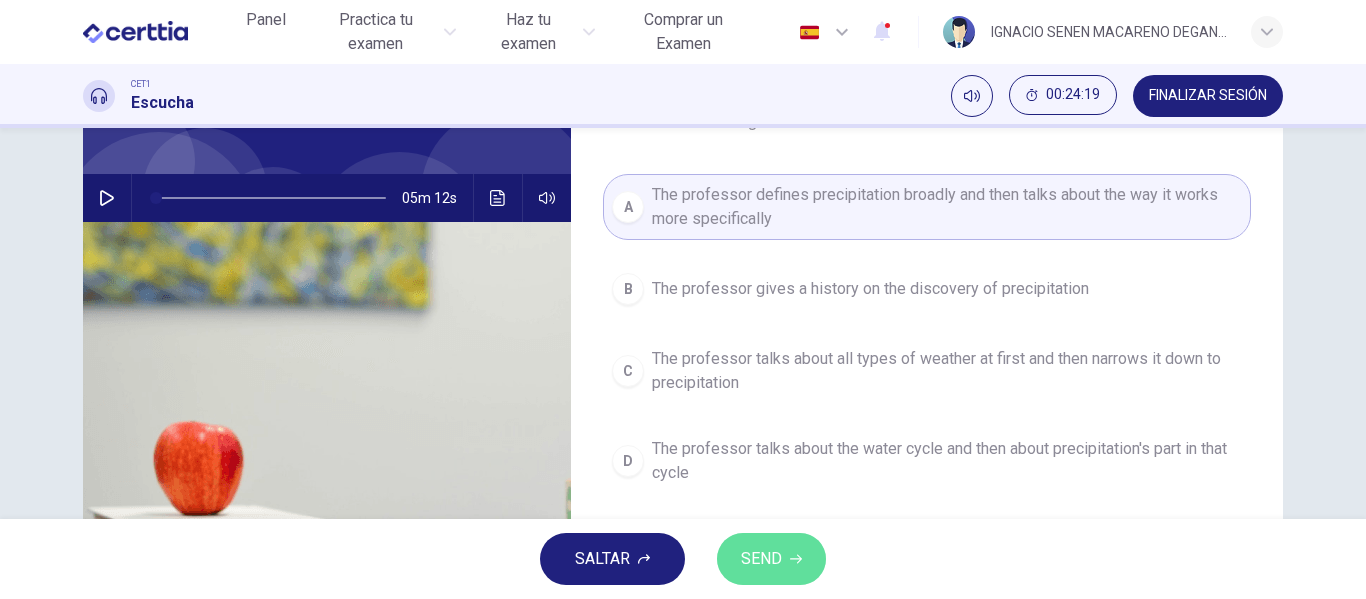 click on "SEND" at bounding box center (761, 559) 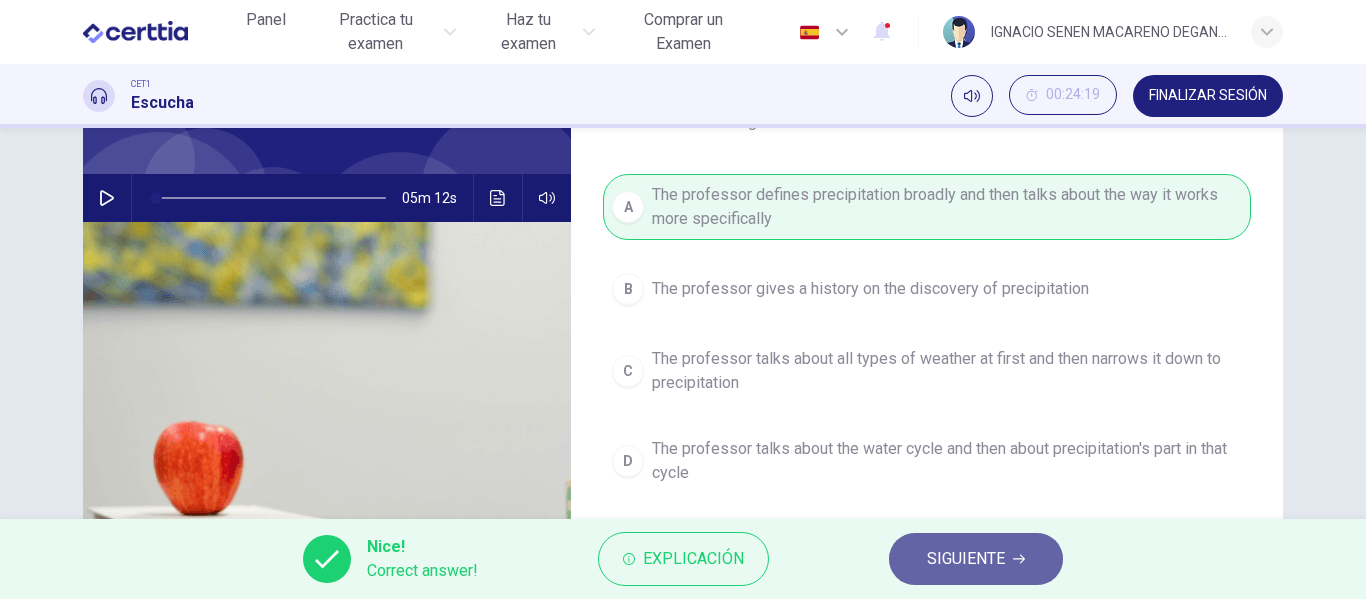 click on "SIGUIENTE" at bounding box center (966, 559) 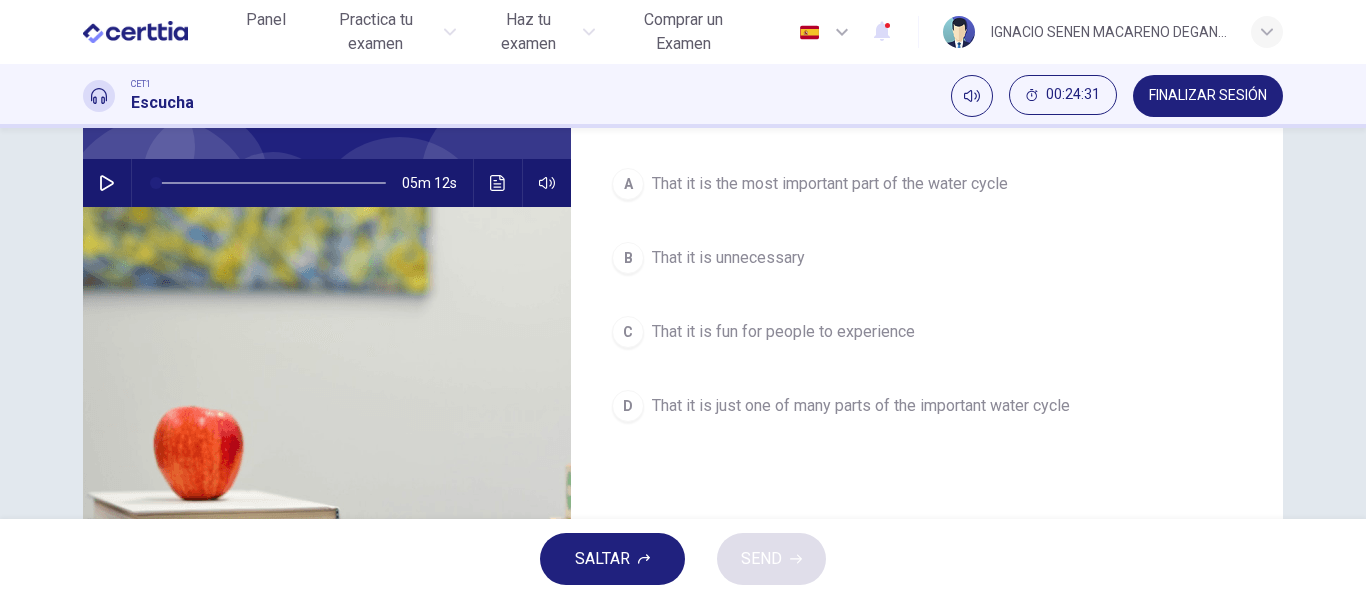 scroll, scrollTop: 181, scrollLeft: 0, axis: vertical 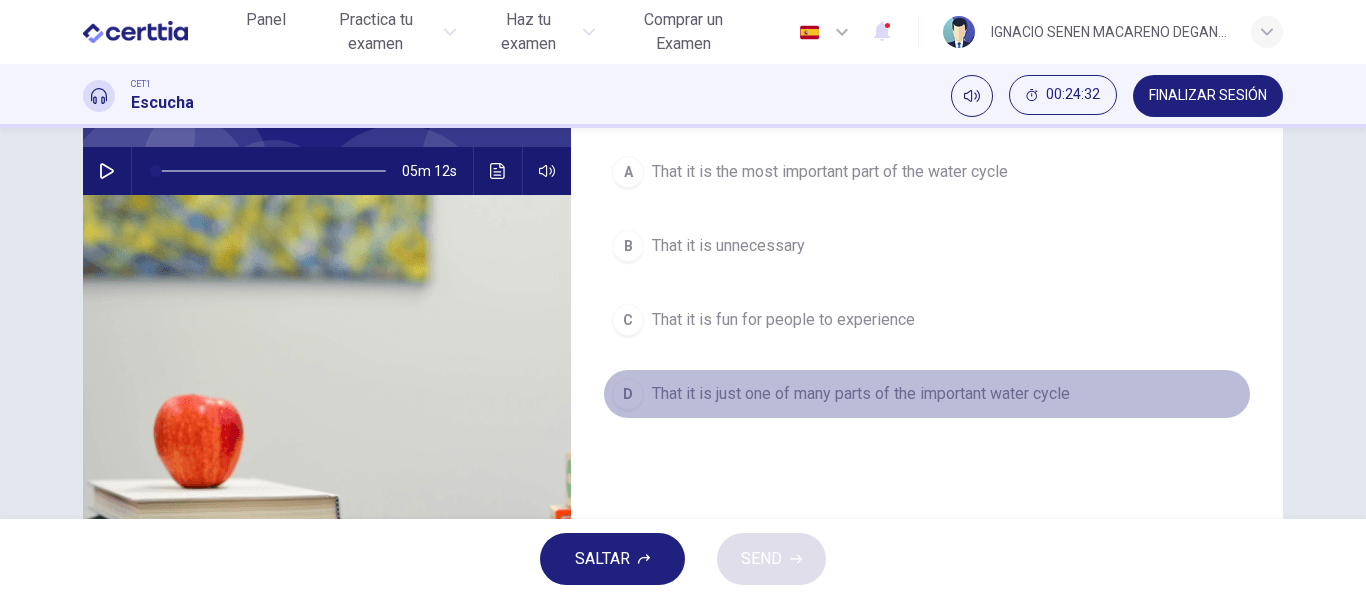 click on "That it is just one of many parts of the important water cycle" at bounding box center [830, 172] 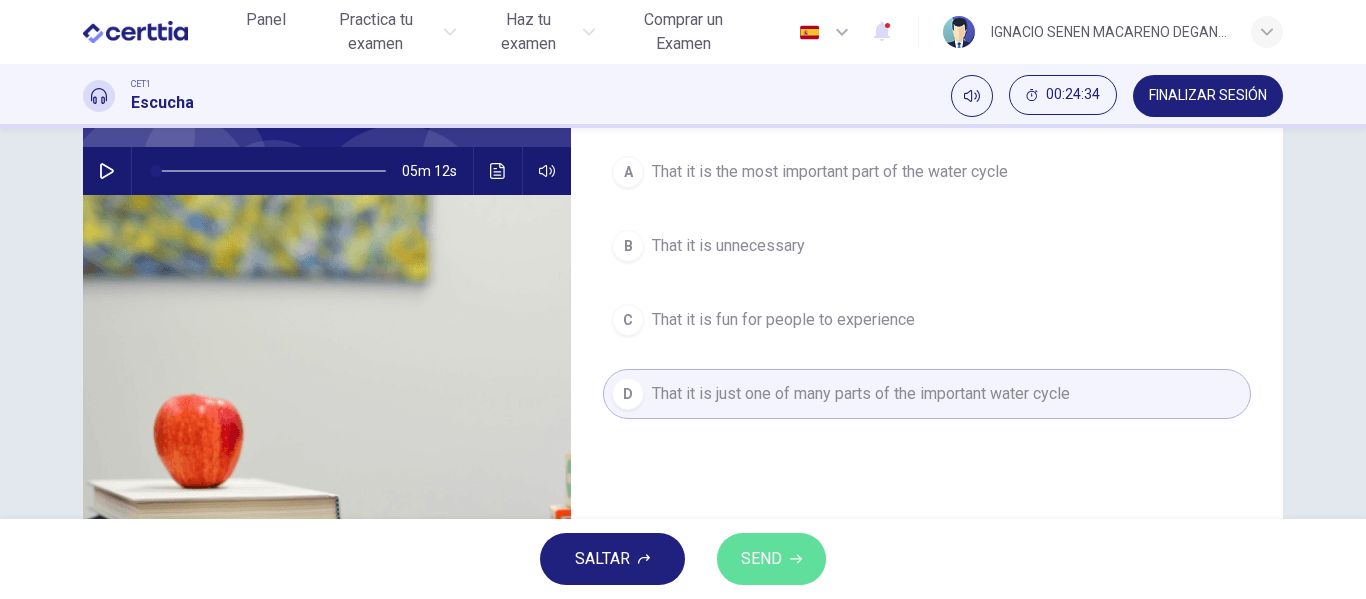 click on "SEND" at bounding box center [761, 559] 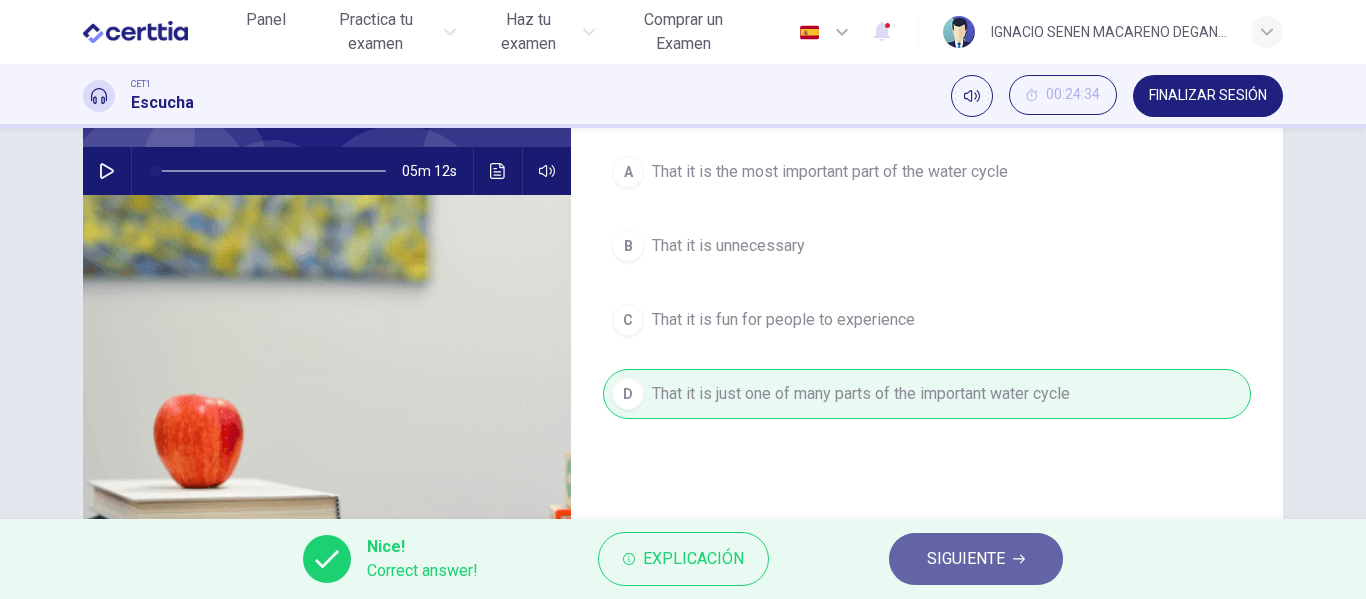 click on "SIGUIENTE" at bounding box center (966, 559) 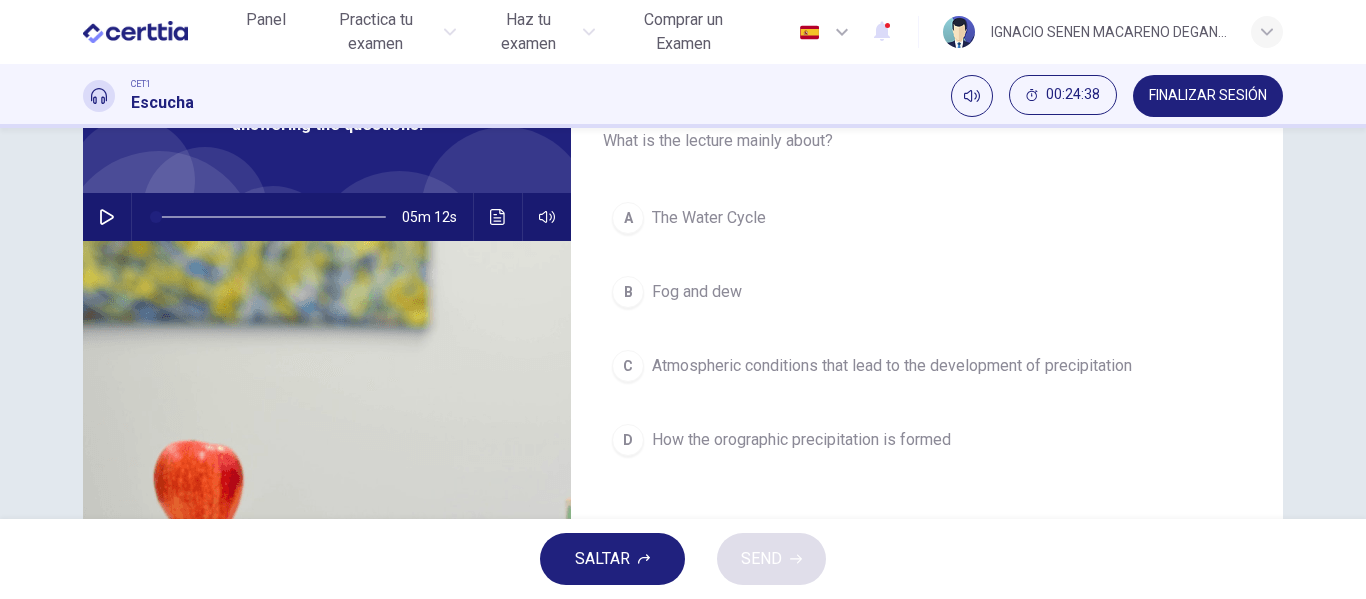 scroll, scrollTop: 137, scrollLeft: 0, axis: vertical 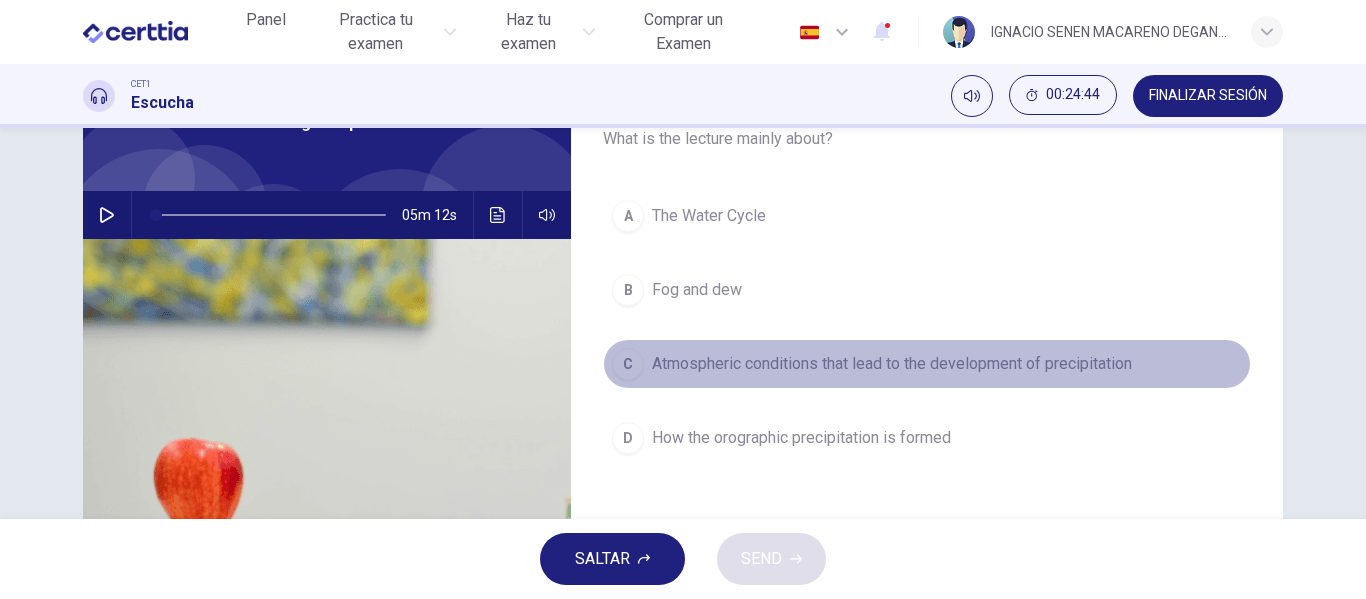 click on "Atmospheric conditions that lead to the development of precipitation" at bounding box center [709, 216] 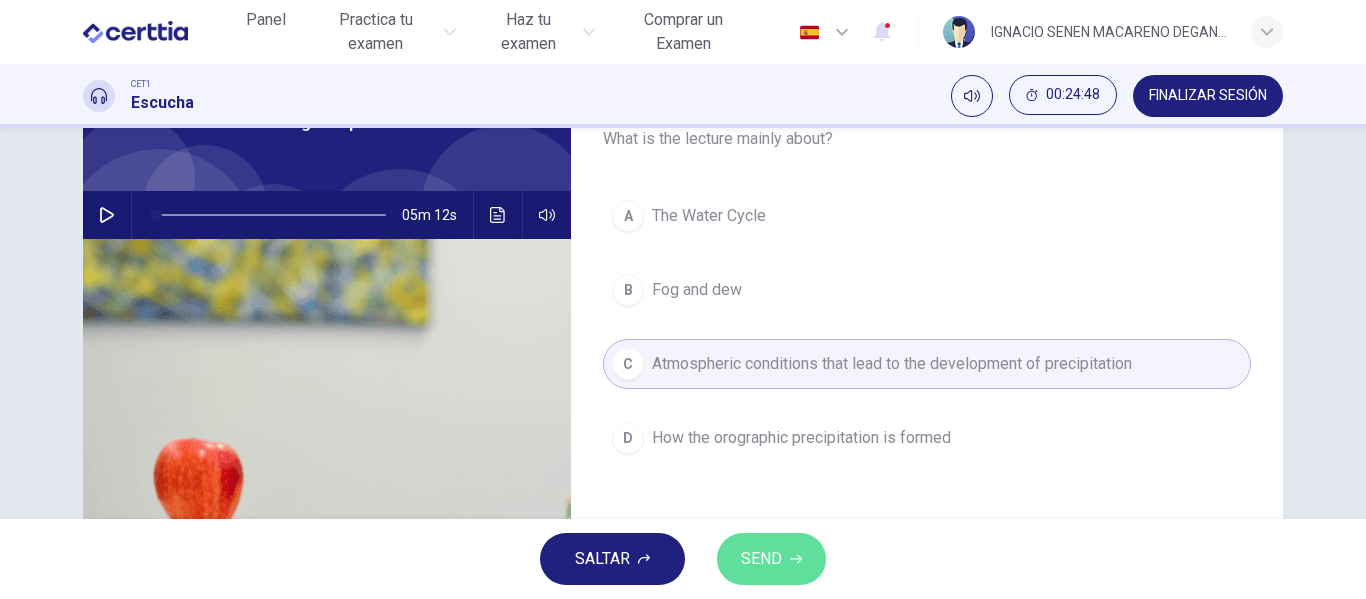 click on "SEND" at bounding box center (761, 559) 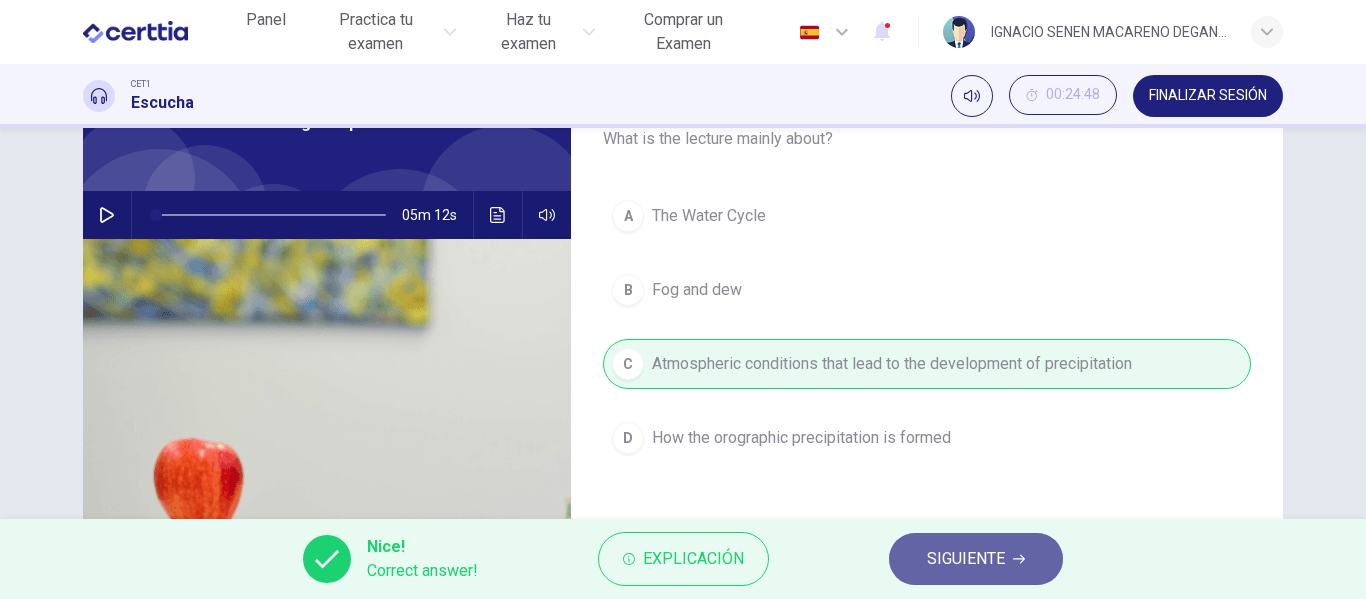 click on "SIGUIENTE" at bounding box center (976, 559) 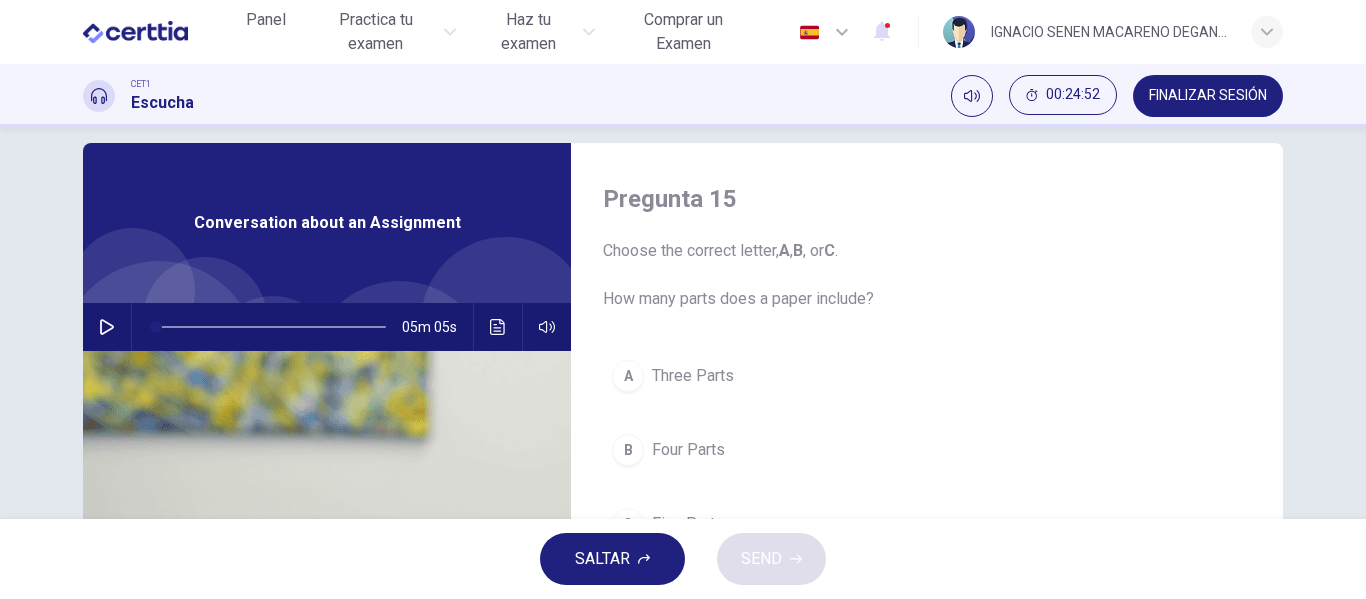 scroll, scrollTop: 27, scrollLeft: 0, axis: vertical 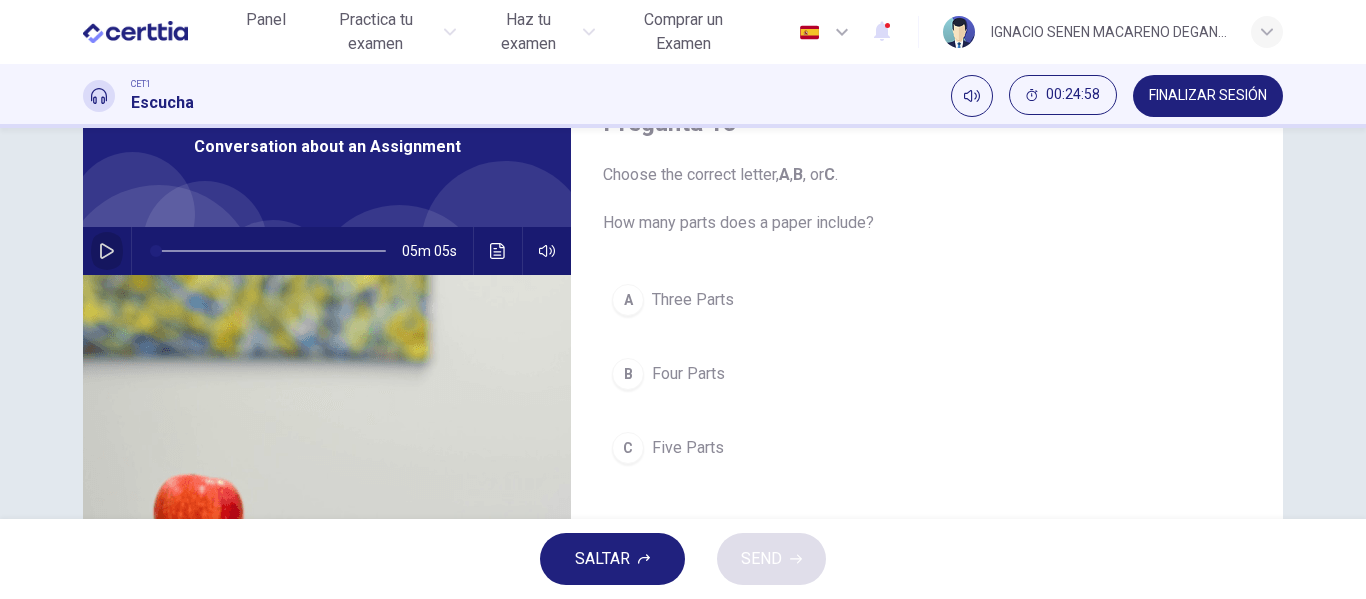 click at bounding box center [107, 251] 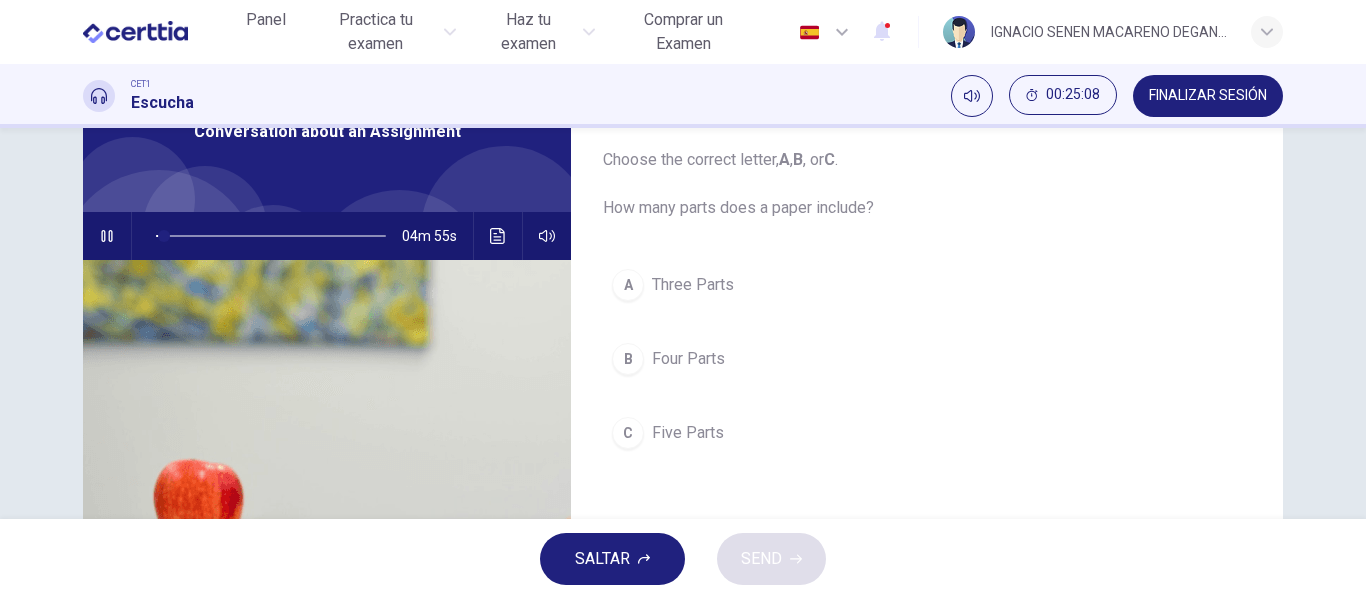 scroll, scrollTop: 118, scrollLeft: 0, axis: vertical 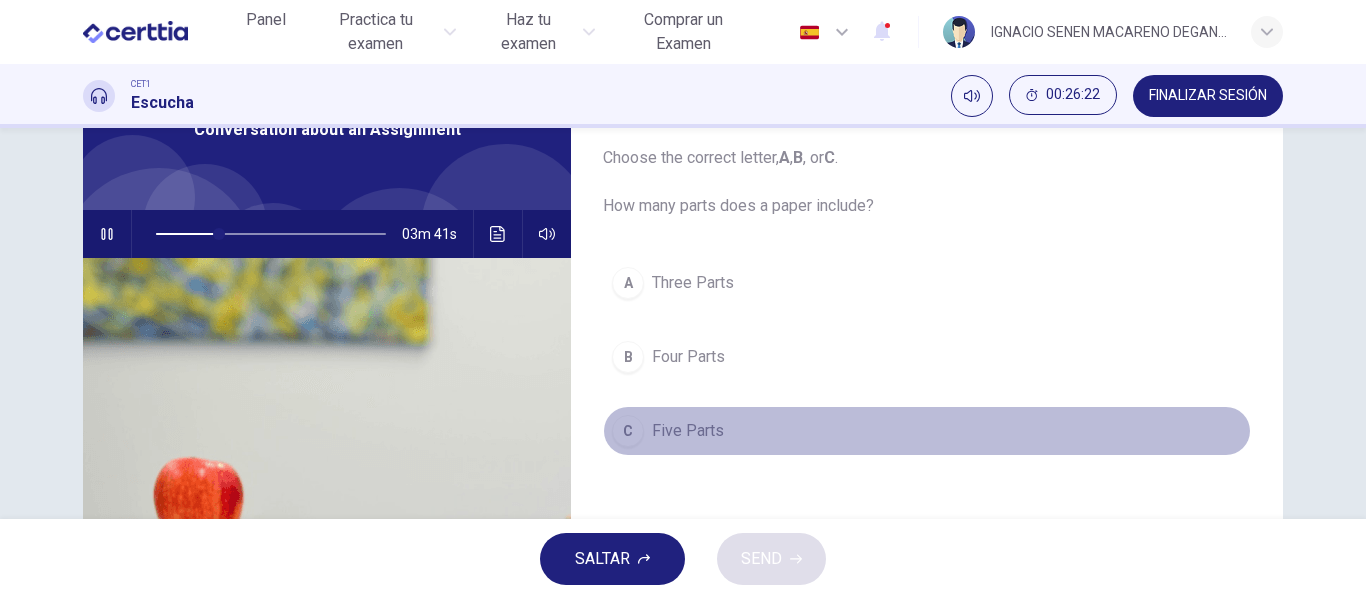 click on "Five Parts" at bounding box center (693, 283) 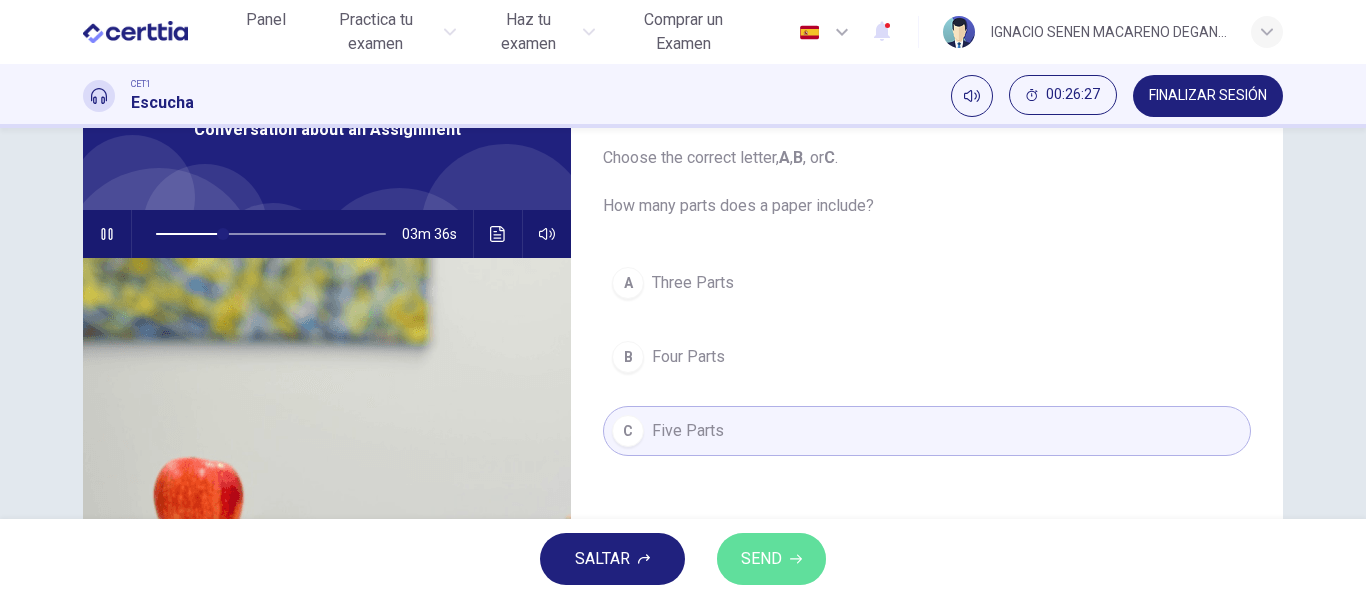 click on "SEND" at bounding box center (761, 559) 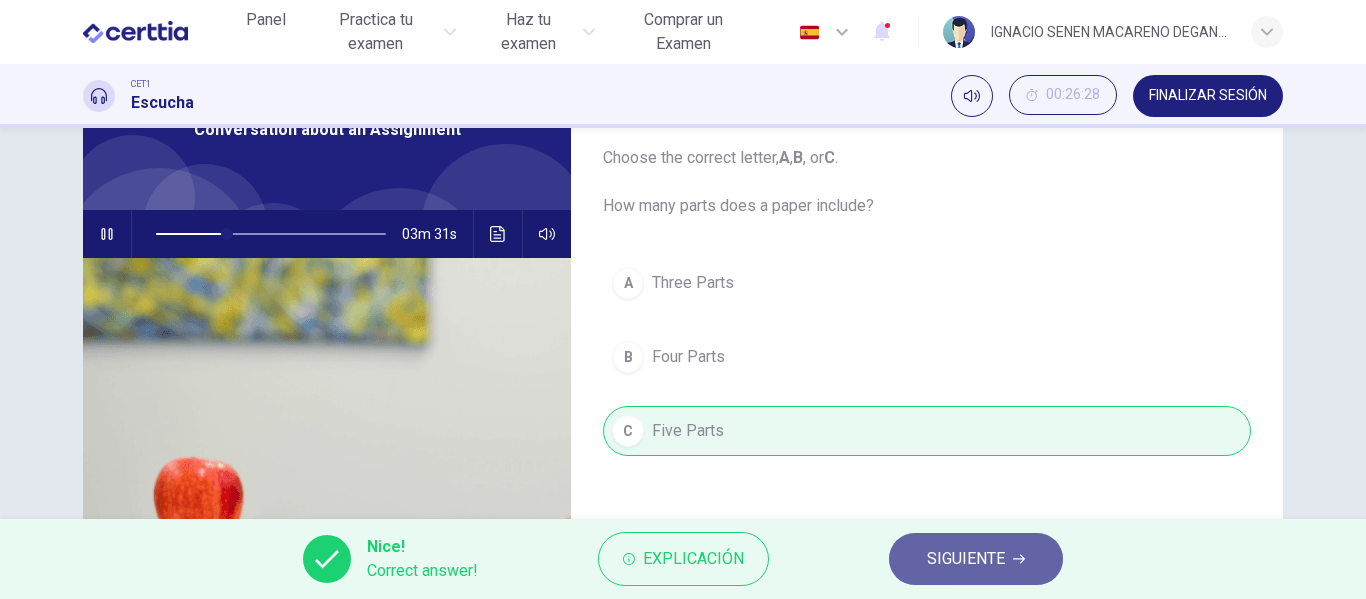click on "SIGUIENTE" at bounding box center (966, 559) 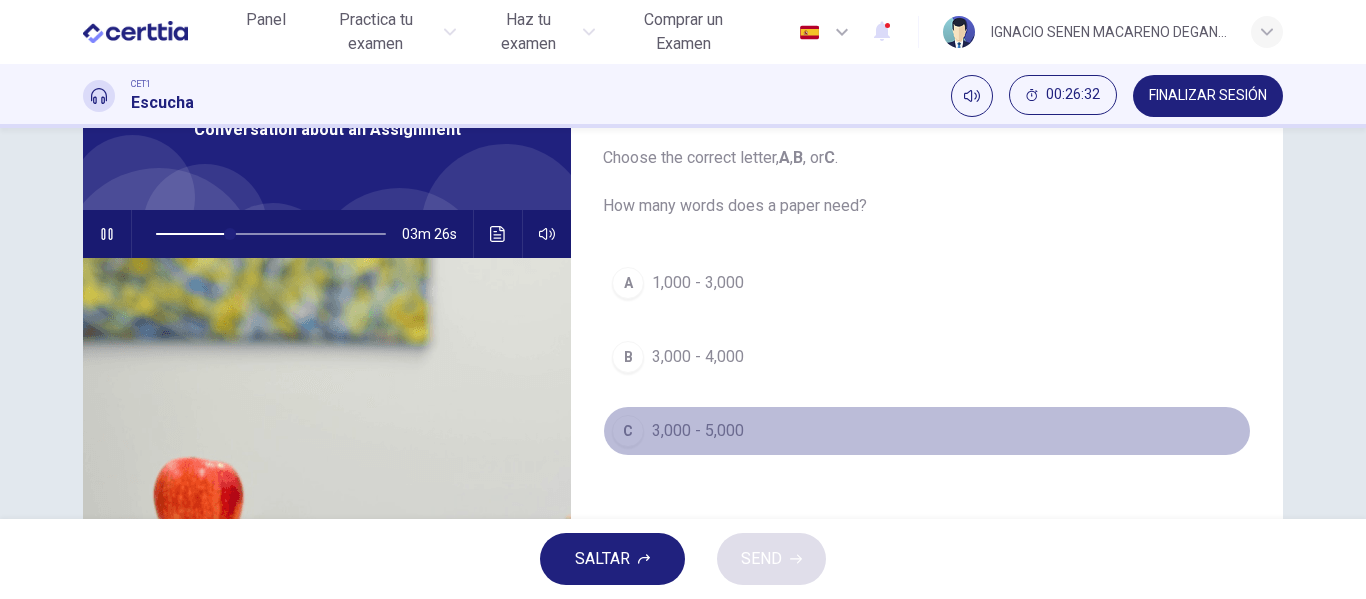 click on "3,000 - 5,000" at bounding box center (698, 283) 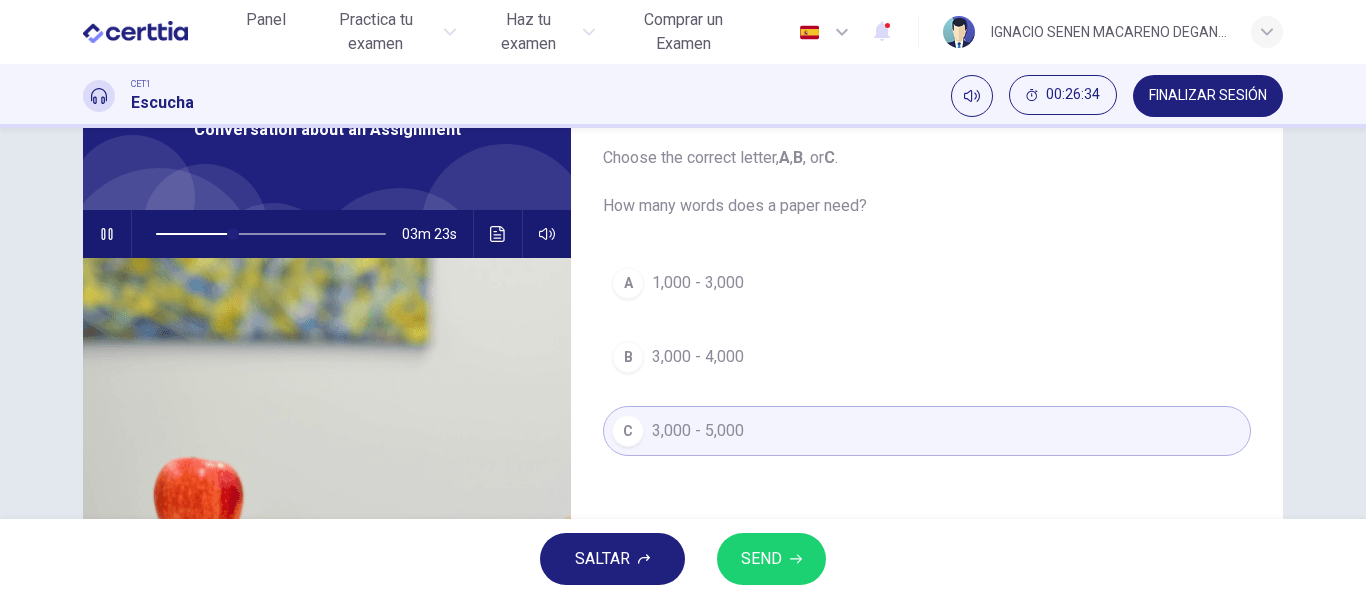 click on "SEND" at bounding box center [761, 559] 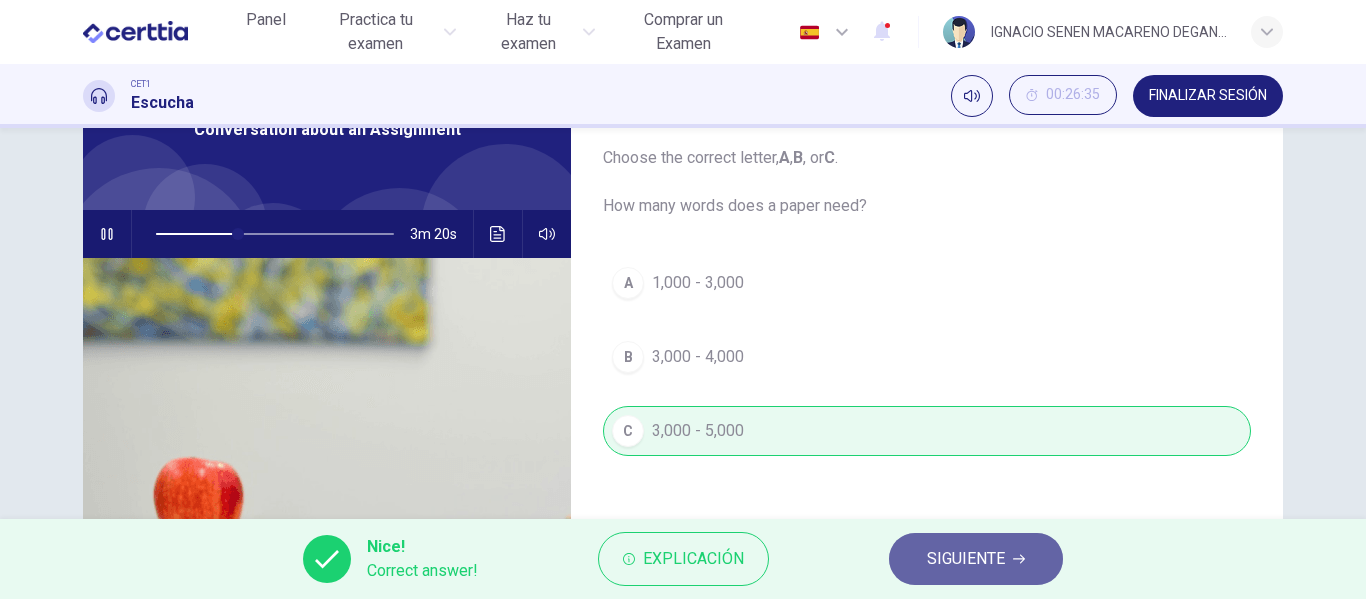 click on "SIGUIENTE" at bounding box center [966, 559] 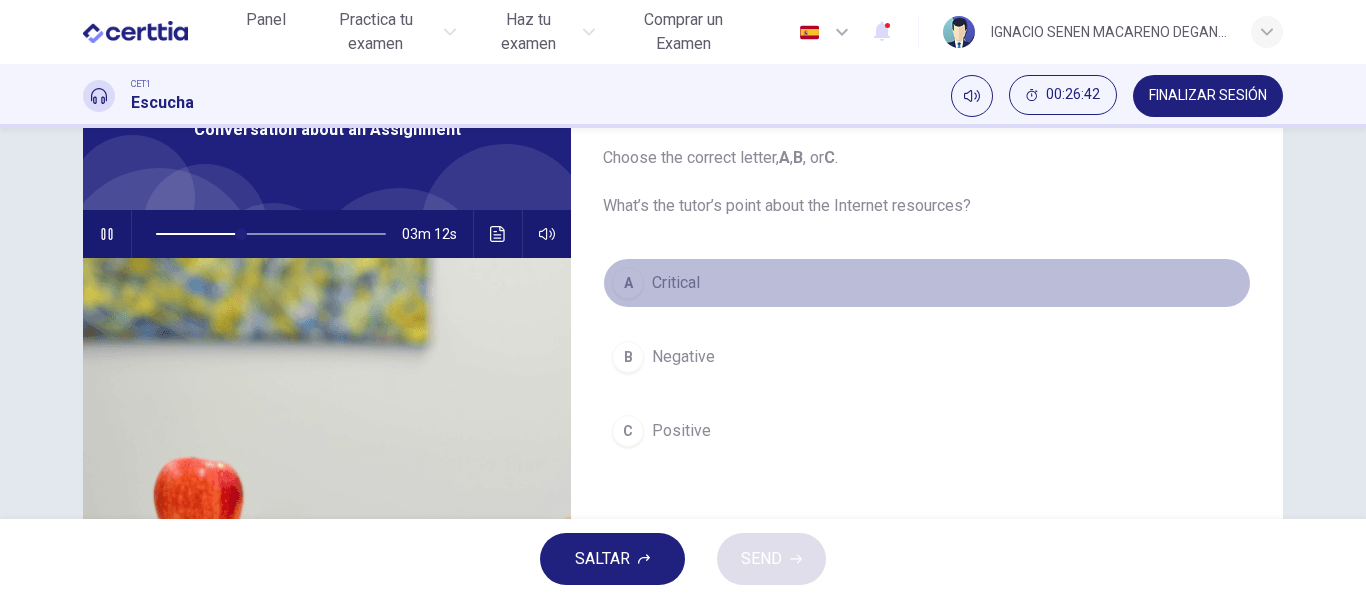 click on "Critical" at bounding box center [676, 283] 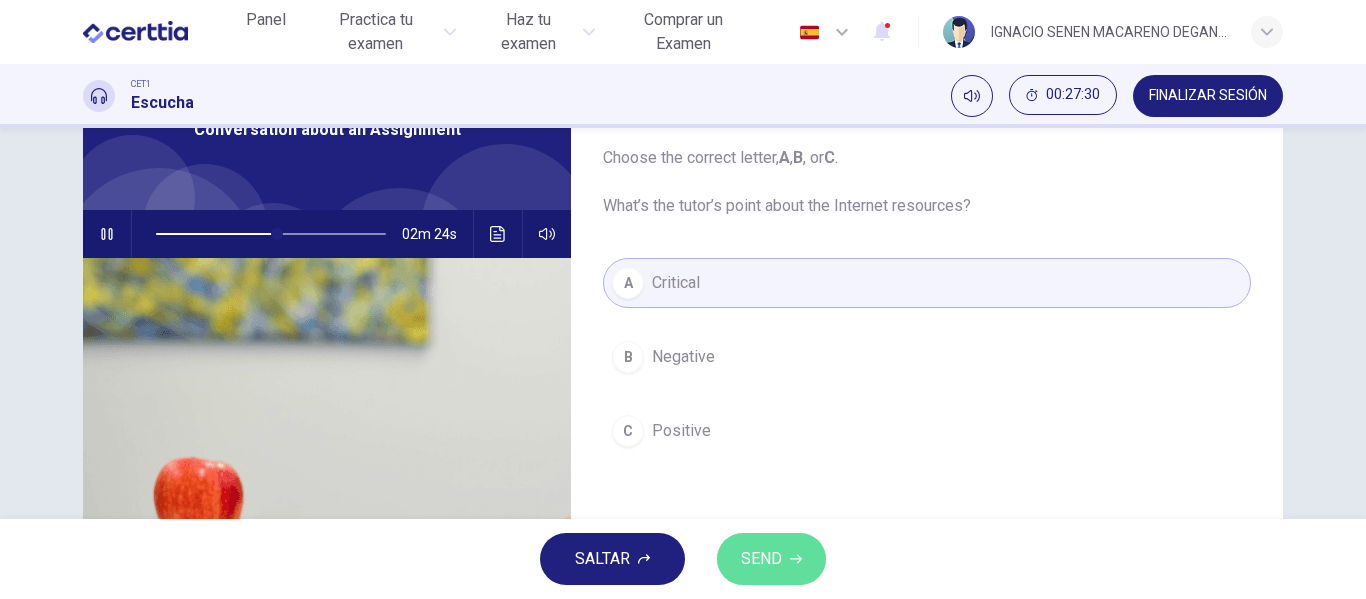 click on "SEND" at bounding box center [761, 559] 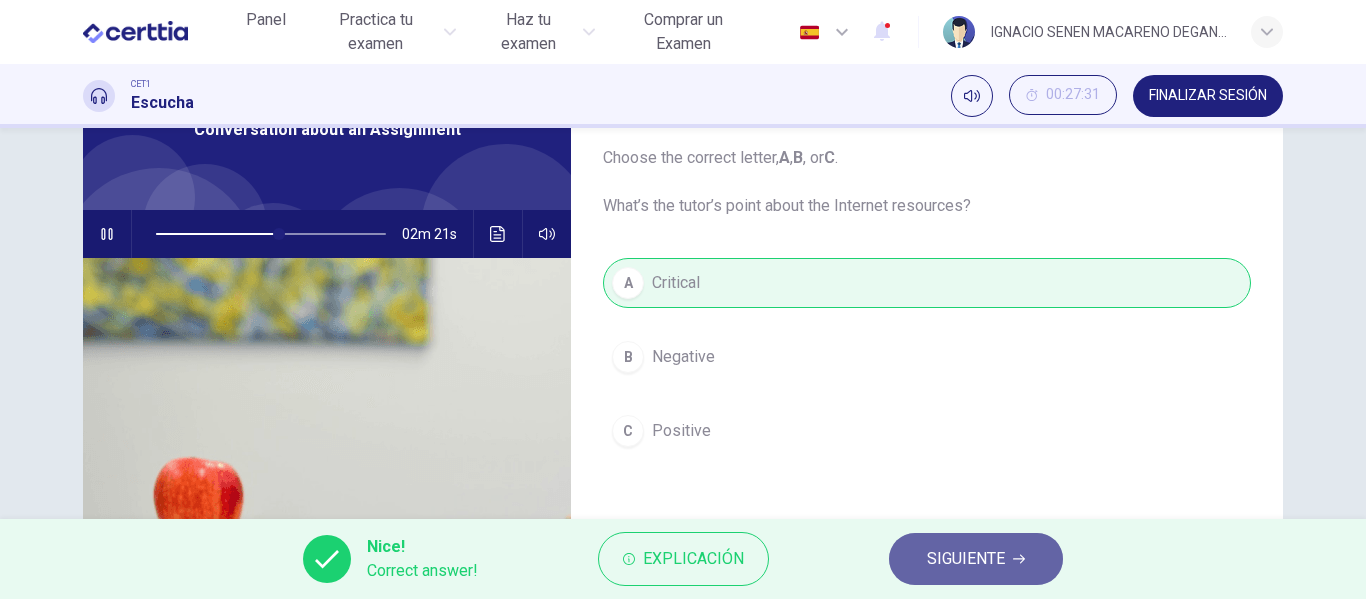 click on "SIGUIENTE" at bounding box center [966, 559] 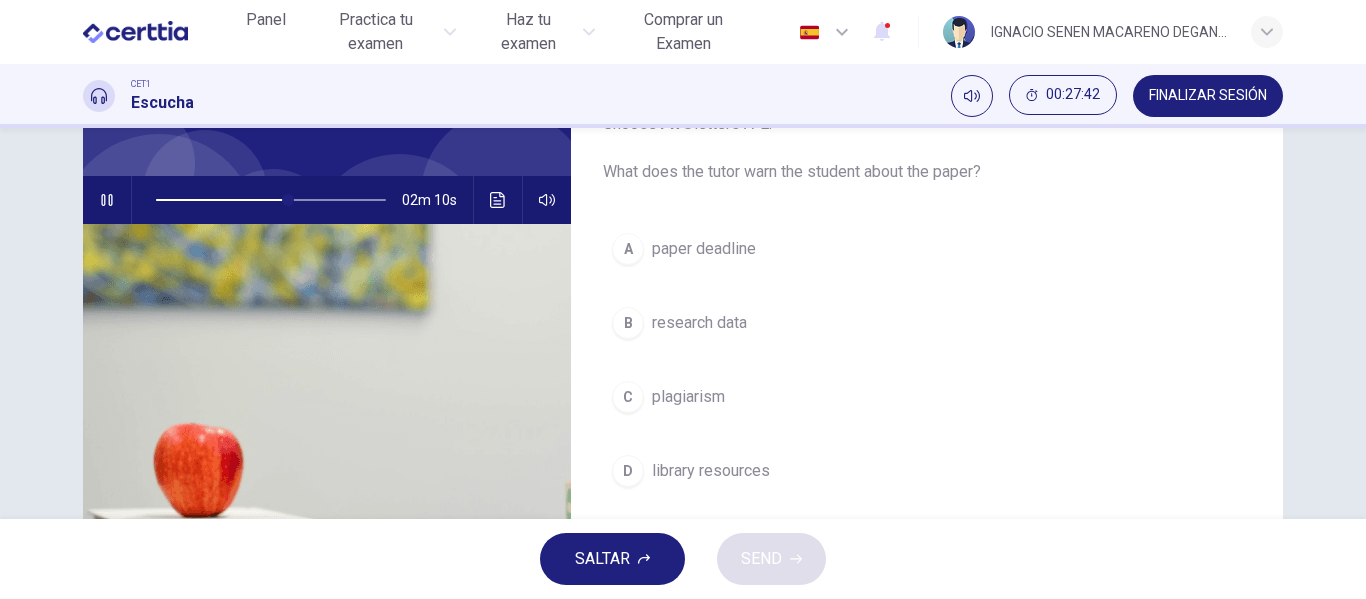 scroll, scrollTop: 154, scrollLeft: 0, axis: vertical 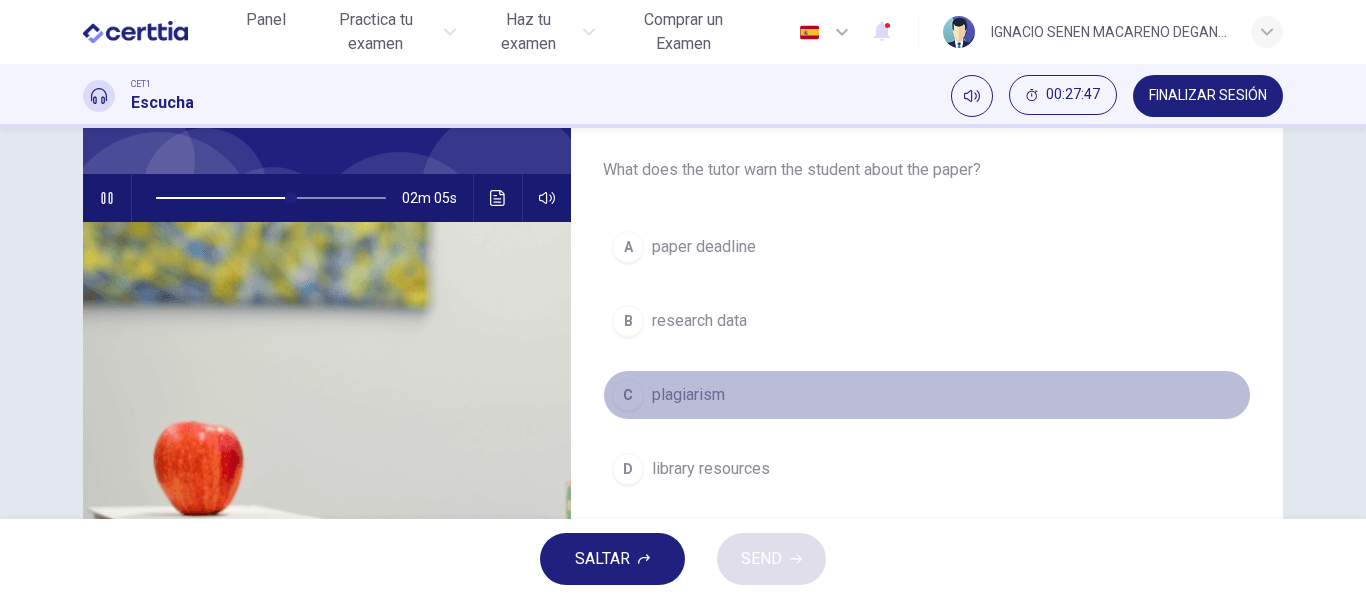 click on "plagiarism" at bounding box center (704, 247) 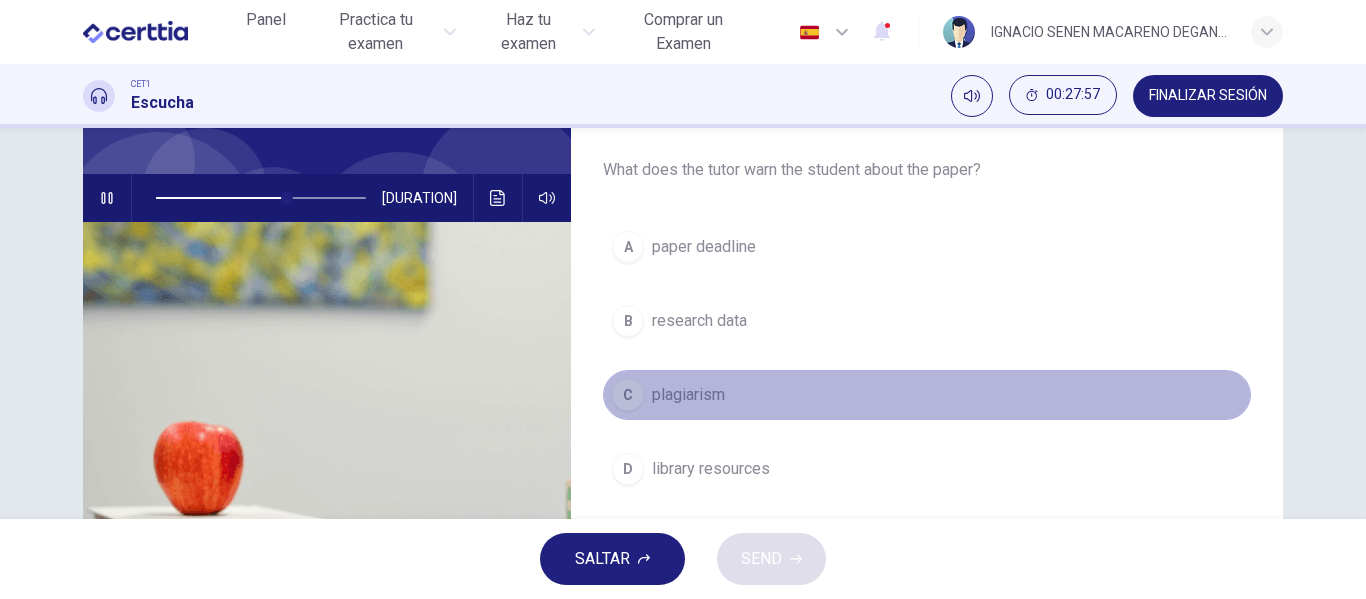 click on "plagiarism" at bounding box center [688, 395] 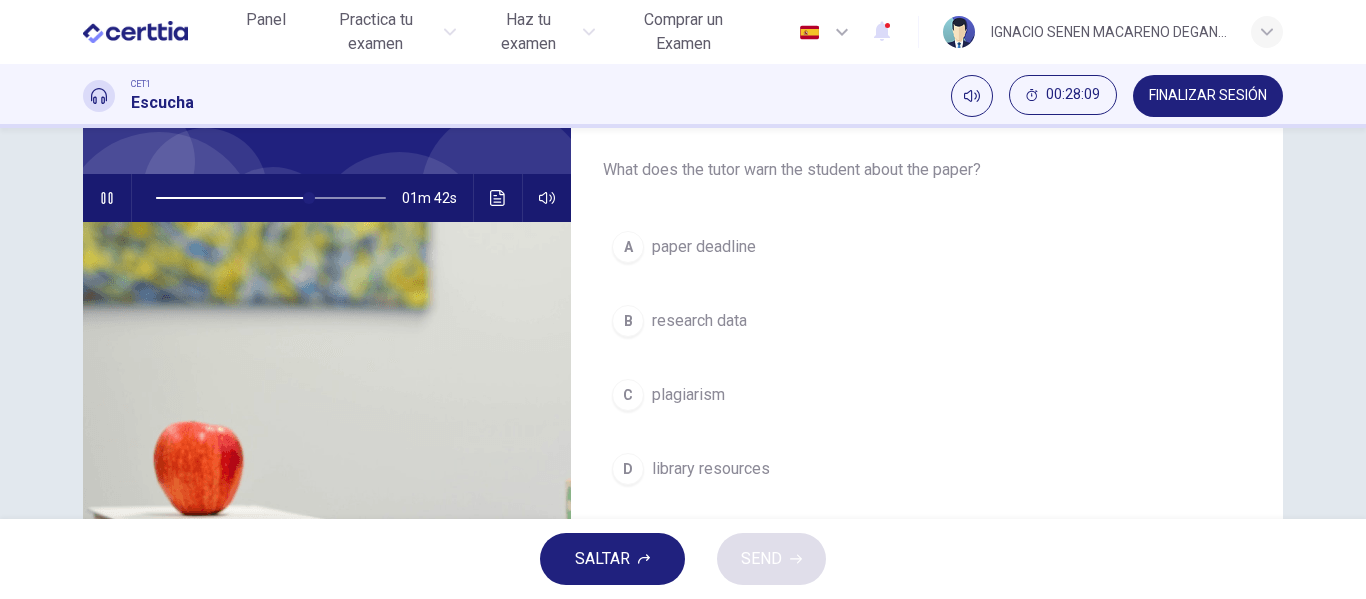 click on "plagiarism" at bounding box center (704, 247) 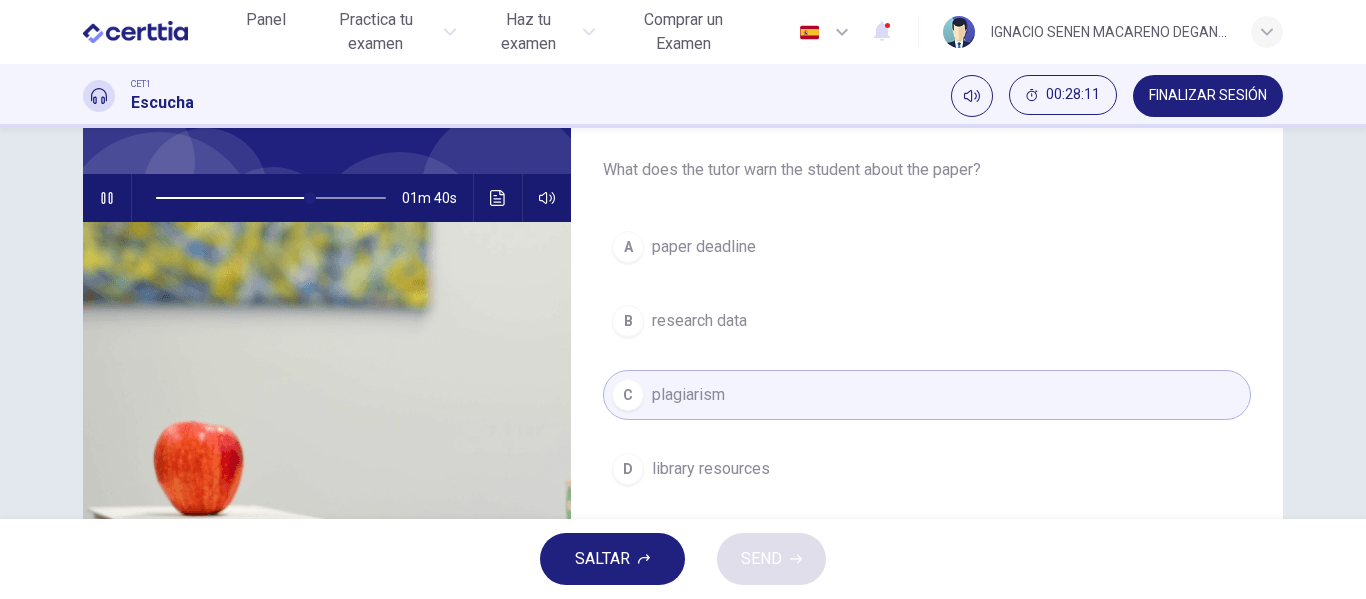 click on "A paper deadline B research data C plagiarism D library resources E research method" at bounding box center (927, 415) 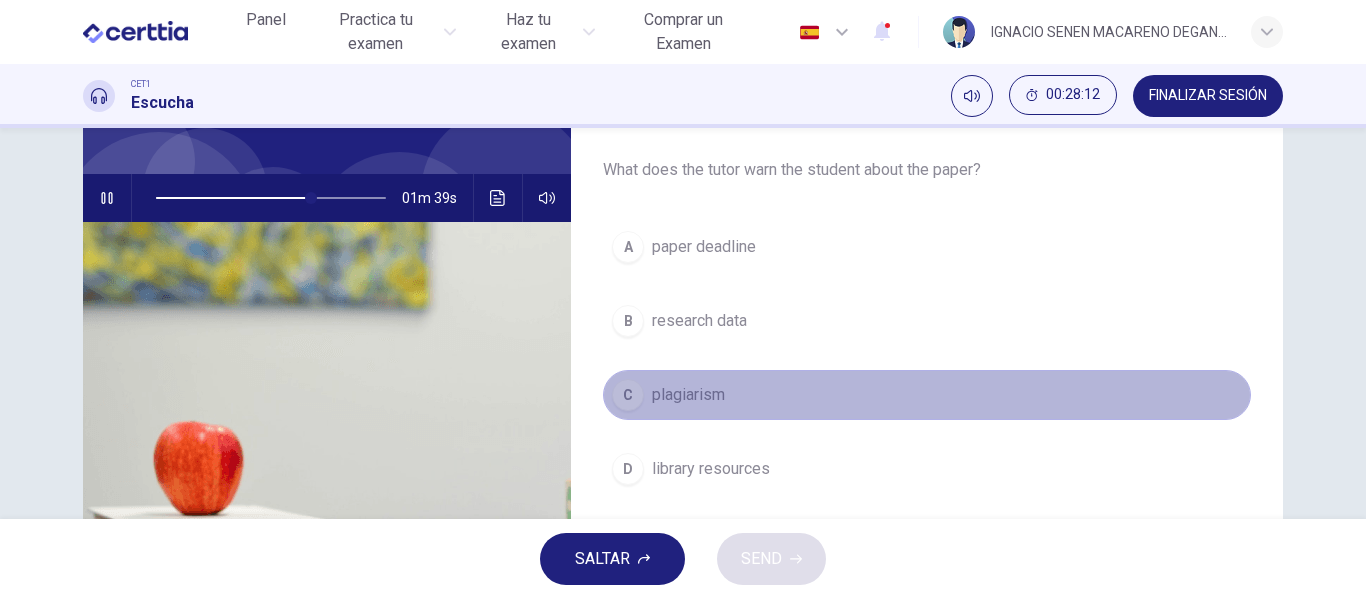 click on "plagiarism" at bounding box center [688, 395] 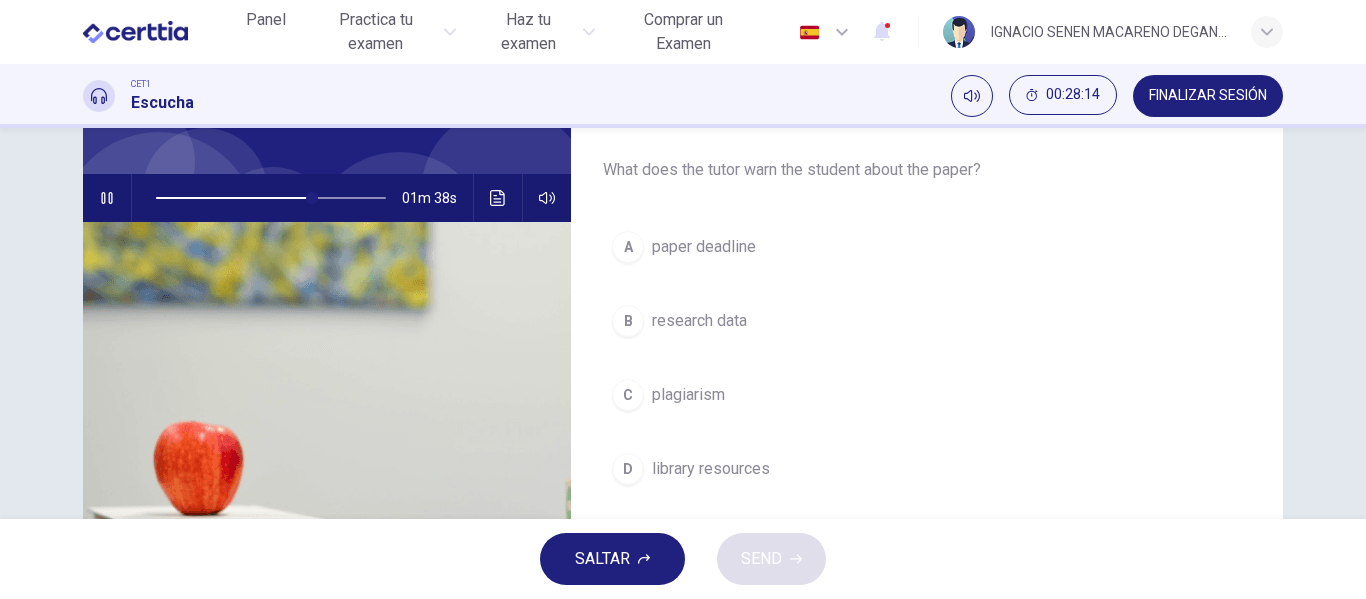 click on "paper deadline" at bounding box center [704, 247] 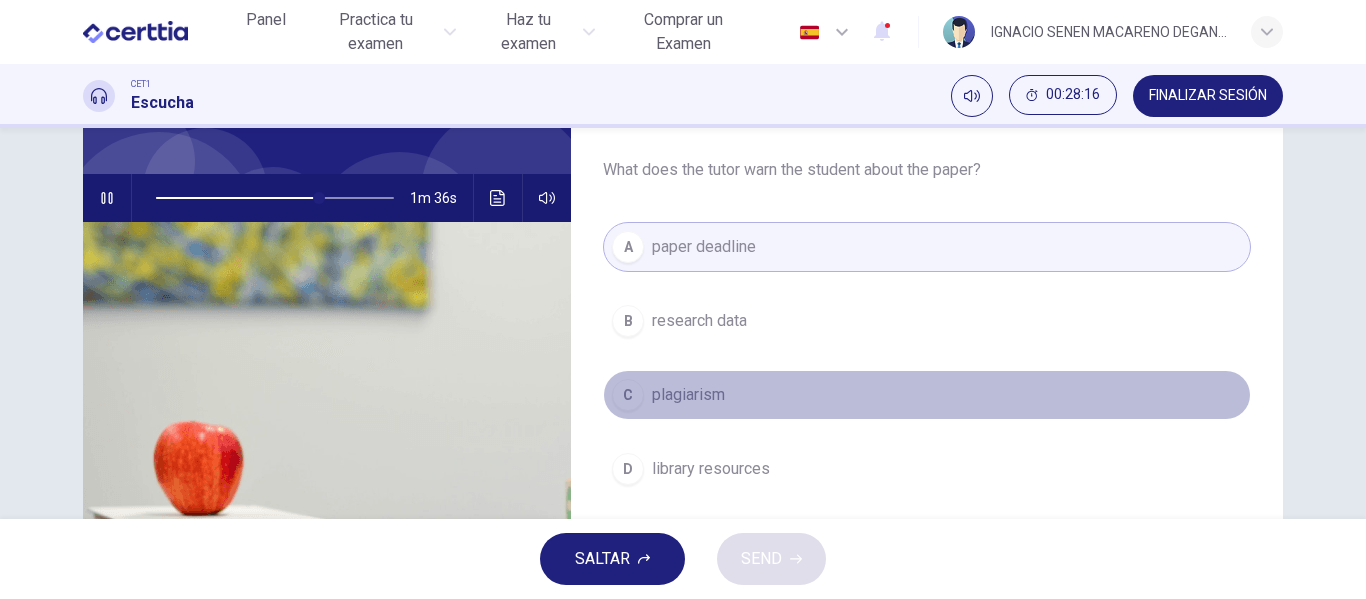 click on "plagiarism" at bounding box center [699, 321] 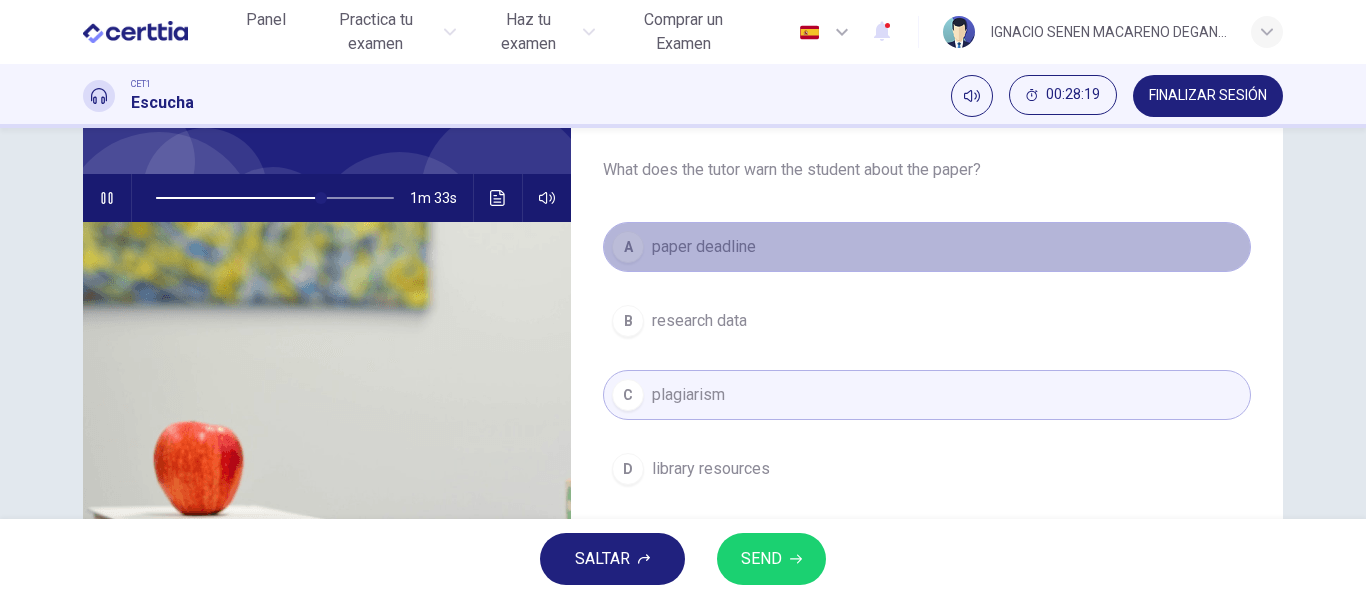 click on "A paper deadline" at bounding box center (927, 247) 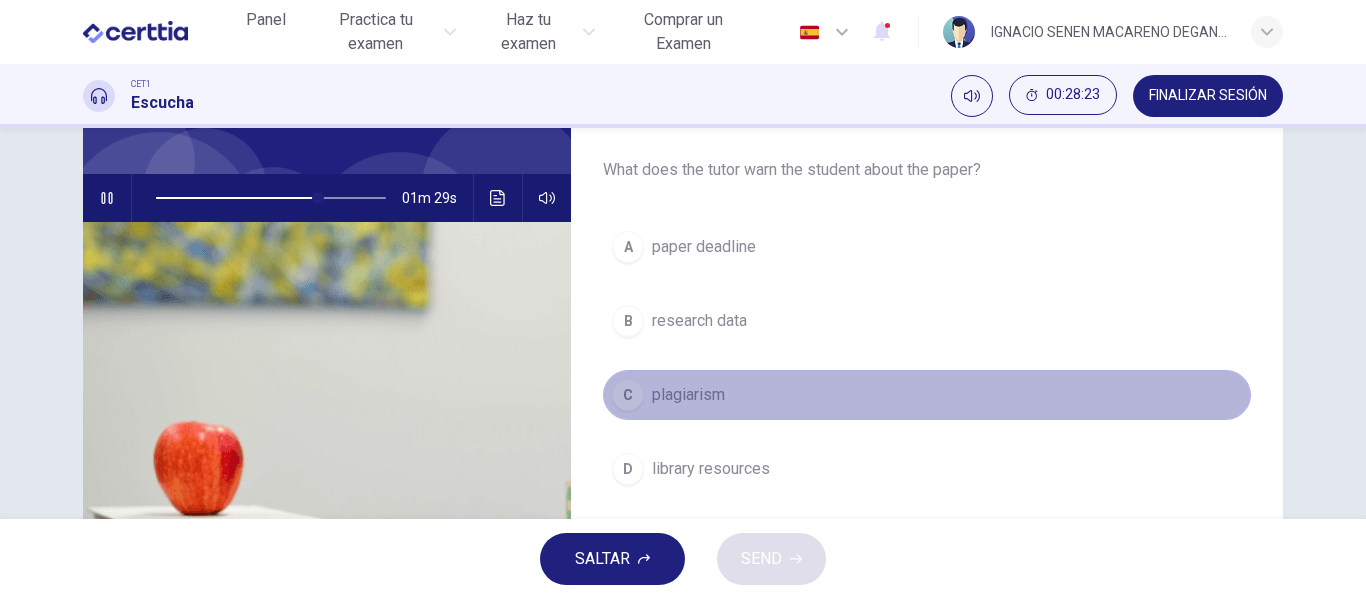 click on "C plagiarism" at bounding box center [927, 395] 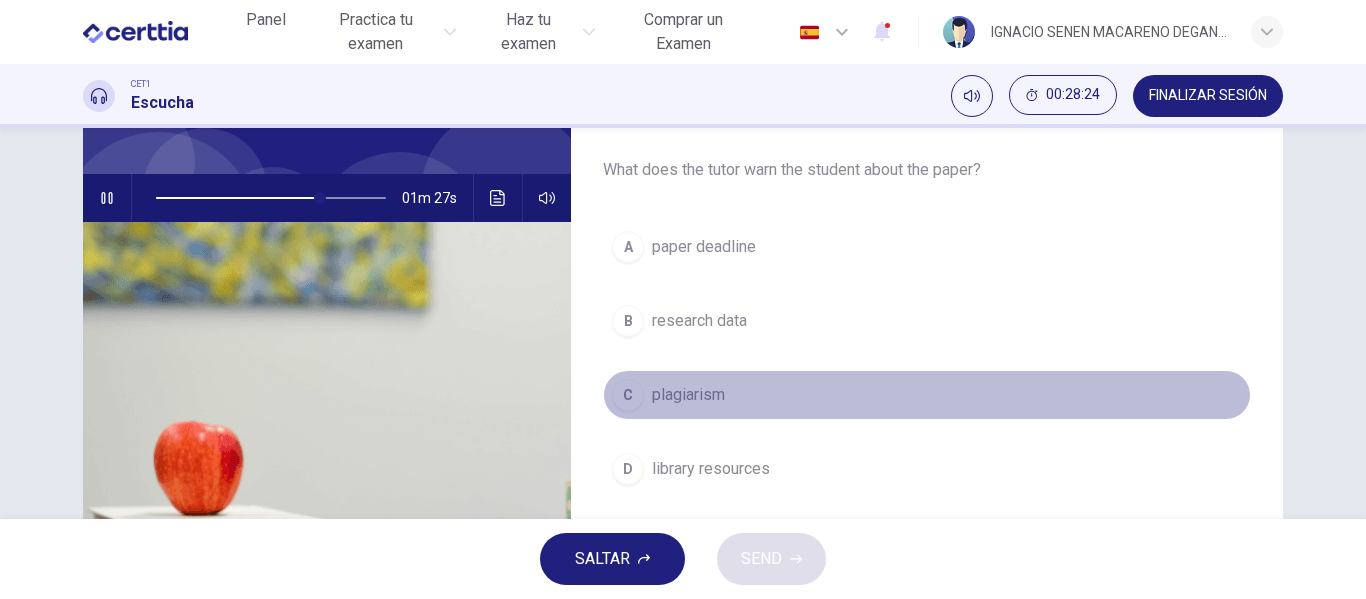 click on "plagiarism" at bounding box center [704, 247] 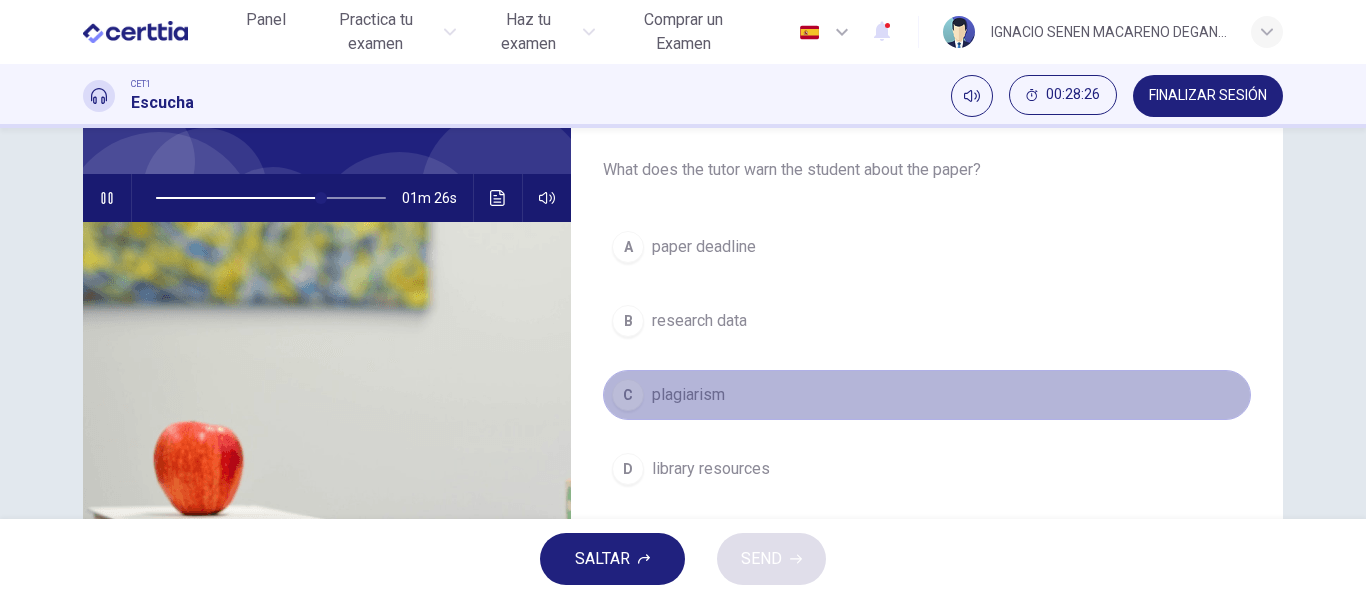 click on "plagiarism" at bounding box center [688, 395] 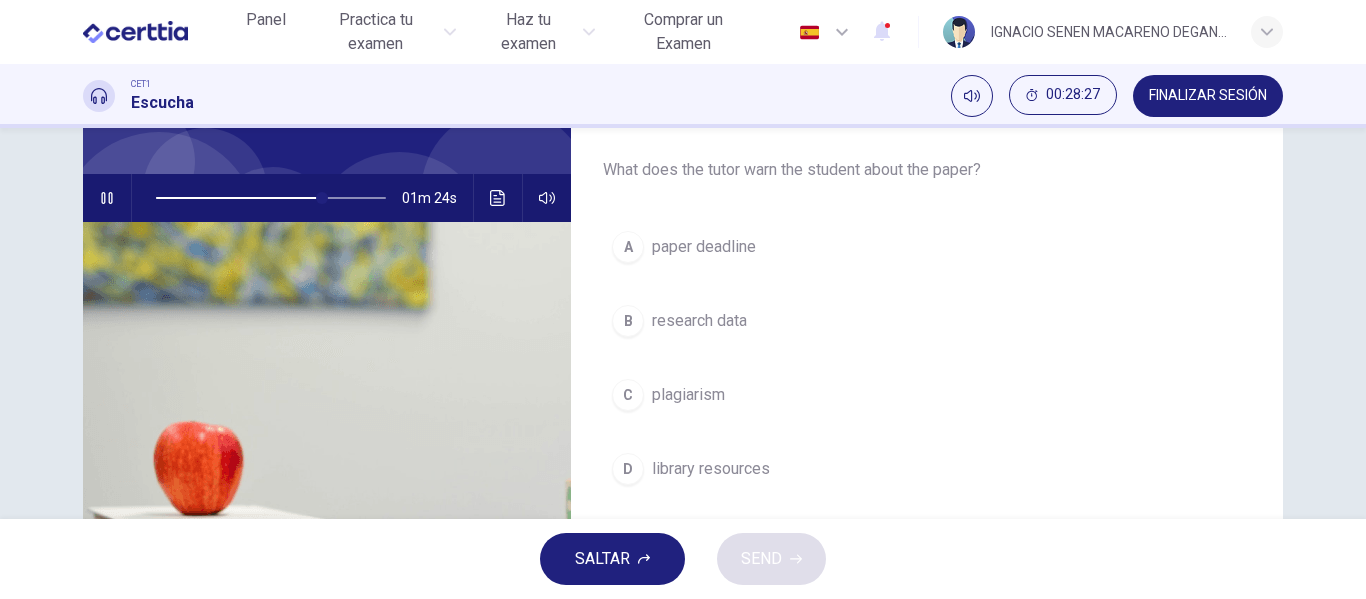 click on "CET1 Escucha 00:28:27 FINALIZAR SESIÓN" at bounding box center [683, 96] 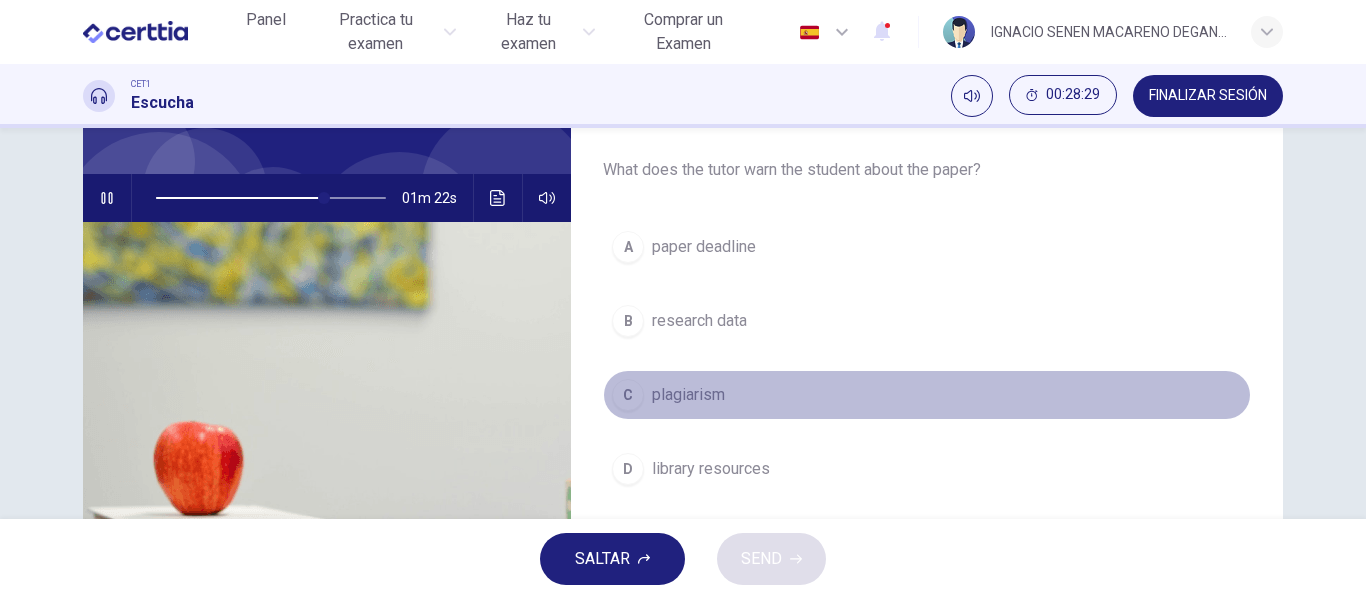 click on "C" at bounding box center [628, 247] 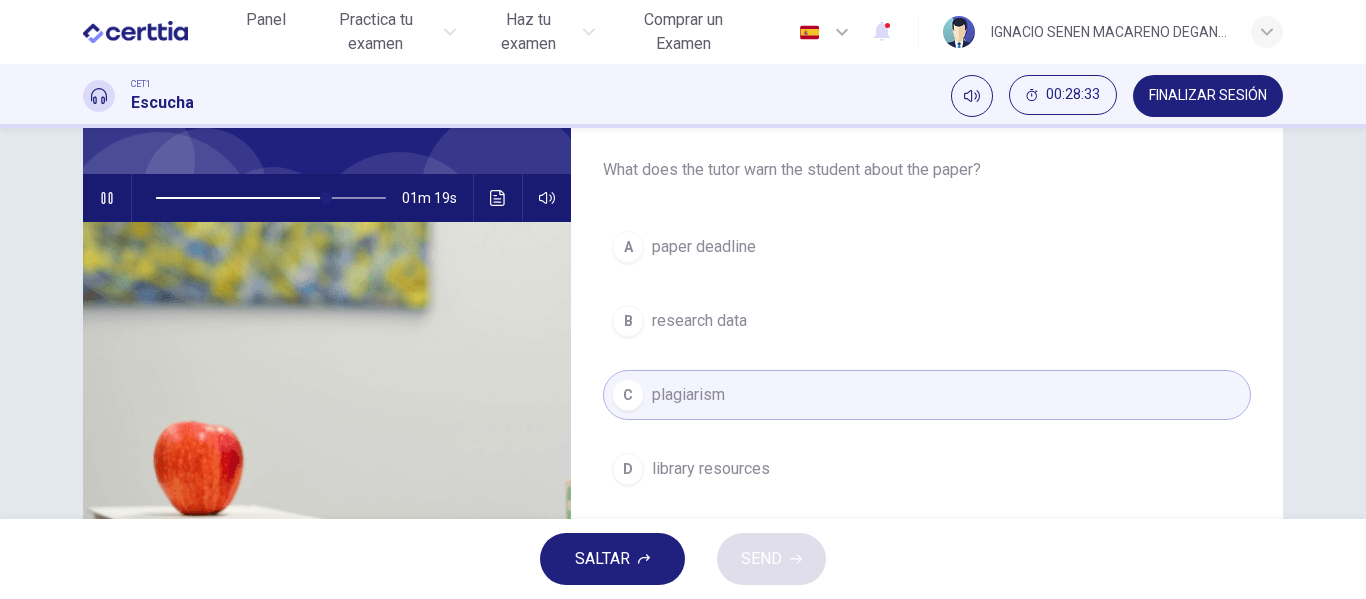 click on "C plagiarism" at bounding box center [927, 395] 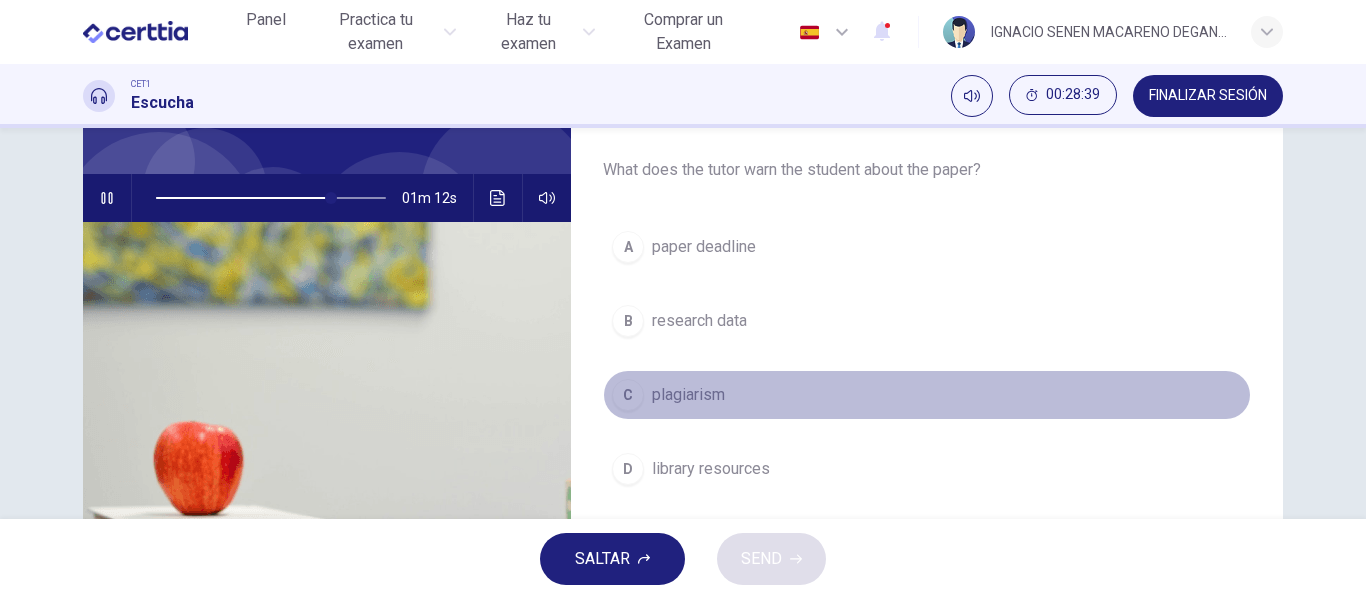 click on "C" at bounding box center [628, 247] 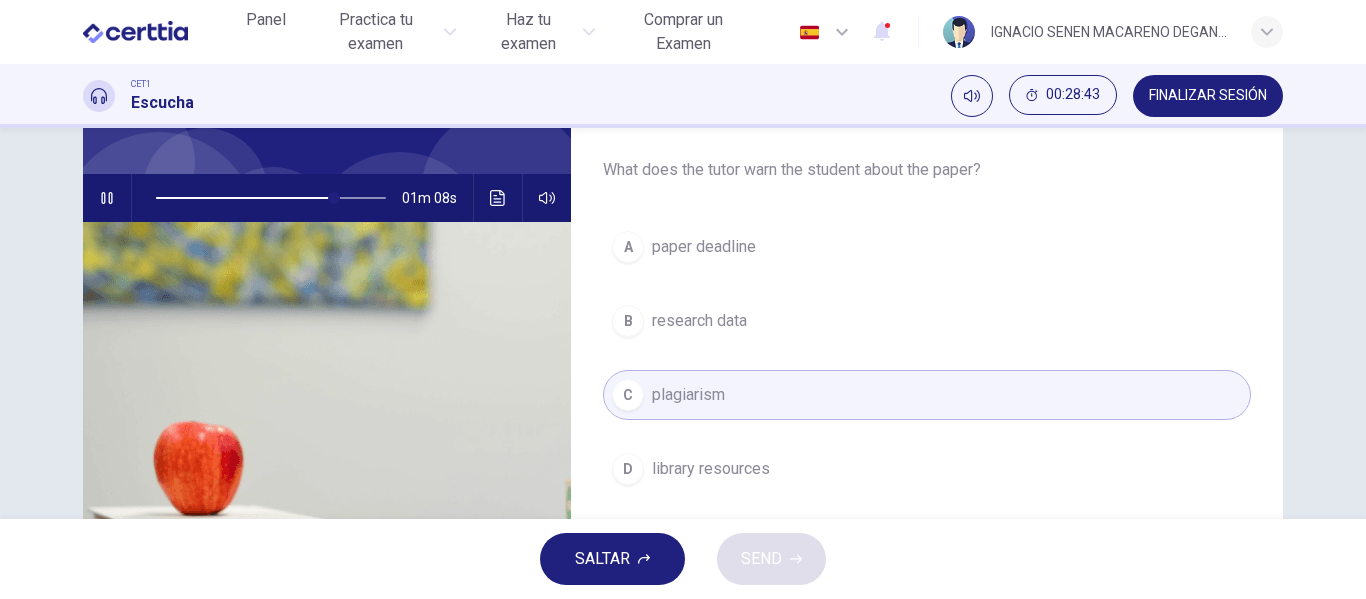 drag, startPoint x: 771, startPoint y: 554, endPoint x: 1365, endPoint y: 148, distance: 719.49426 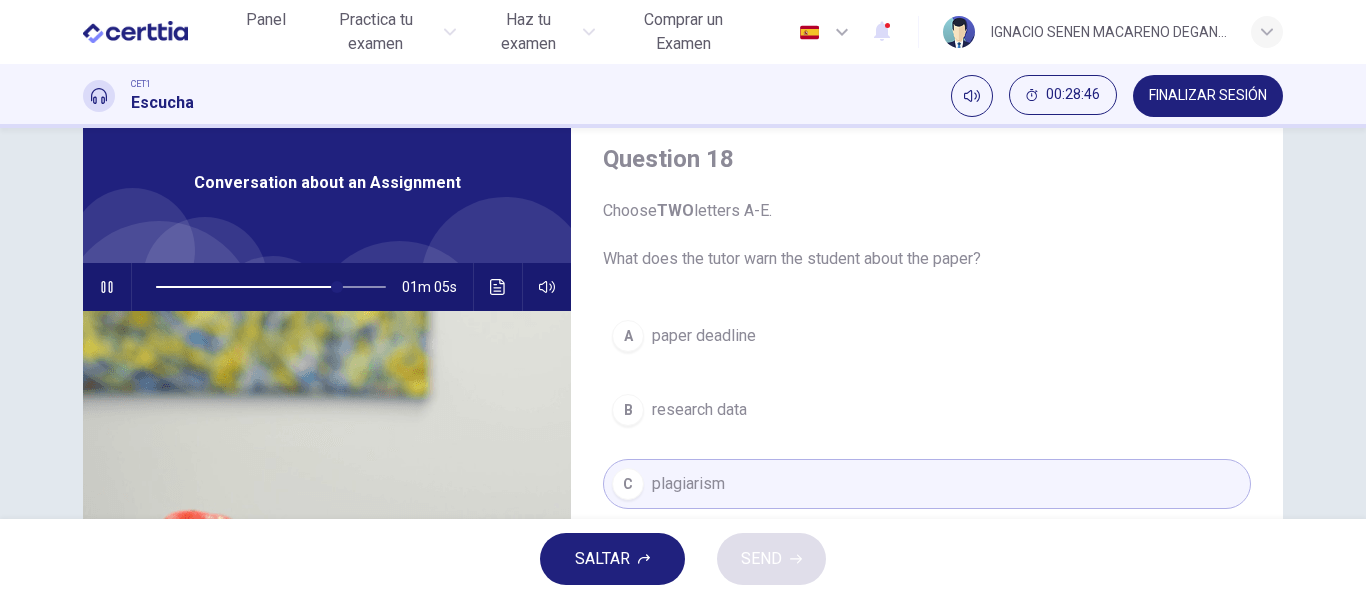 scroll, scrollTop: 68, scrollLeft: 0, axis: vertical 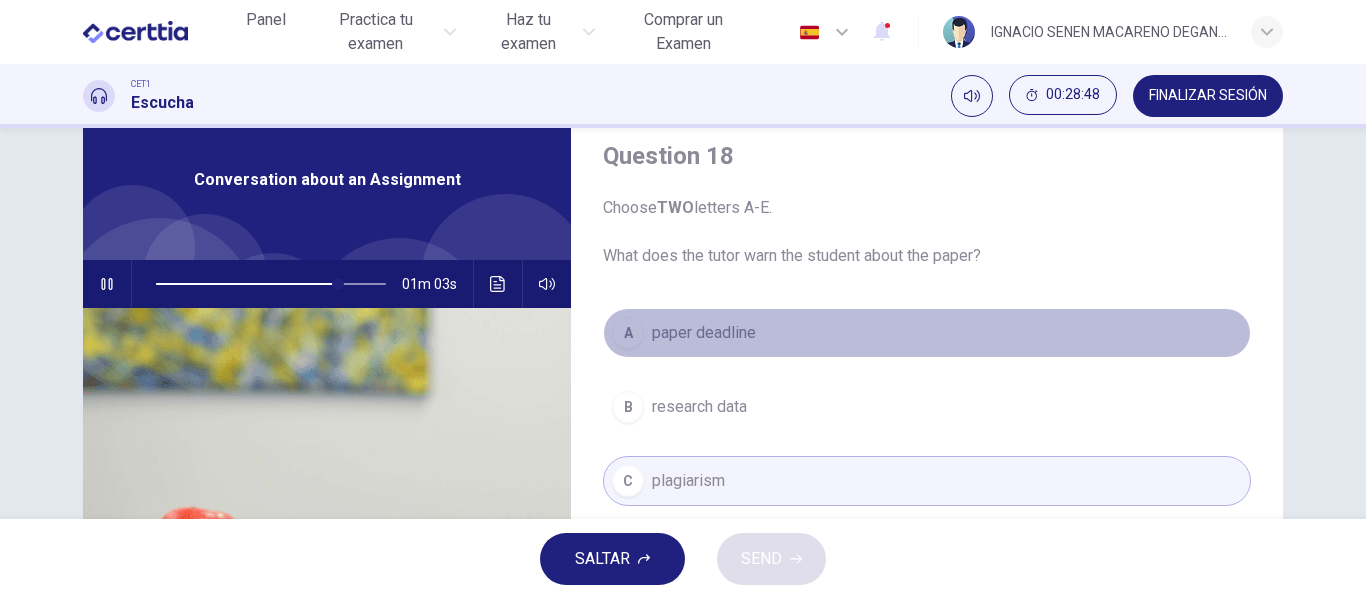 click on "paper deadline" at bounding box center [704, 333] 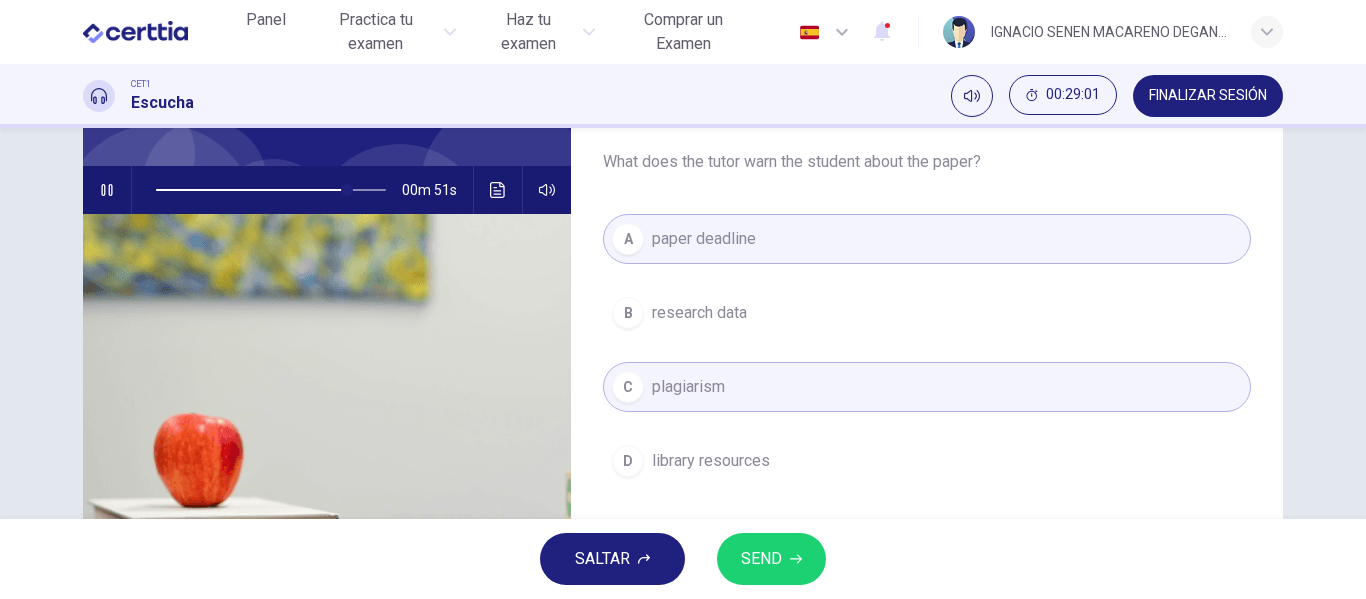scroll, scrollTop: 156, scrollLeft: 0, axis: vertical 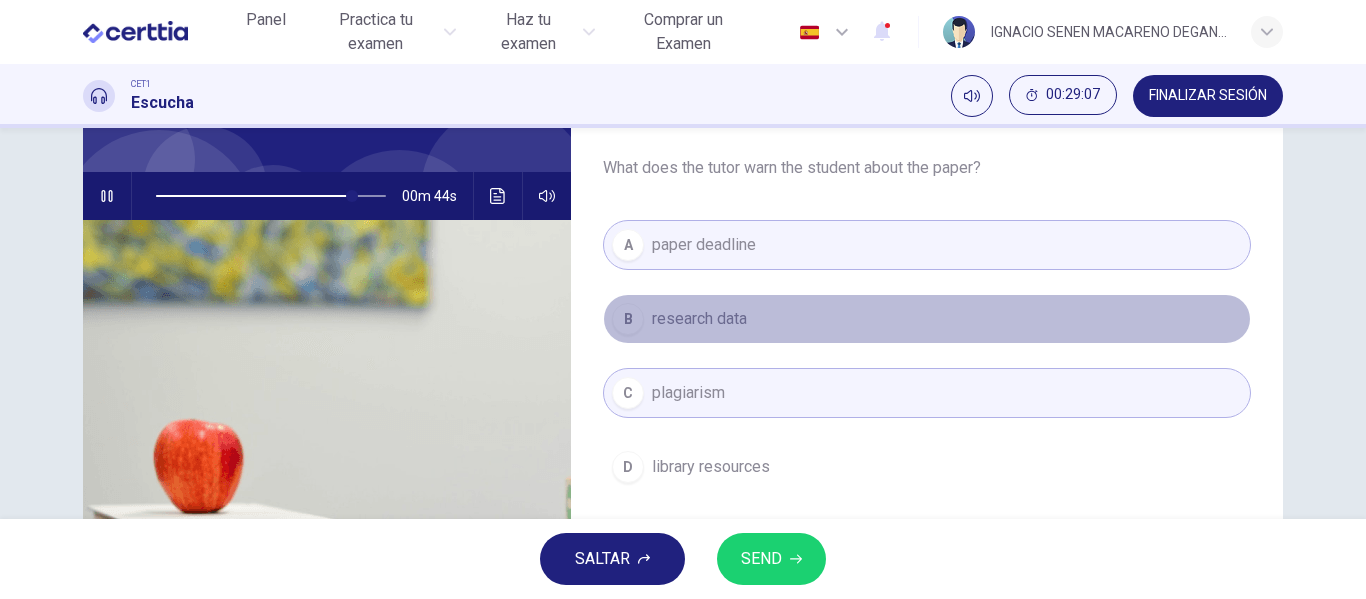 click on "research data" at bounding box center (699, 319) 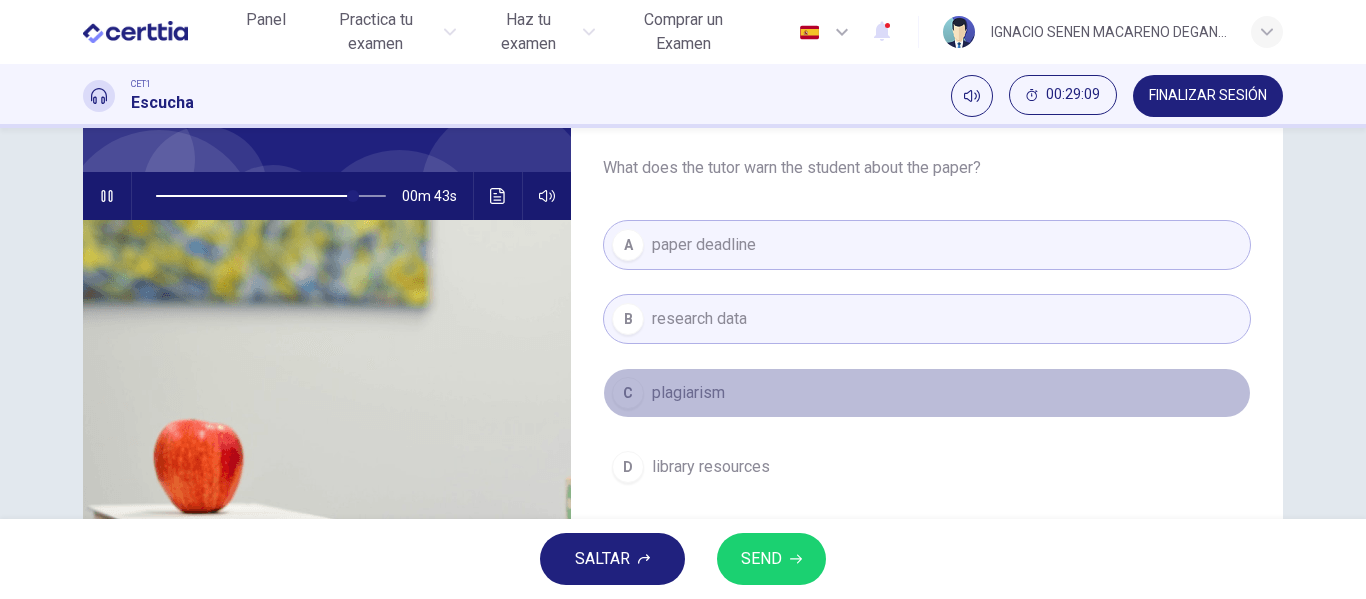 click on "plagiarism" at bounding box center [688, 393] 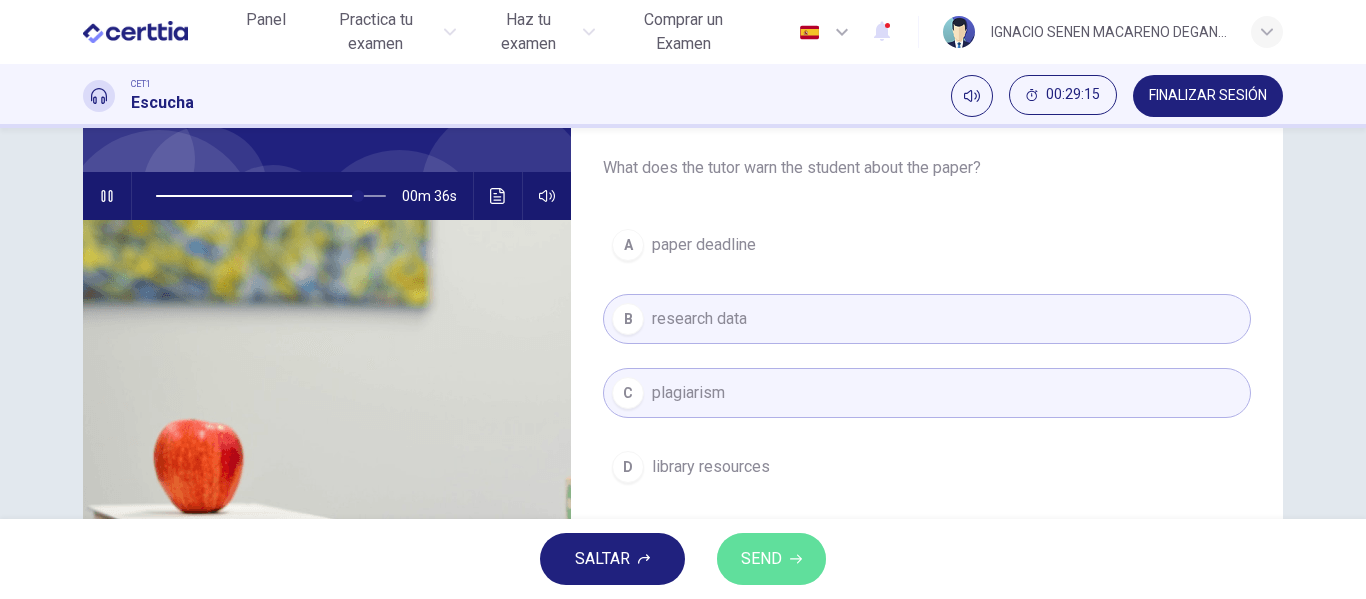 click on "SEND" at bounding box center [761, 559] 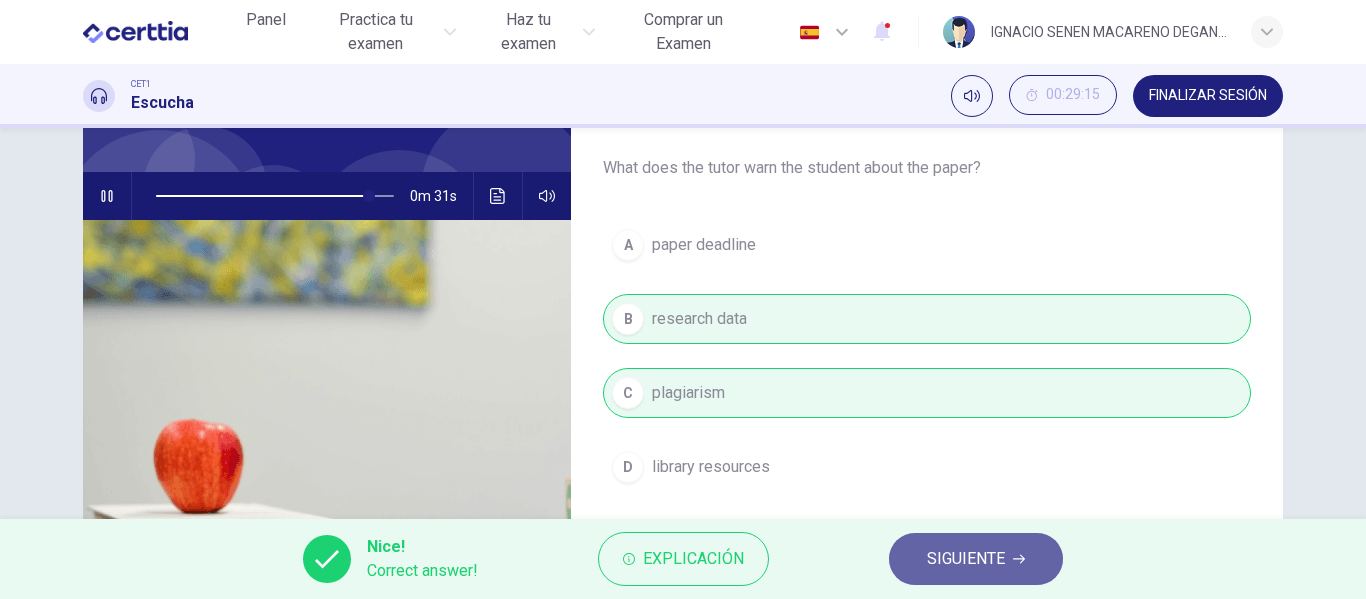 click on "SIGUIENTE" at bounding box center (966, 559) 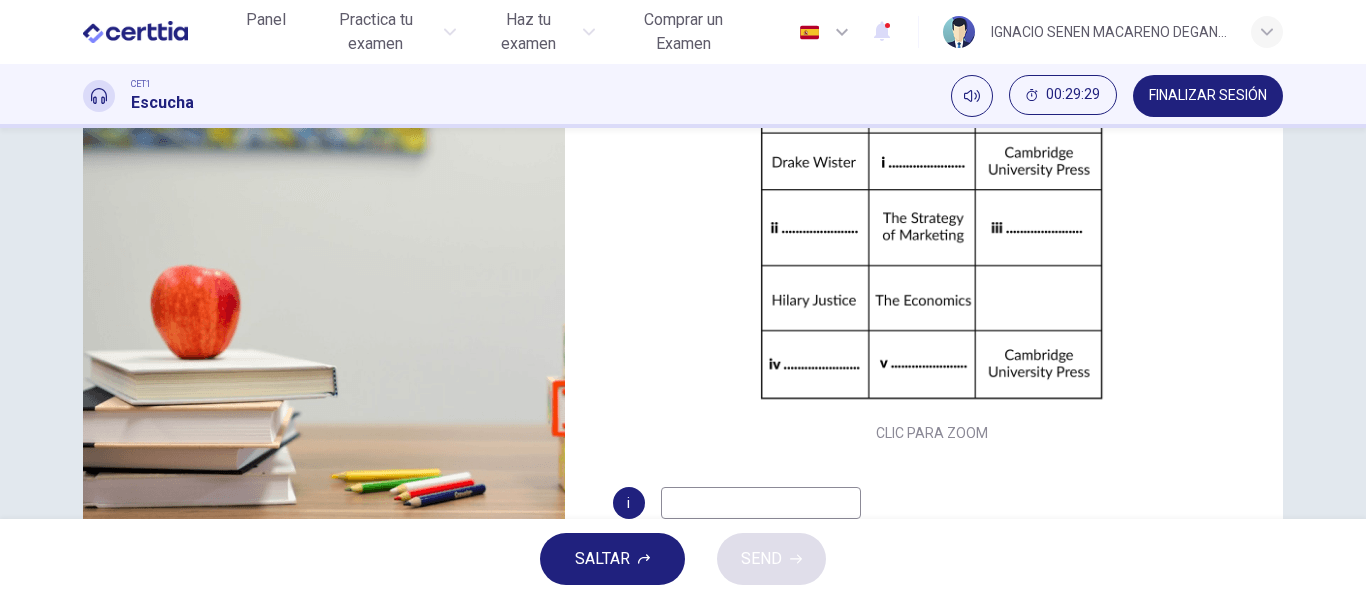 scroll, scrollTop: 384, scrollLeft: 0, axis: vertical 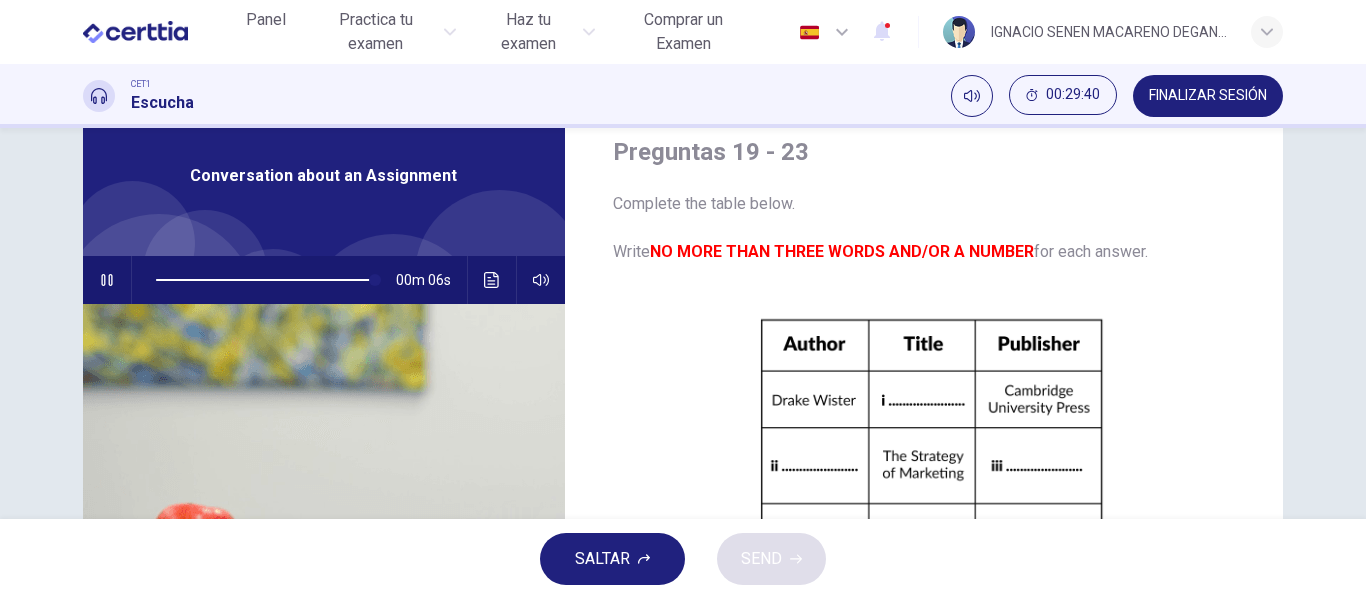 click at bounding box center [268, 280] 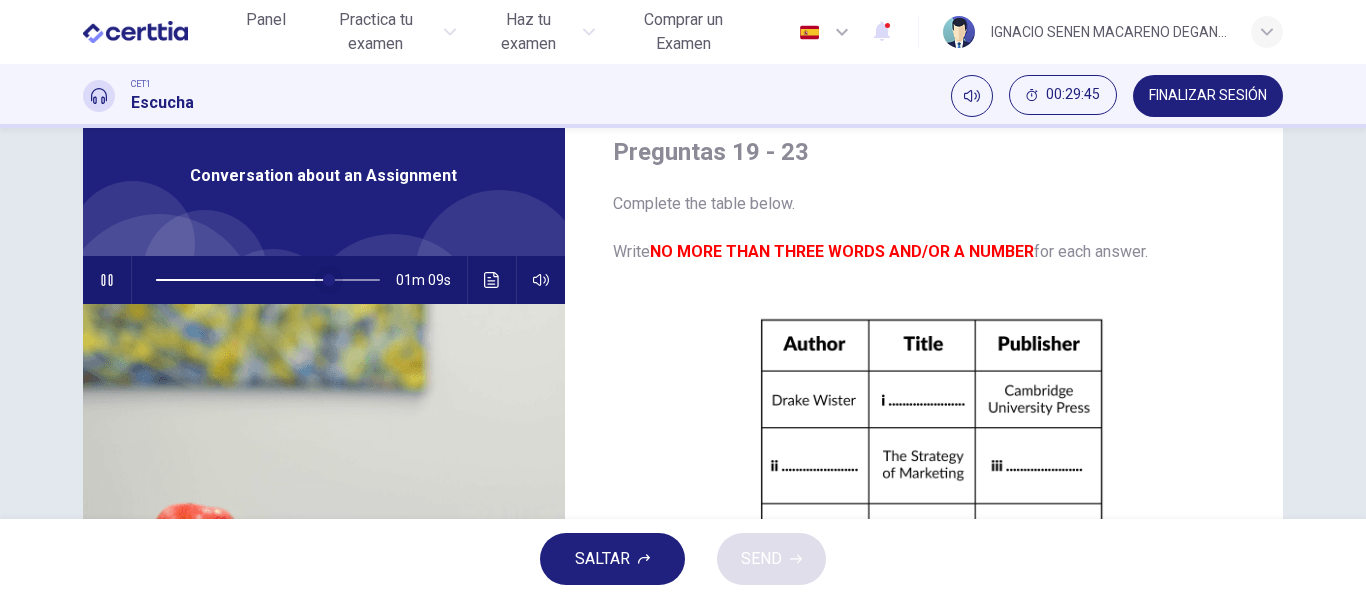 click at bounding box center [329, 280] 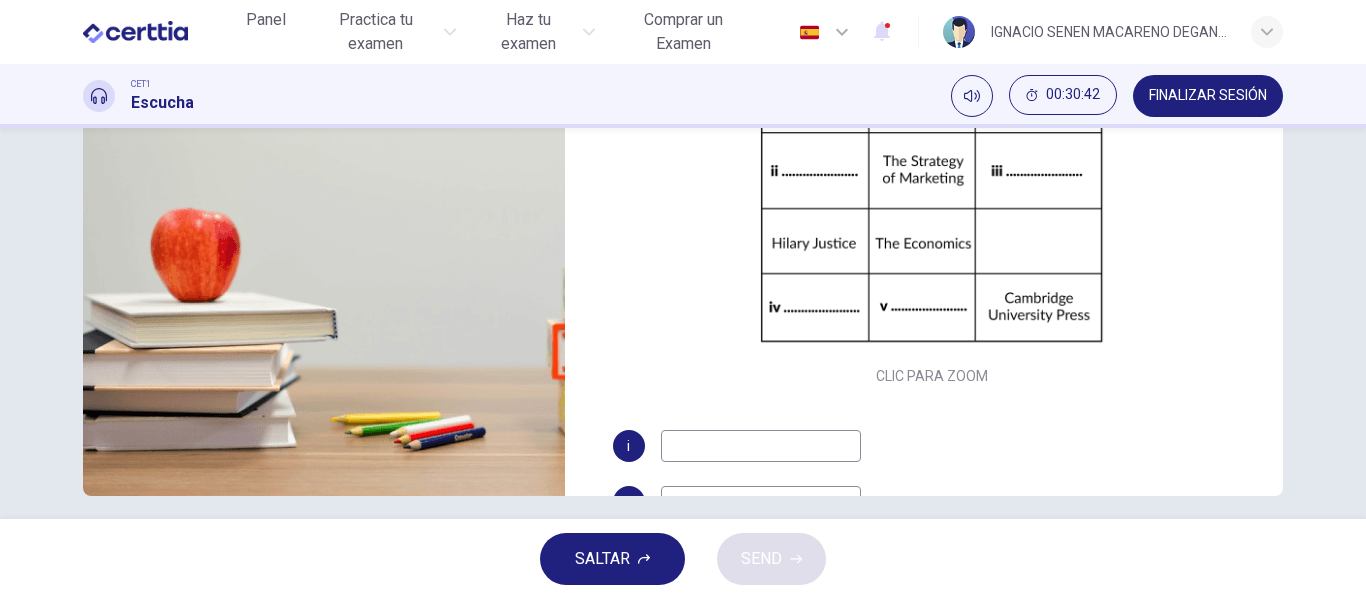 scroll, scrollTop: 359, scrollLeft: 0, axis: vertical 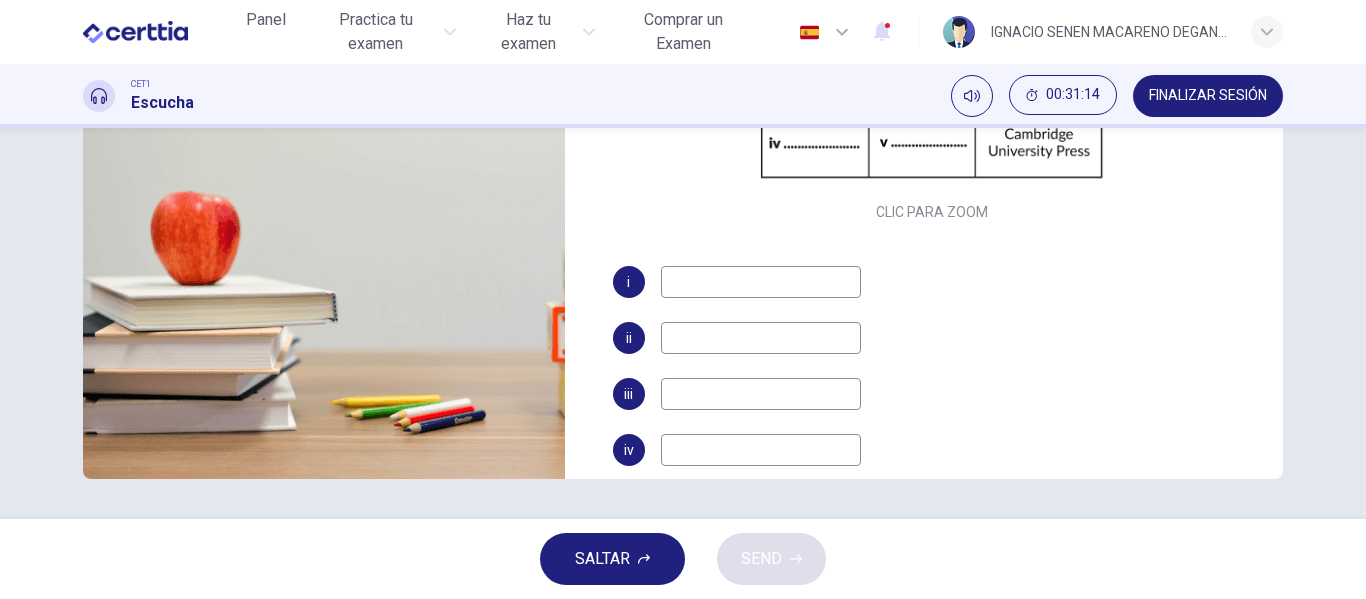 click at bounding box center (761, 282) 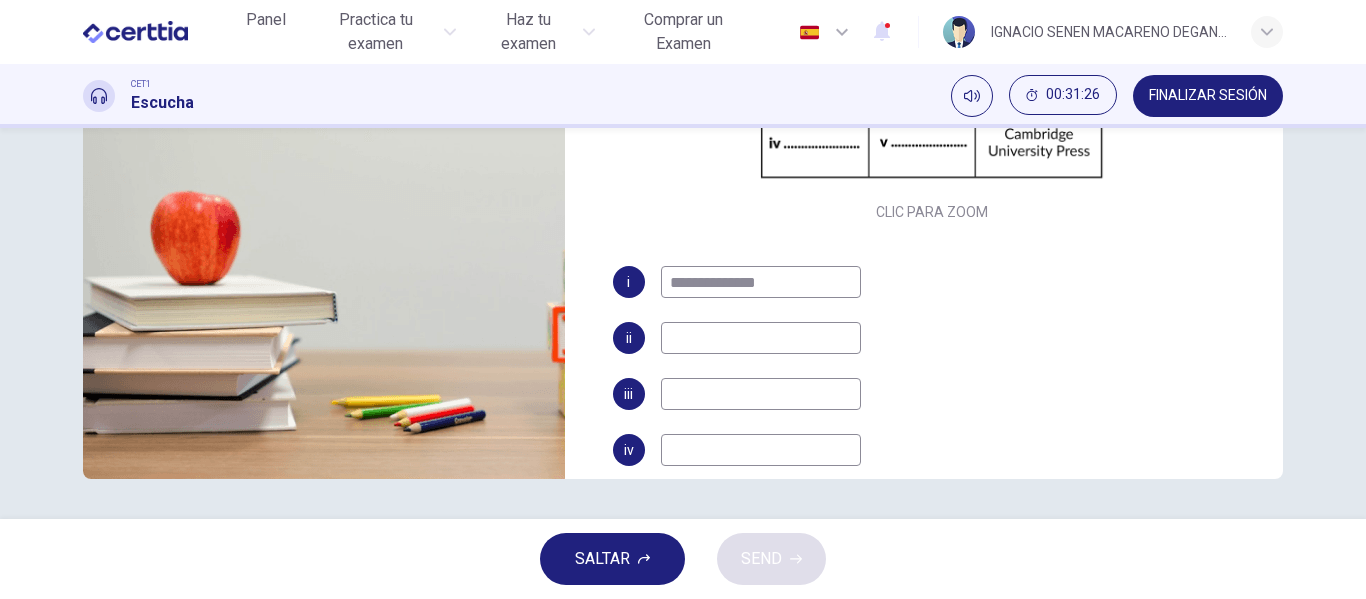 click on "**********" at bounding box center [761, 282] 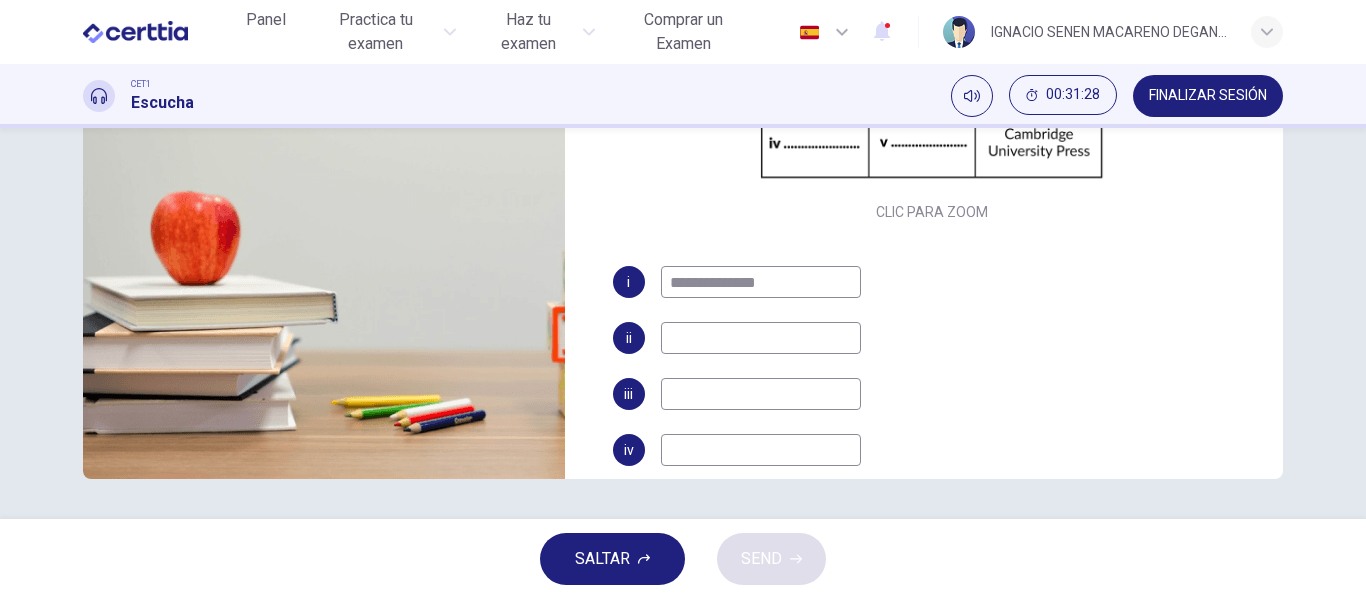 type on "**********" 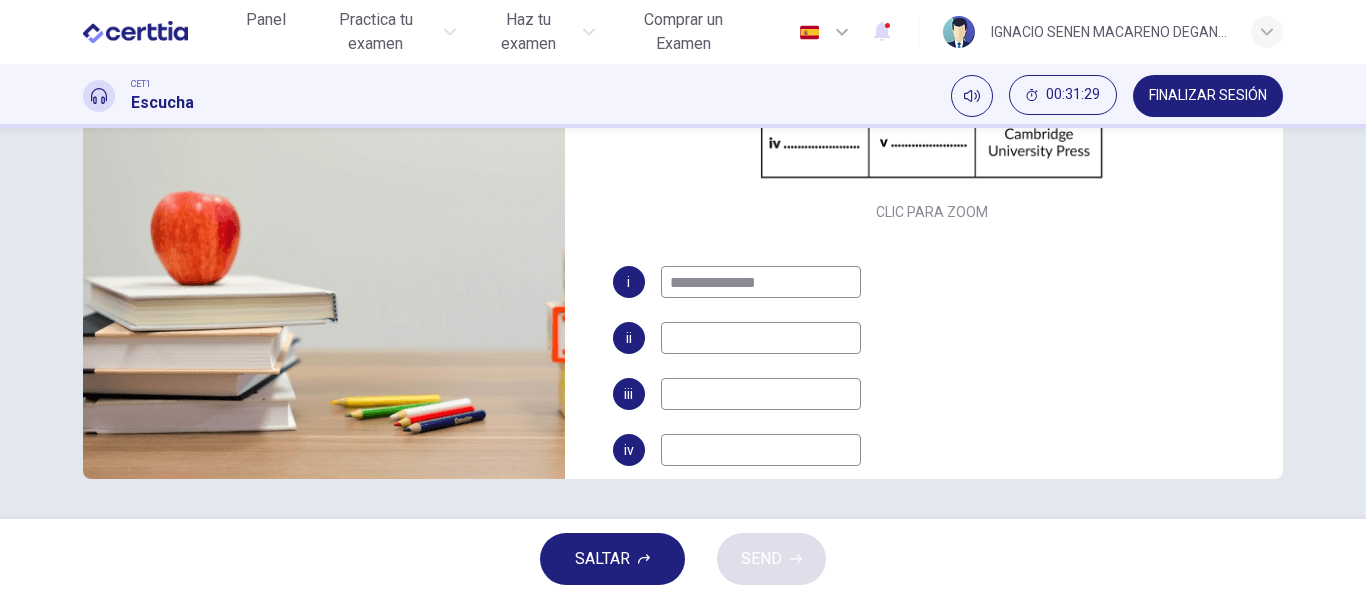 click at bounding box center [761, 282] 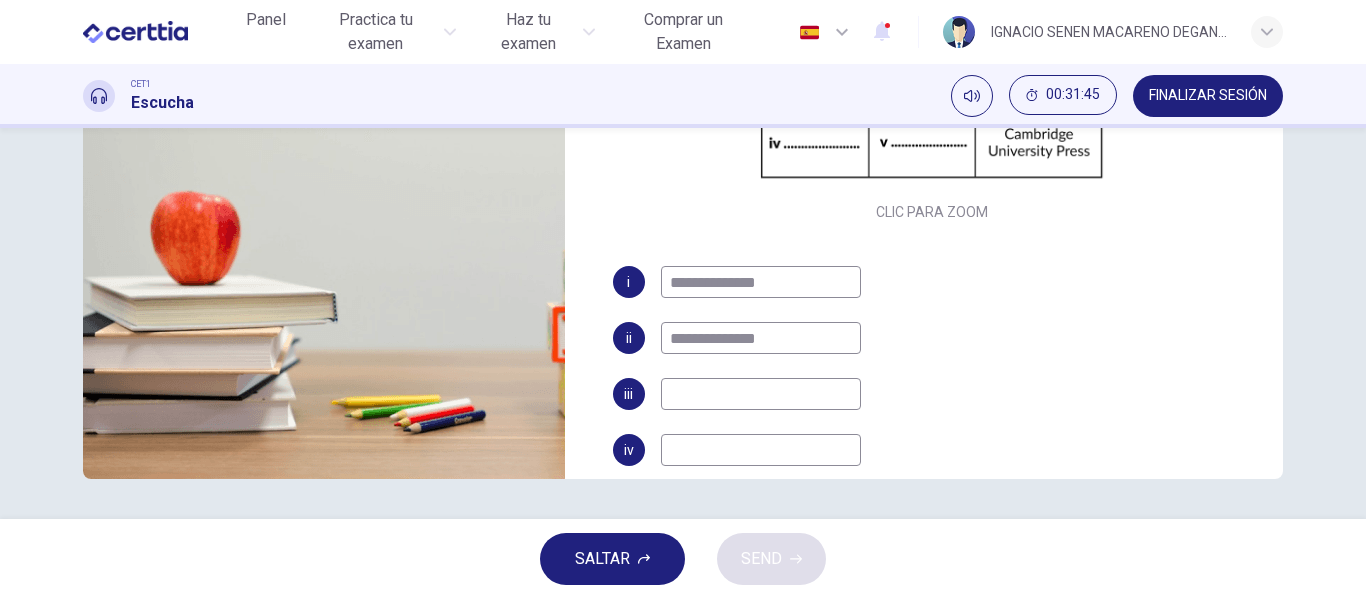 type on "**********" 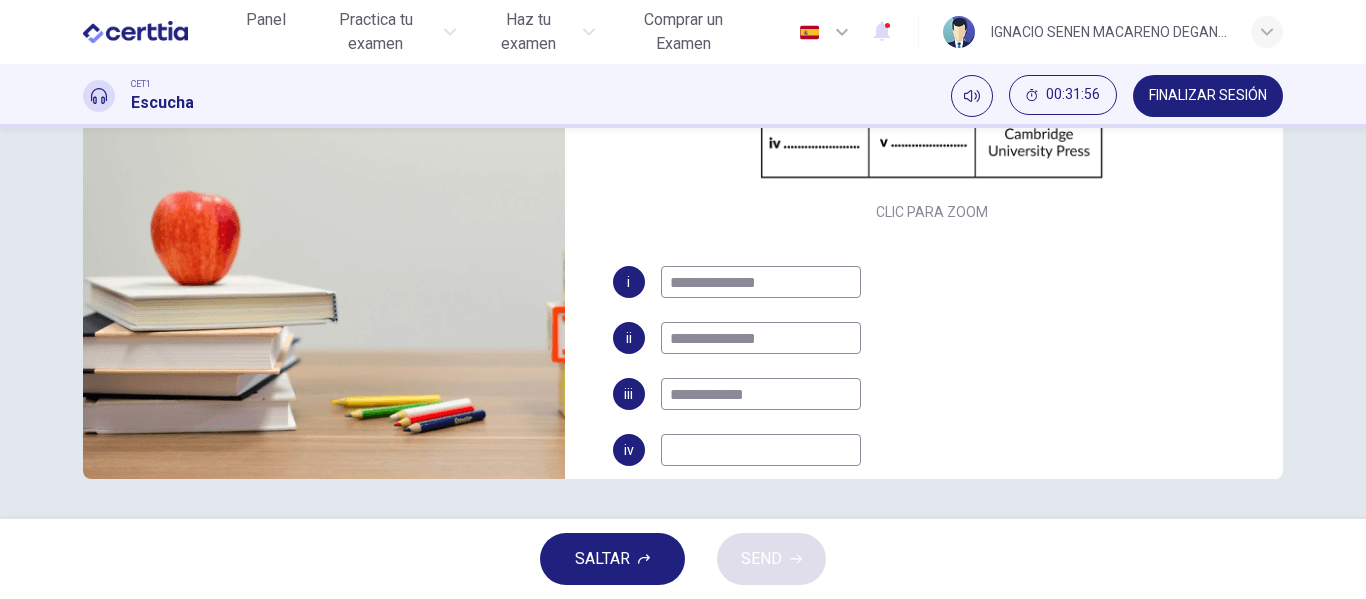 type on "**********" 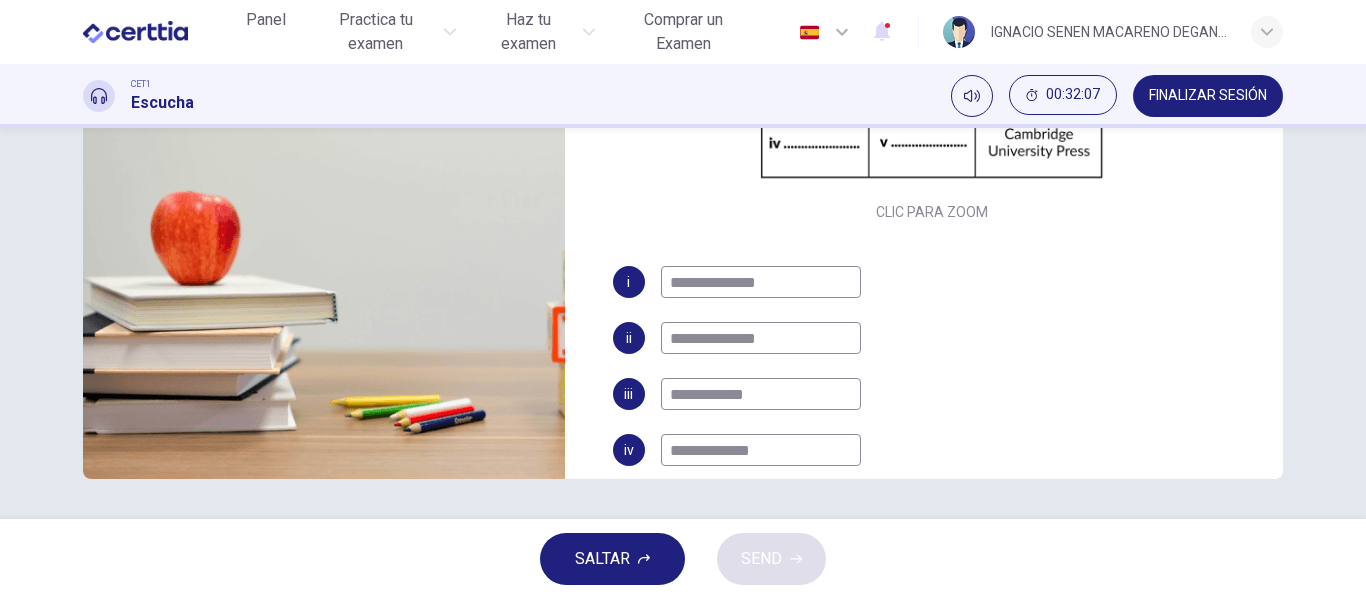 click on "**********" at bounding box center [761, 282] 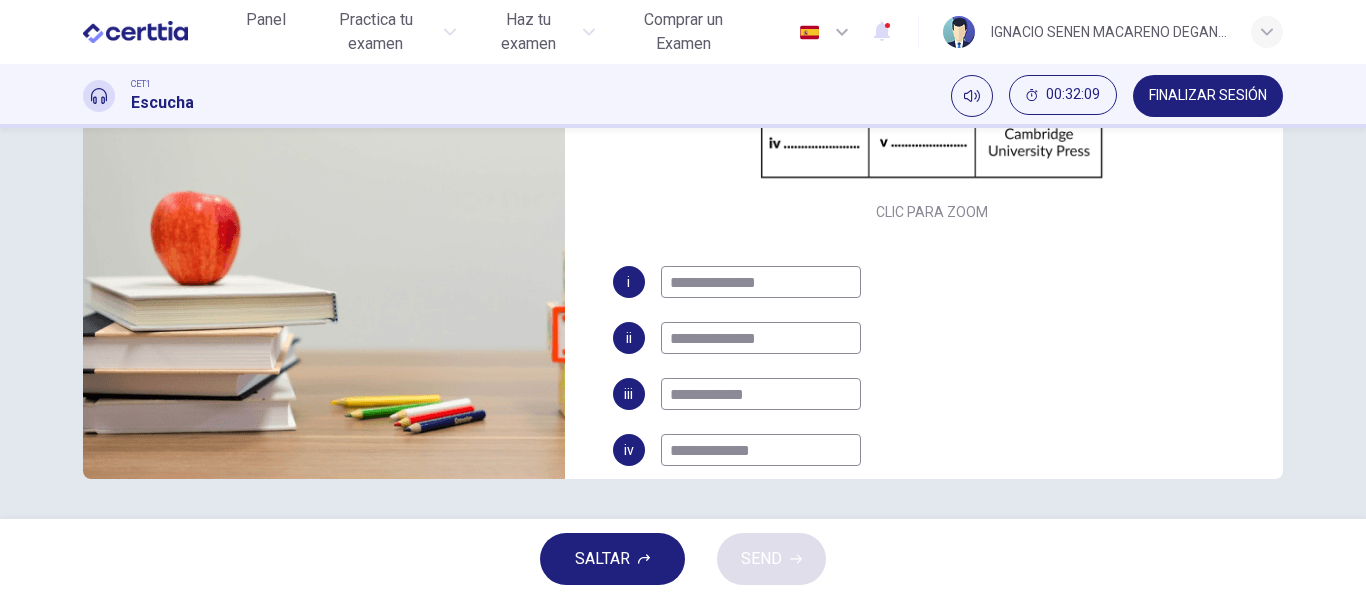 click on "**********" at bounding box center (761, 282) 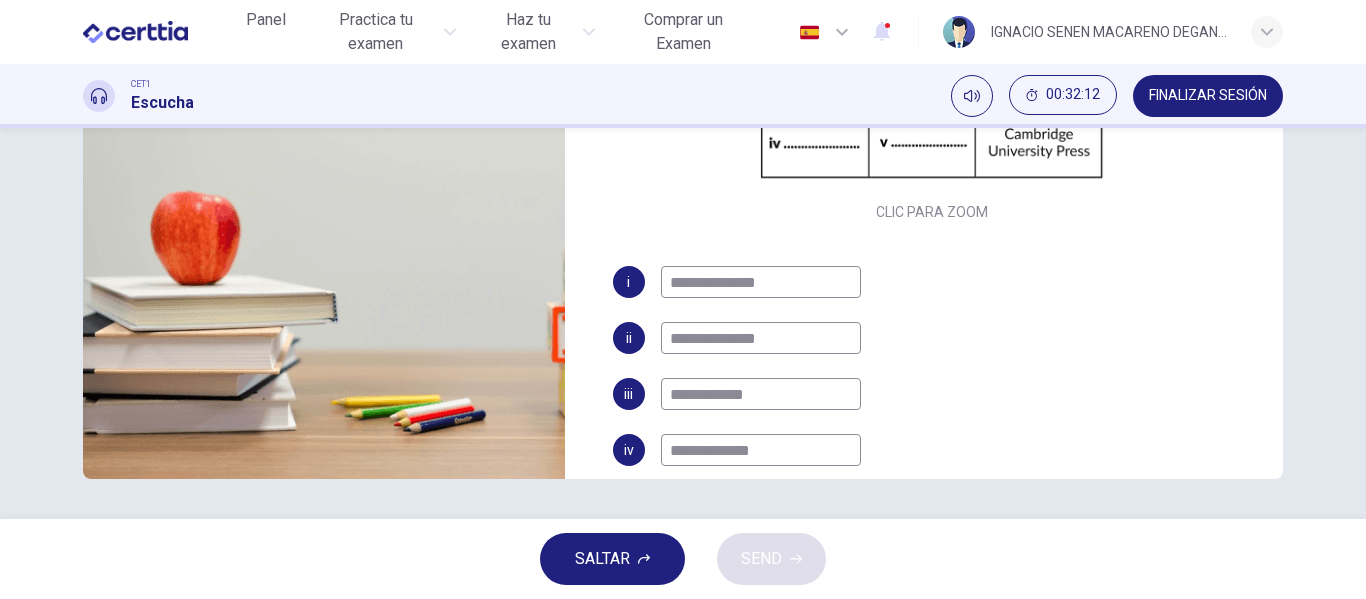 scroll, scrollTop: 230, scrollLeft: 0, axis: vertical 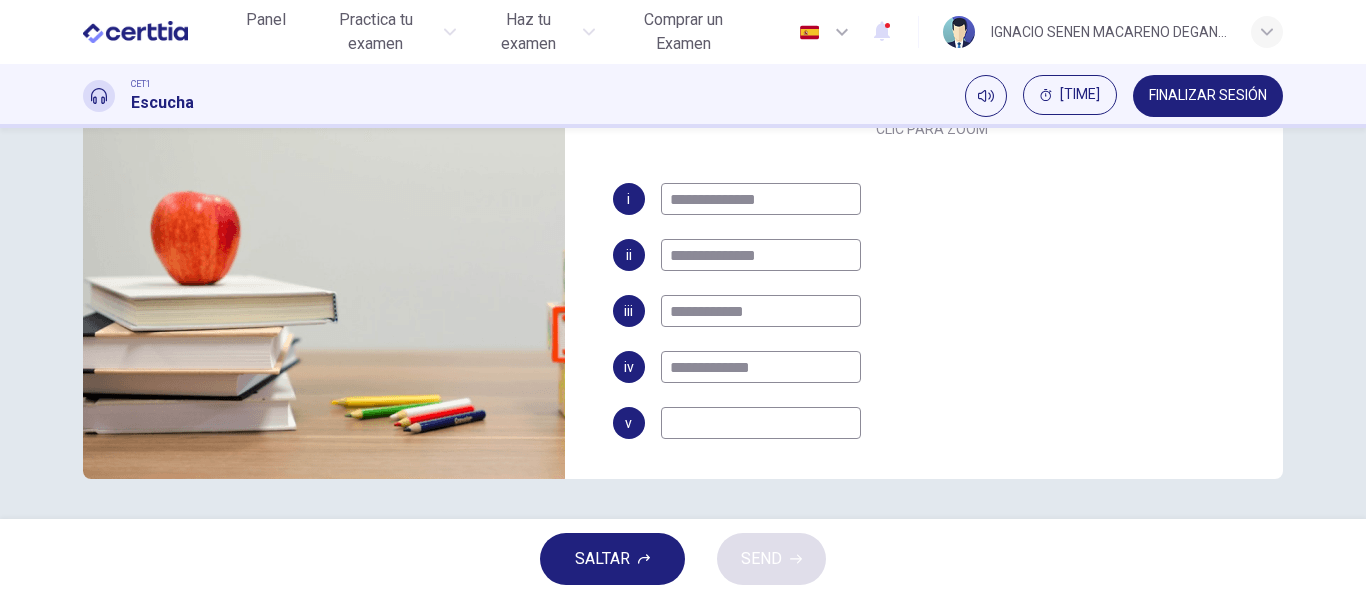 type on "**********" 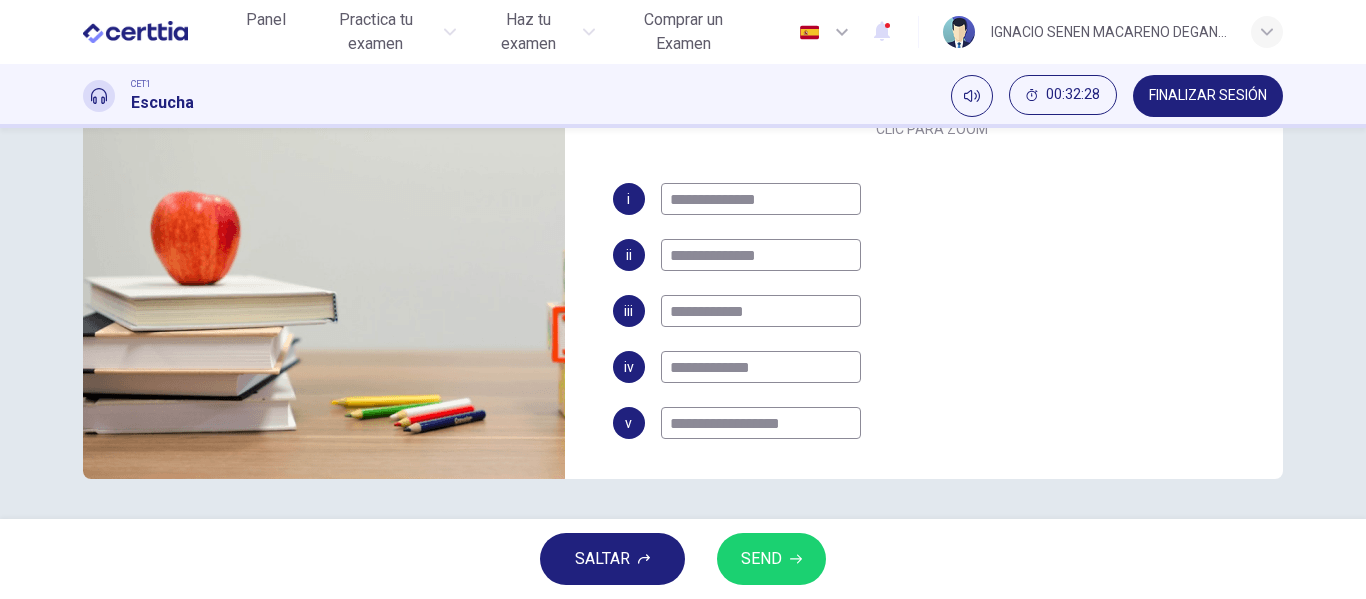click on "**********" at bounding box center [761, 199] 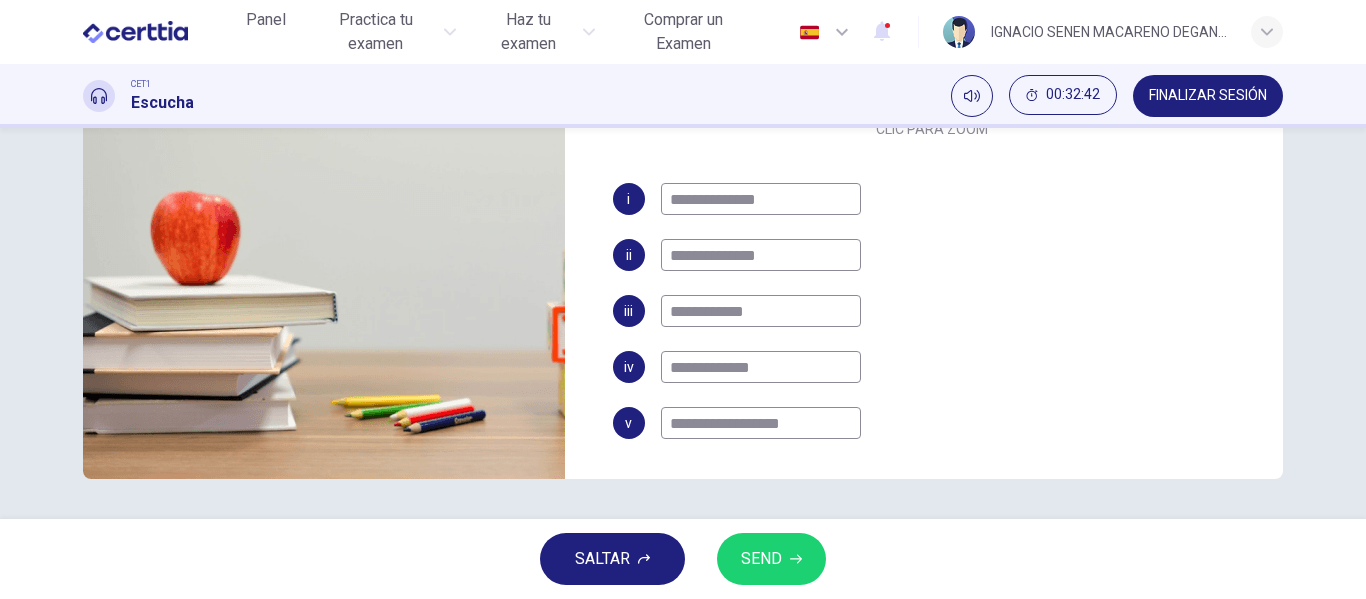 type on "**********" 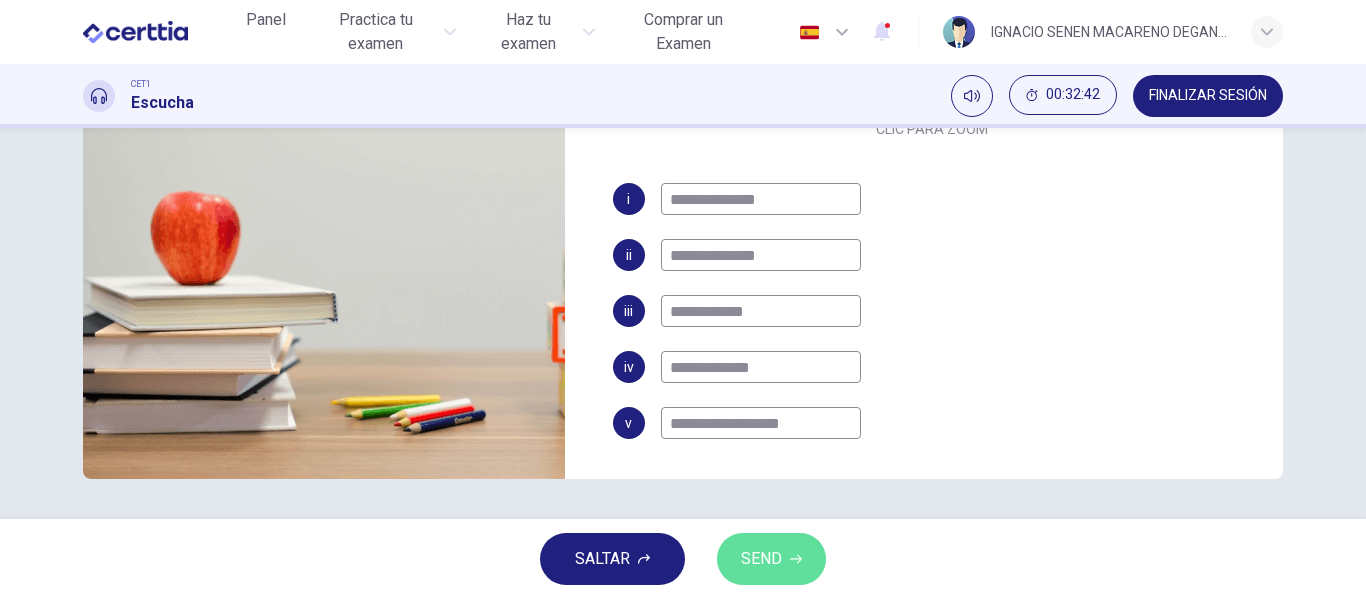 click on "SEND" at bounding box center [761, 559] 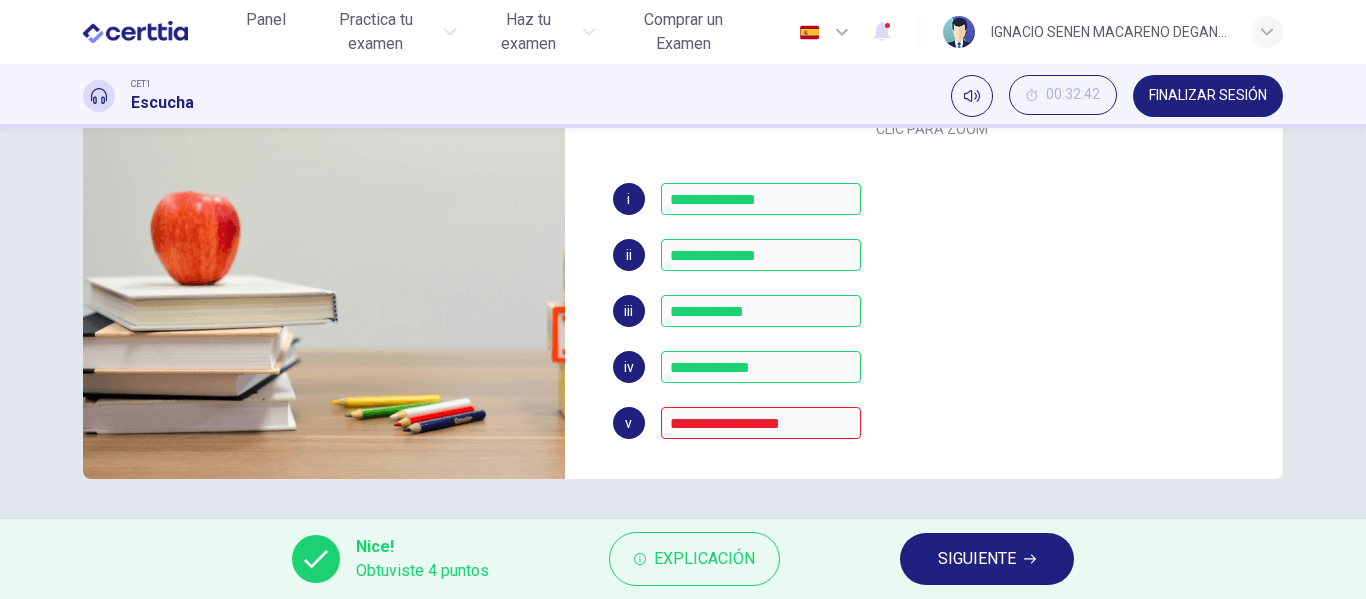 click on "v" at bounding box center [628, 199] 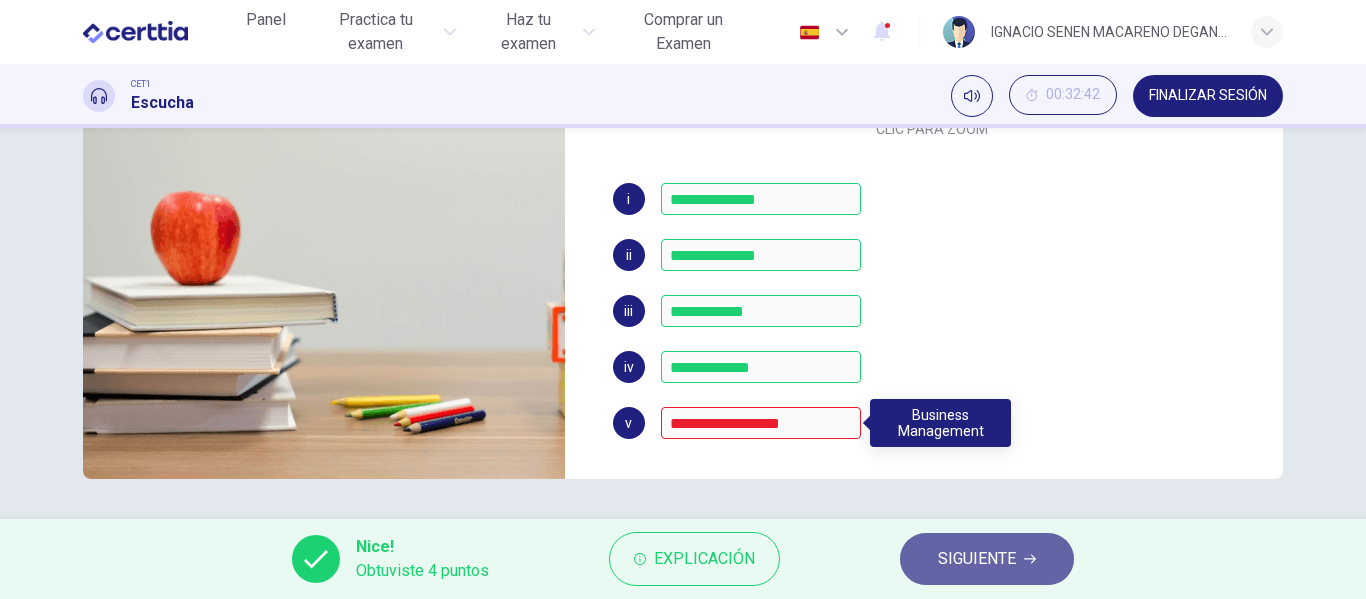 click on "SIGUIENTE" at bounding box center (977, 559) 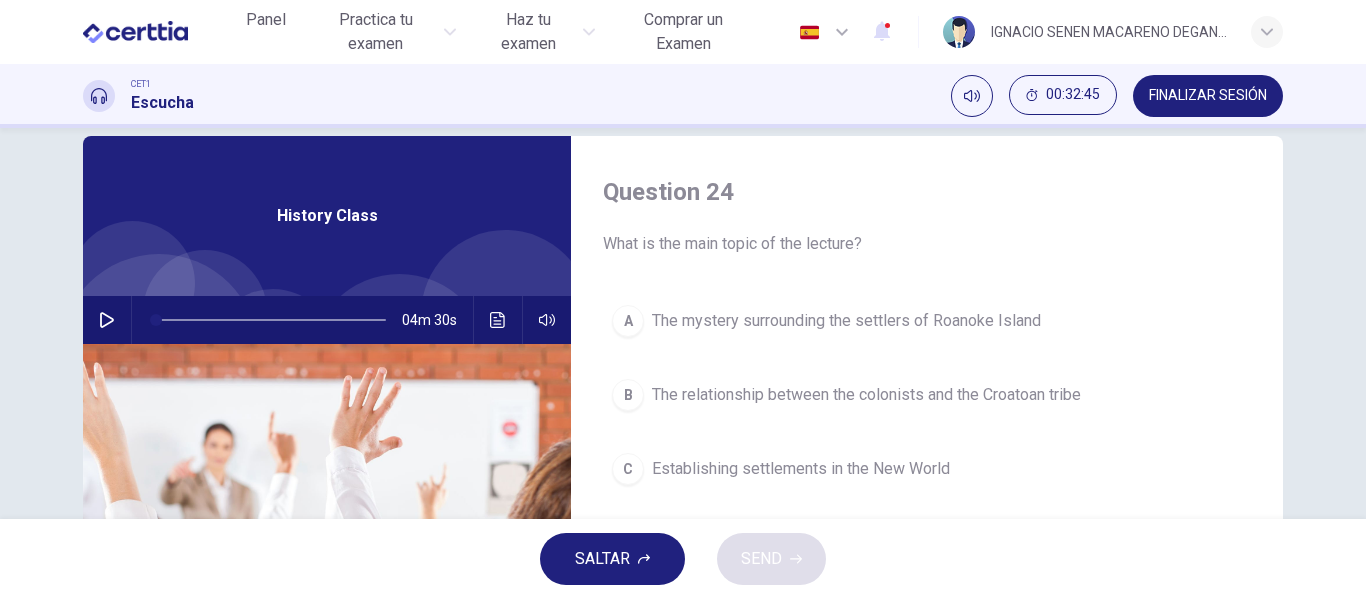scroll, scrollTop: 0, scrollLeft: 0, axis: both 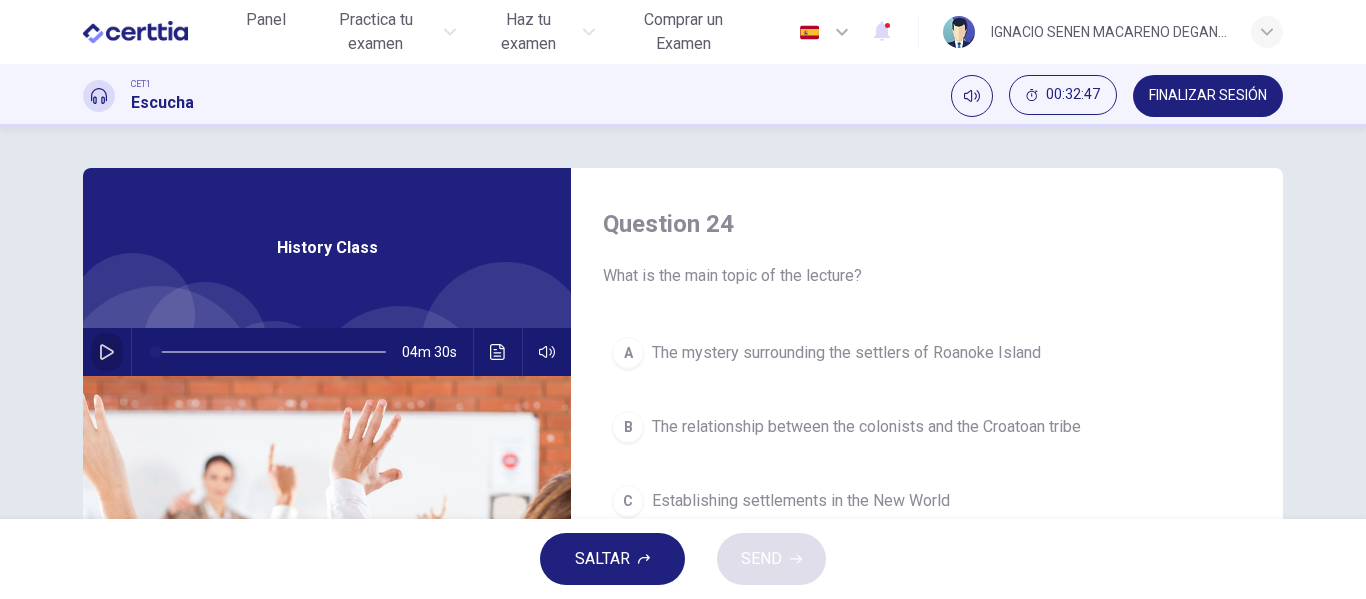 click at bounding box center (107, 352) 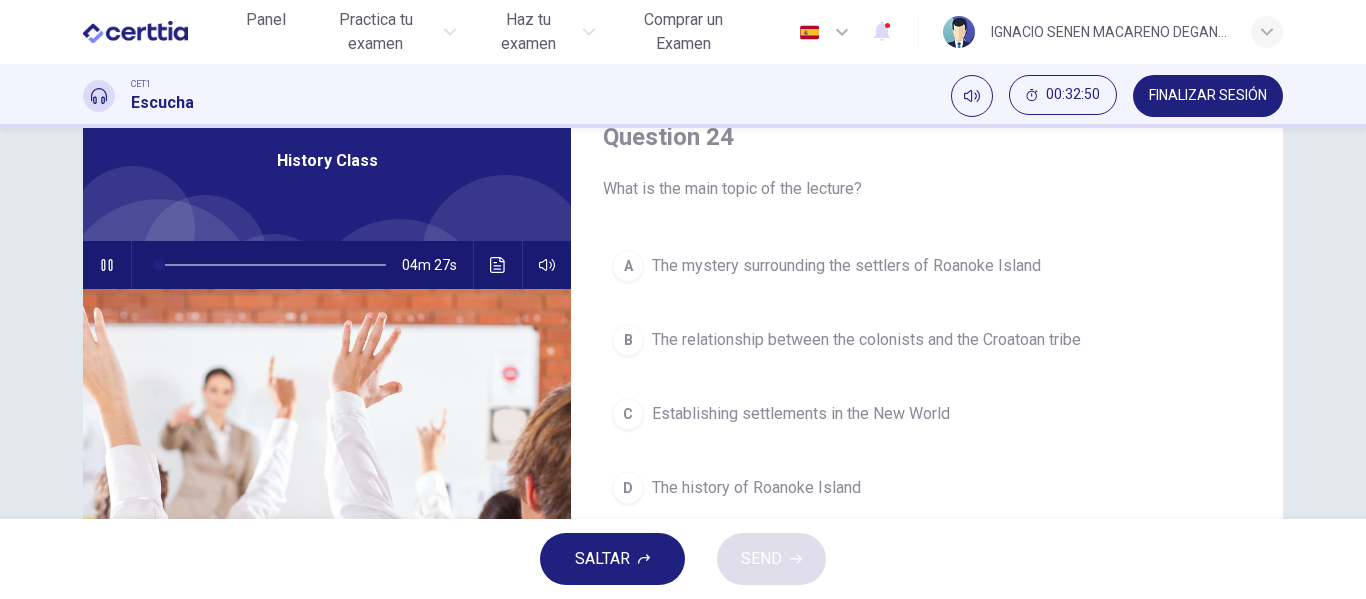 scroll, scrollTop: 97, scrollLeft: 0, axis: vertical 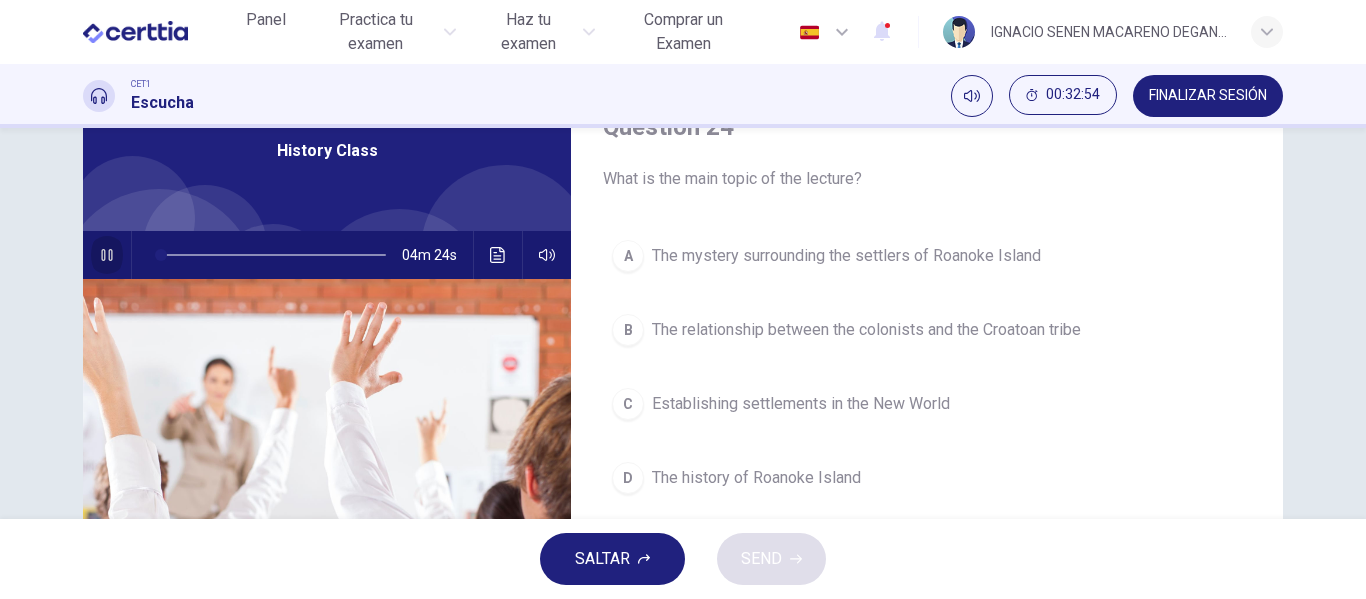 click at bounding box center (107, 255) 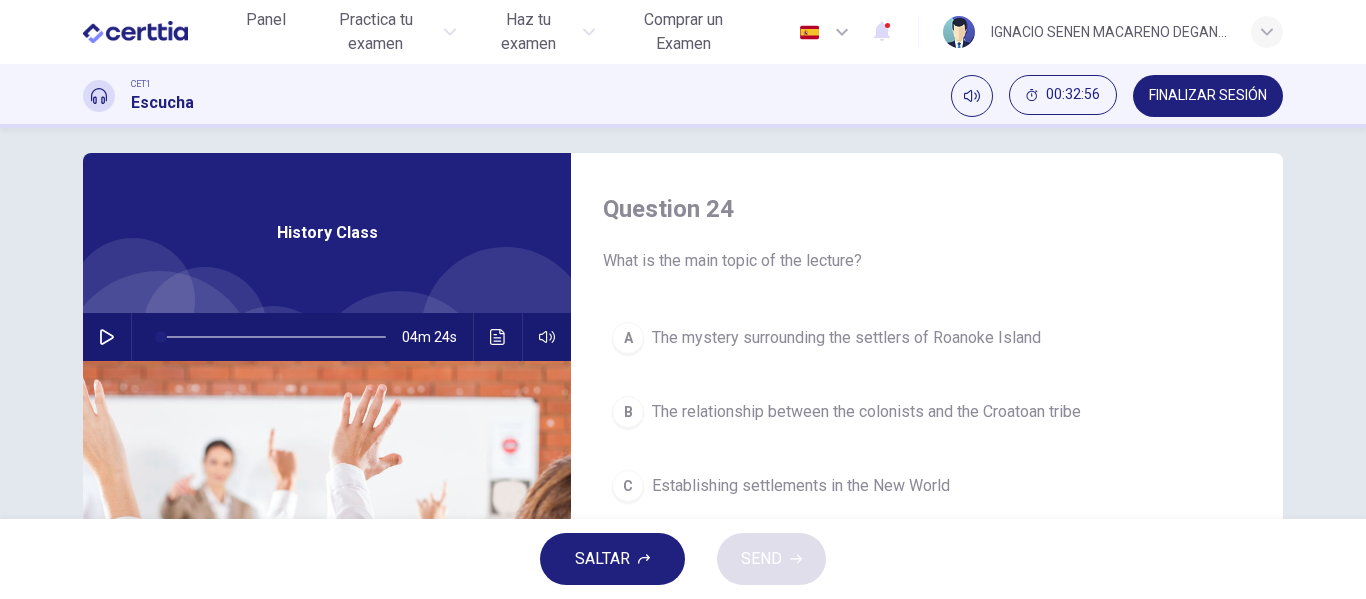 scroll, scrollTop: 17, scrollLeft: 0, axis: vertical 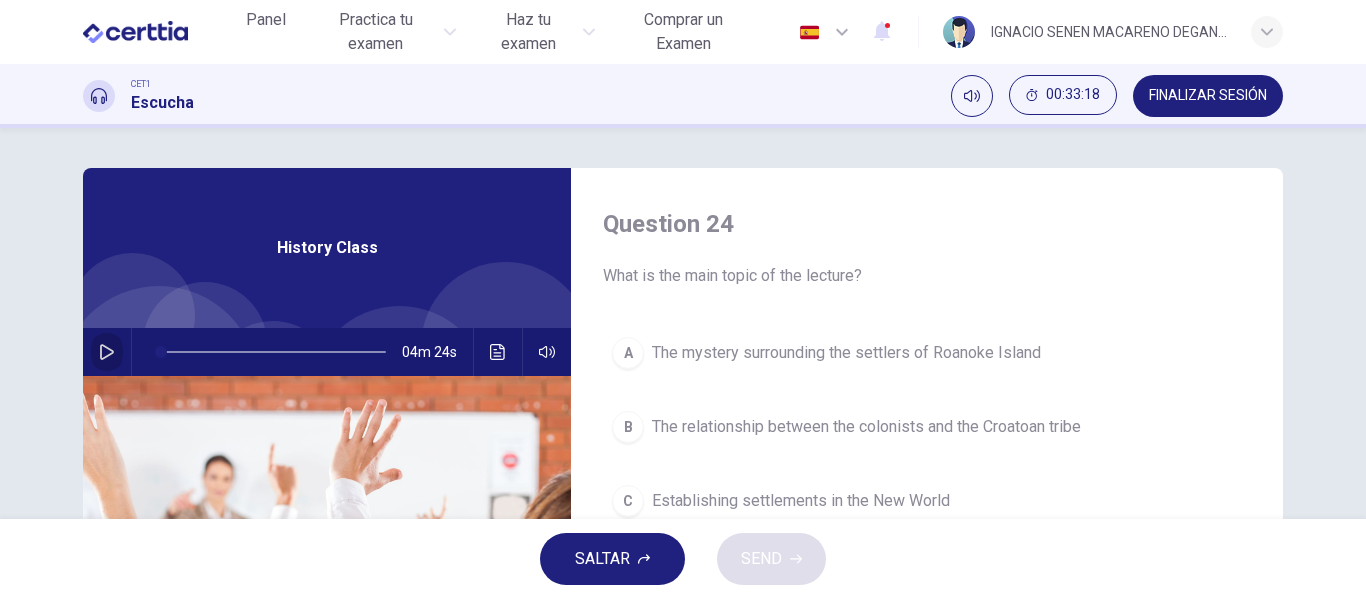 click at bounding box center (107, 352) 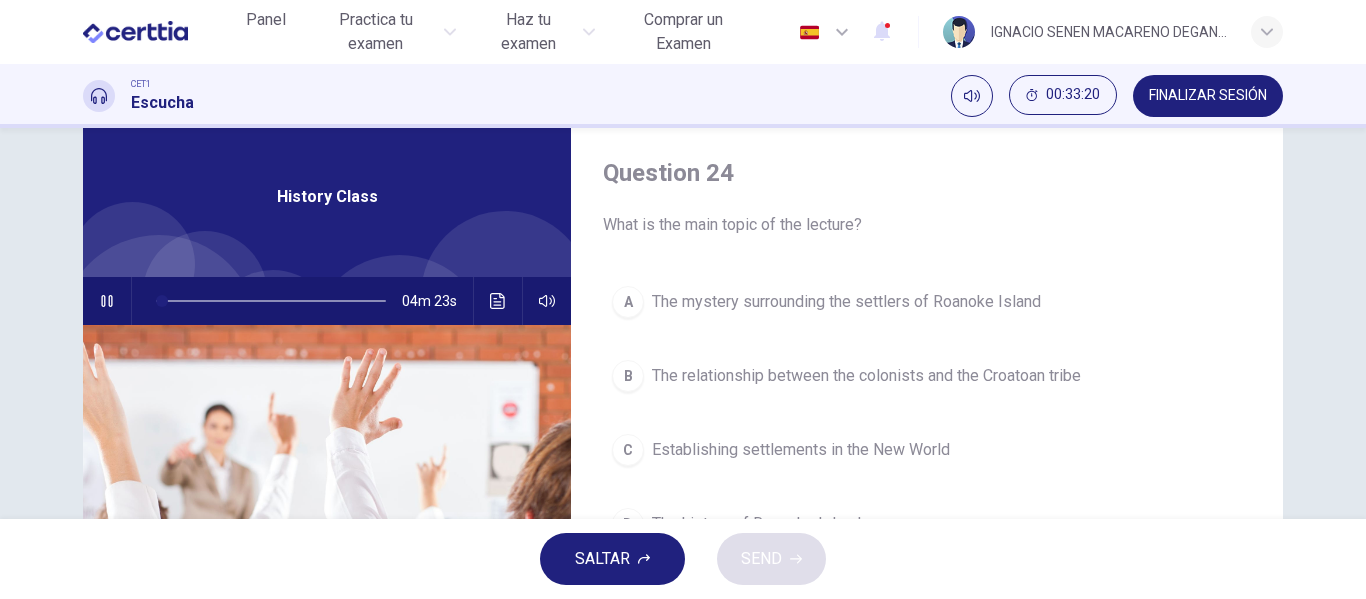 scroll, scrollTop: 63, scrollLeft: 0, axis: vertical 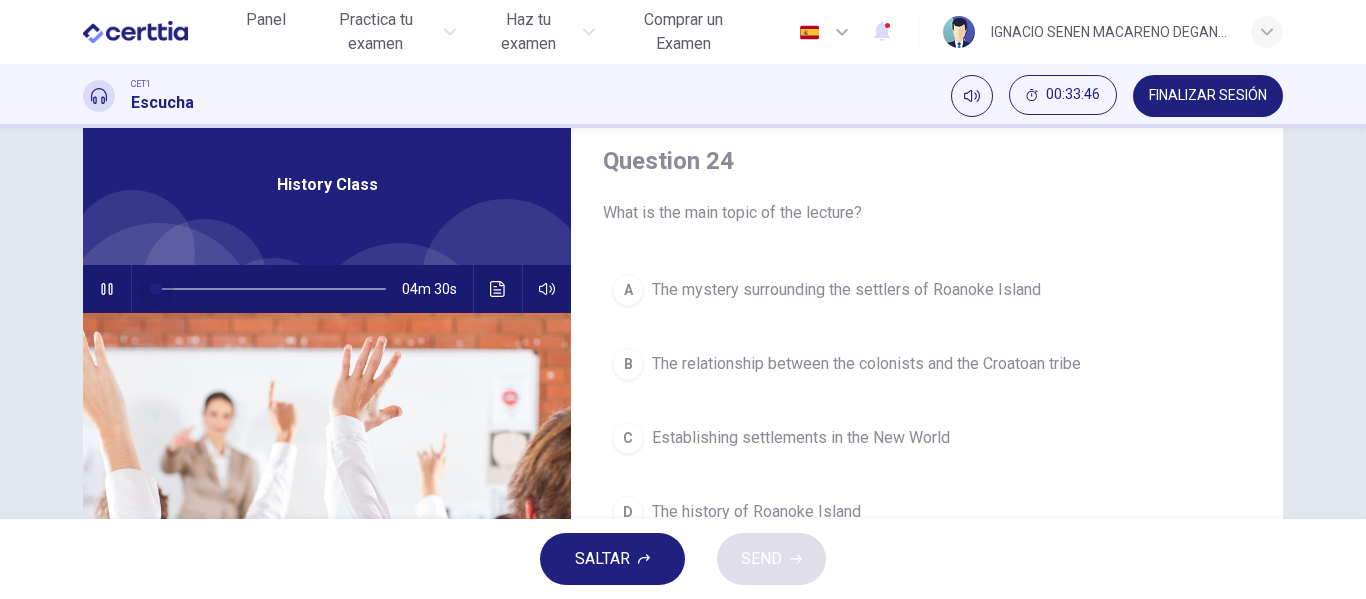 drag, startPoint x: 184, startPoint y: 285, endPoint x: 135, endPoint y: 287, distance: 49.0408 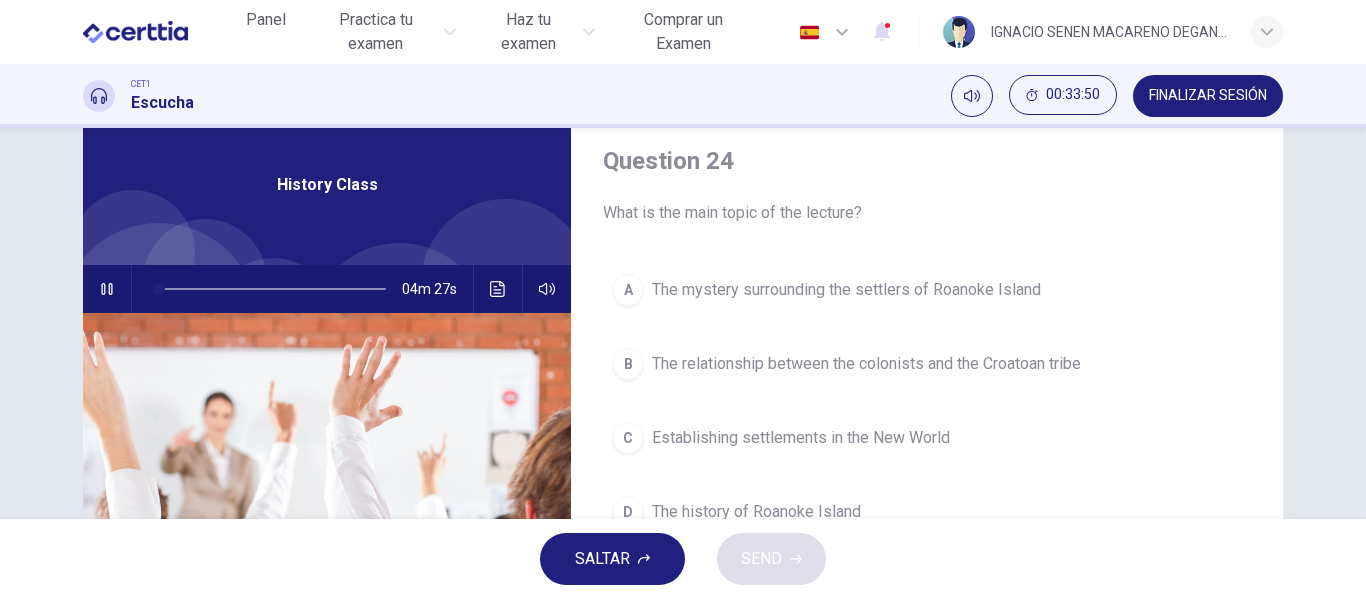 scroll, scrollTop: 0, scrollLeft: 0, axis: both 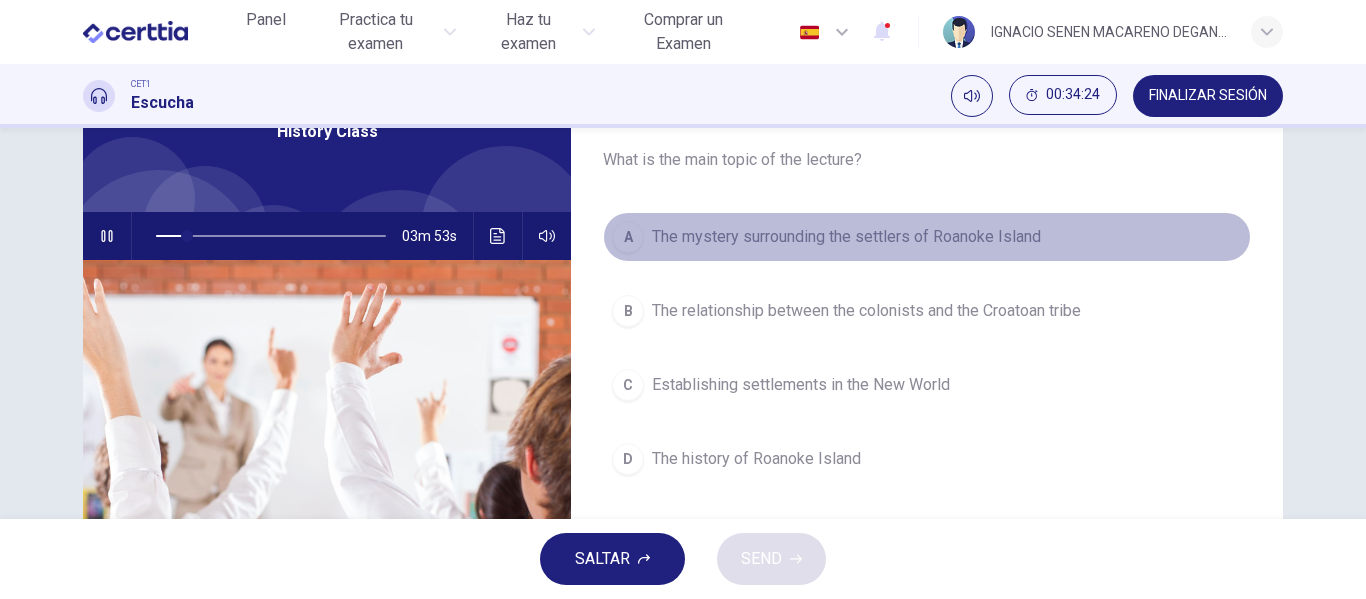click on "The mystery surrounding the settlers of Roanoke Island" at bounding box center (846, 237) 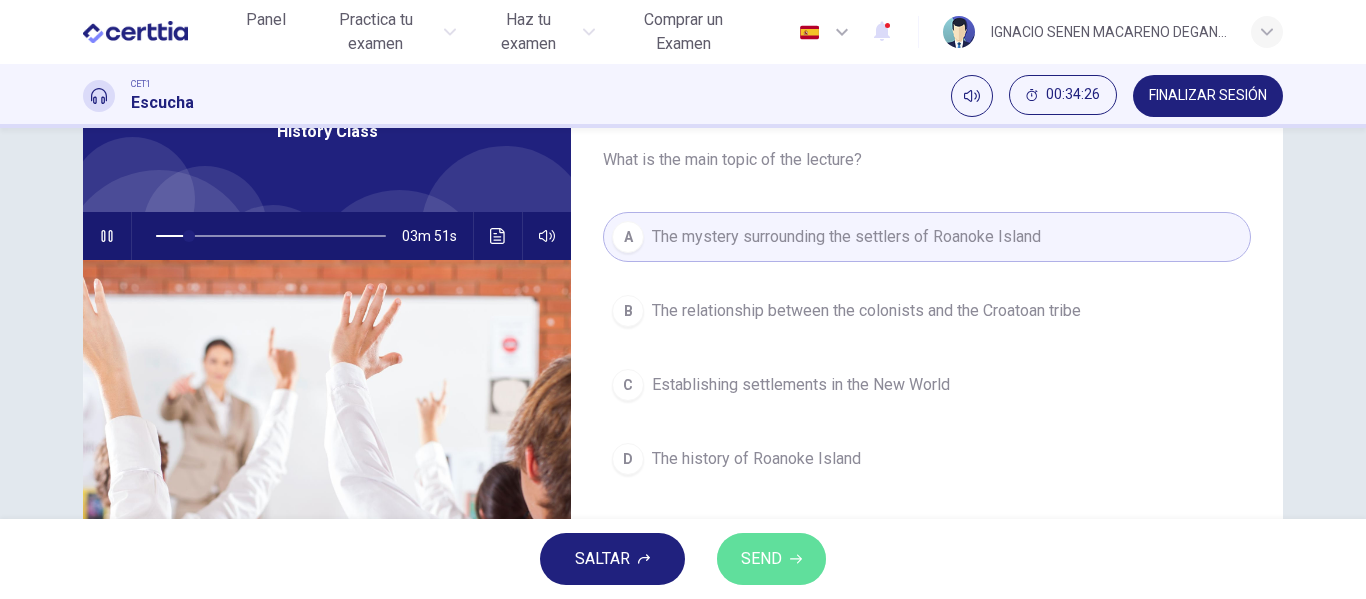 click on "SEND" at bounding box center (761, 559) 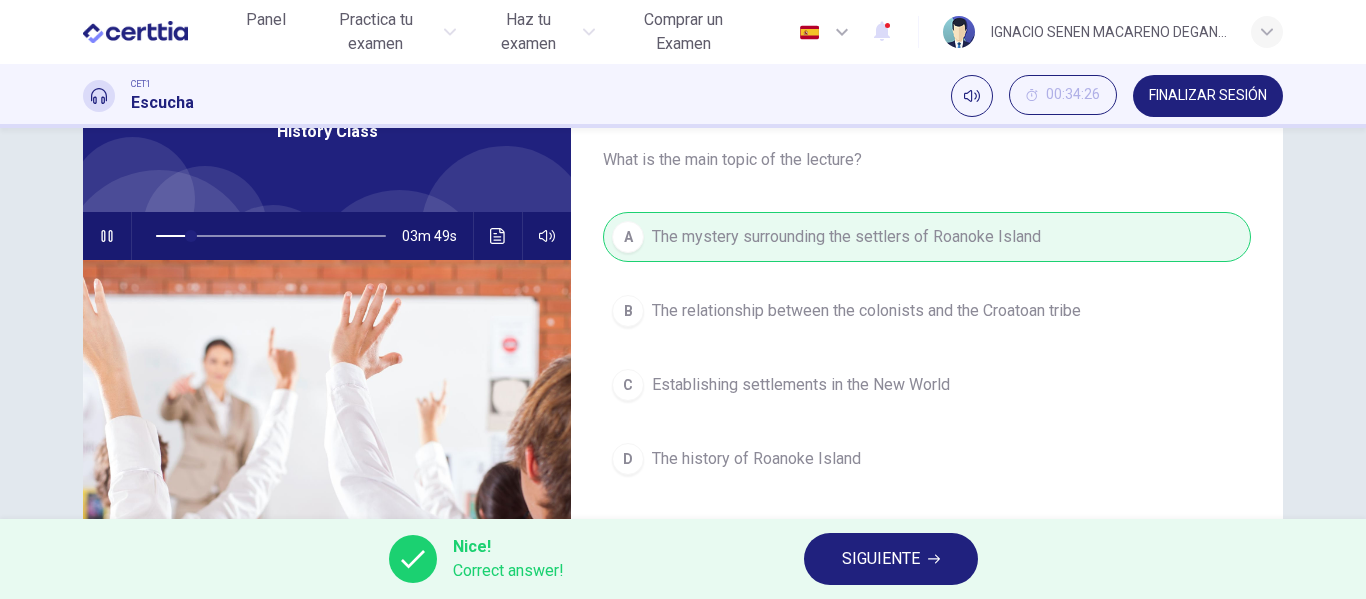 scroll, scrollTop: 143, scrollLeft: 0, axis: vertical 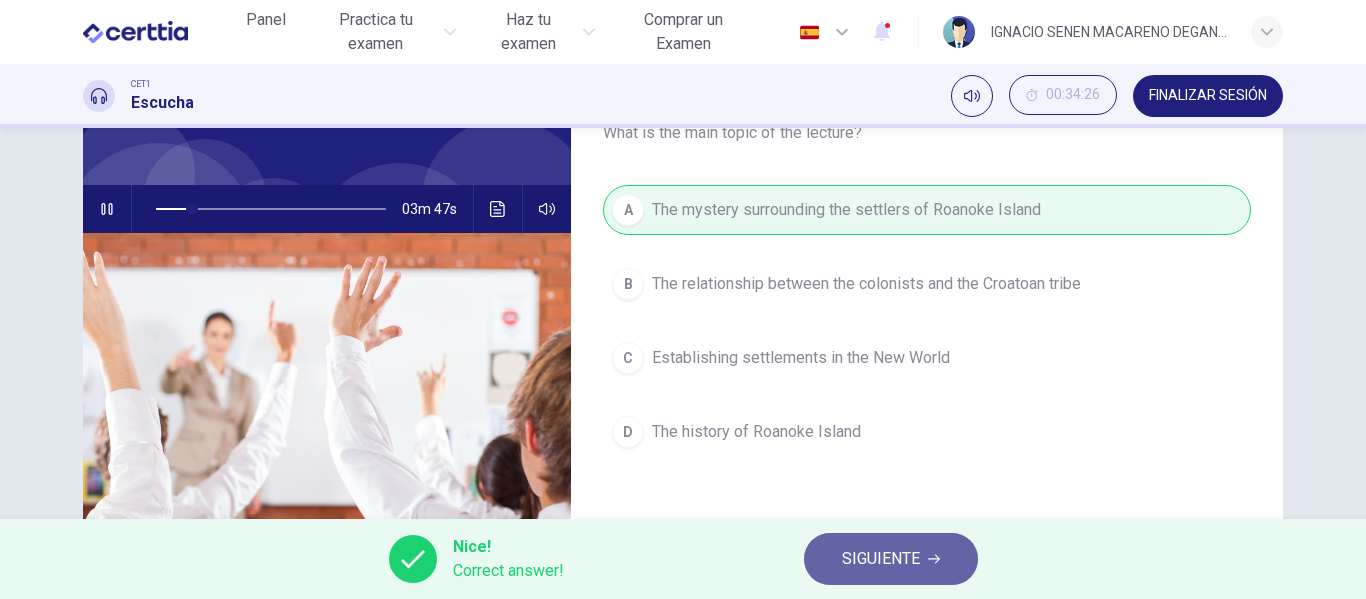 click on "SIGUIENTE" at bounding box center [881, 559] 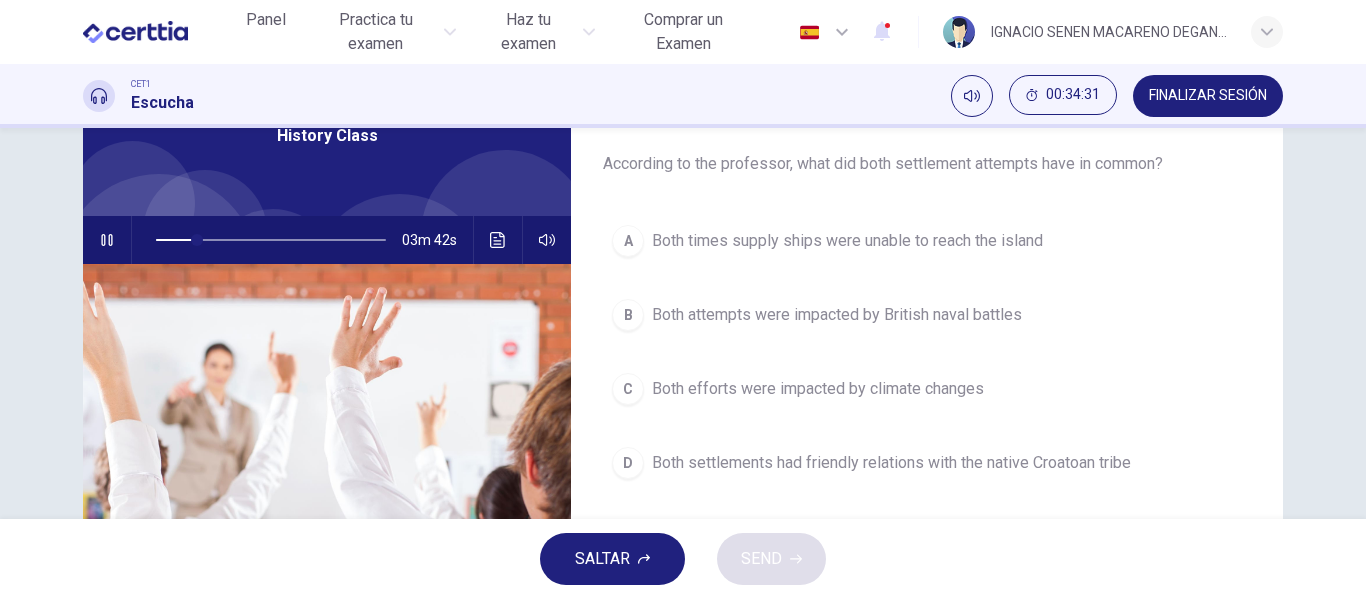 scroll, scrollTop: 114, scrollLeft: 0, axis: vertical 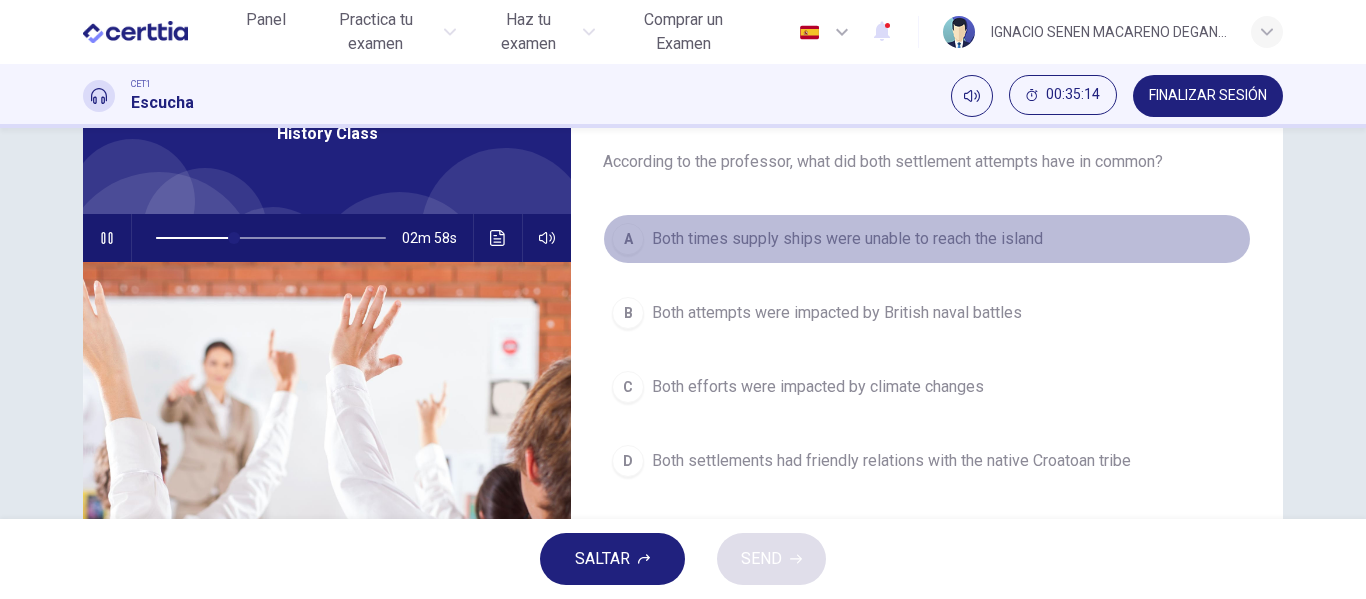 click on "Both times supply ships were unable to reach the island" at bounding box center (847, 239) 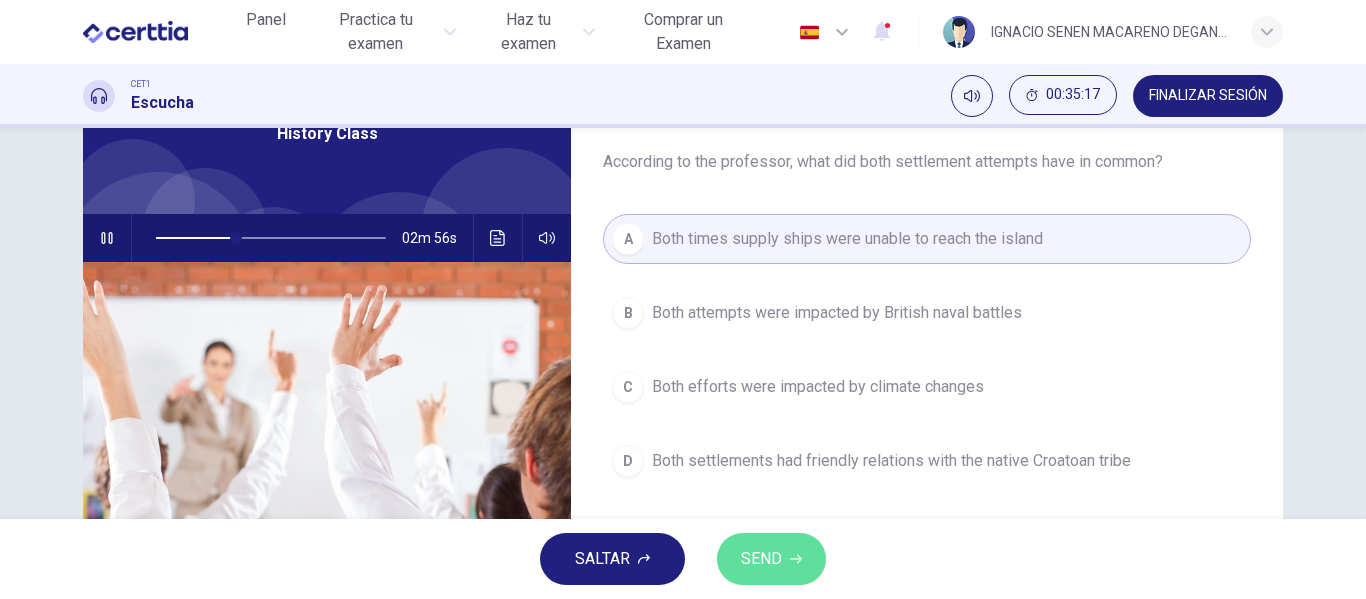 click on "SEND" at bounding box center (761, 559) 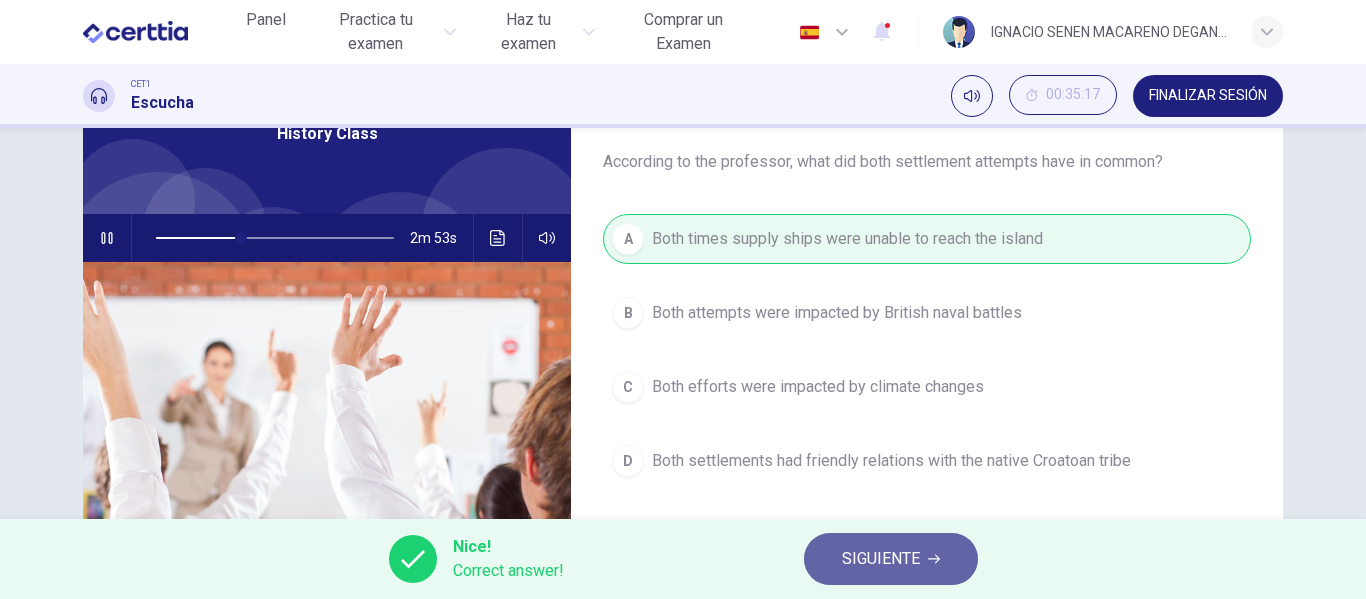 click on "SIGUIENTE" at bounding box center [881, 559] 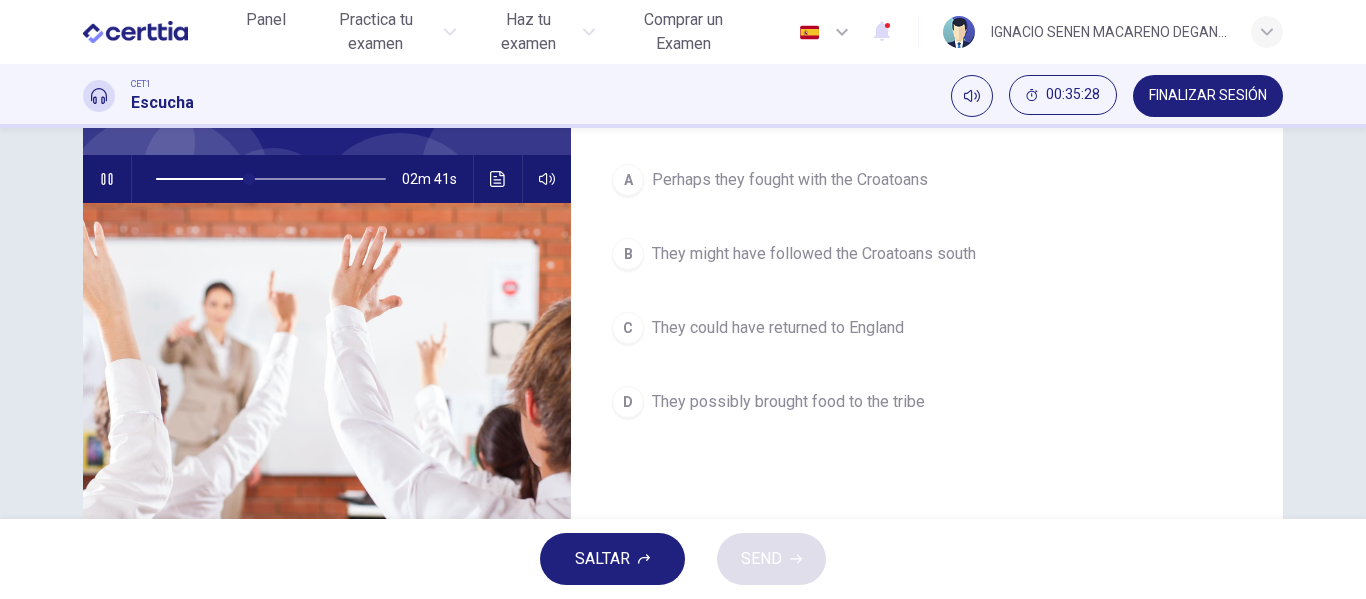 scroll, scrollTop: 124, scrollLeft: 0, axis: vertical 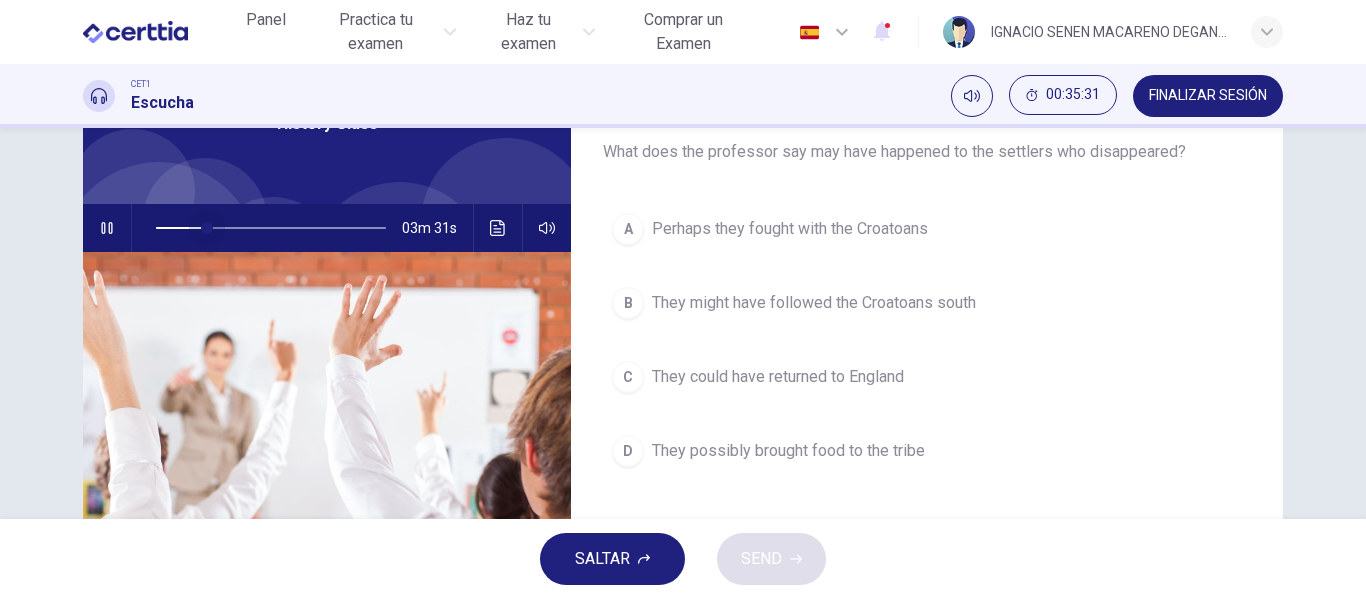 click at bounding box center [271, 228] 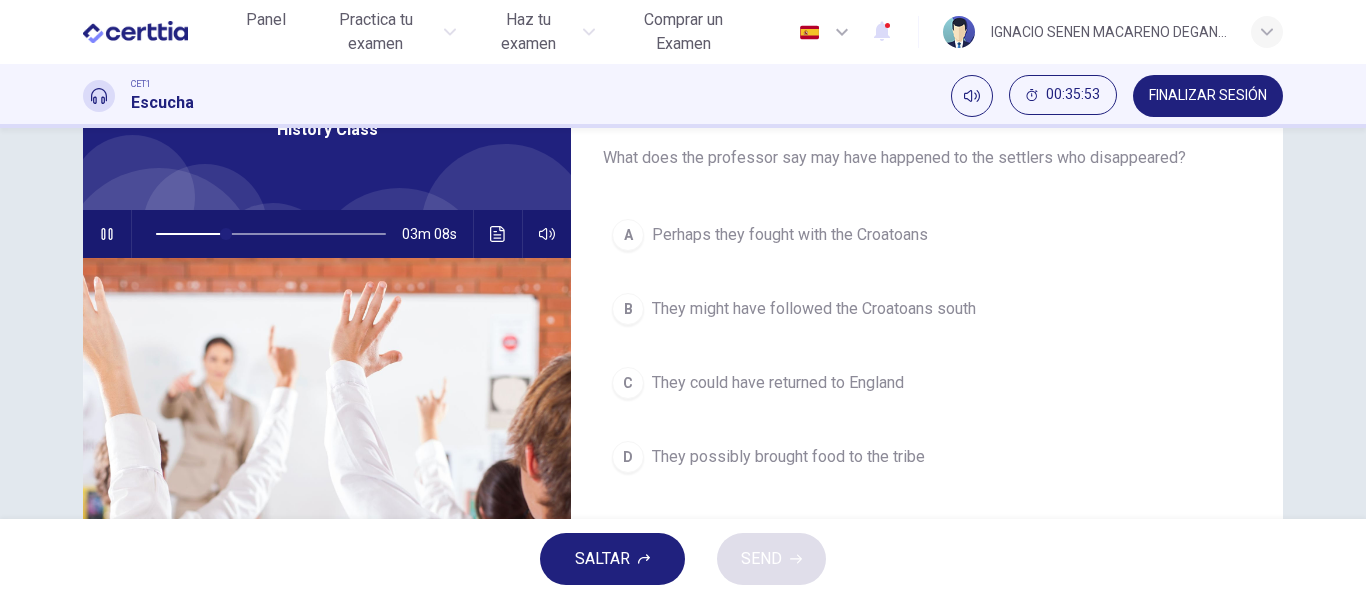 scroll, scrollTop: 120, scrollLeft: 0, axis: vertical 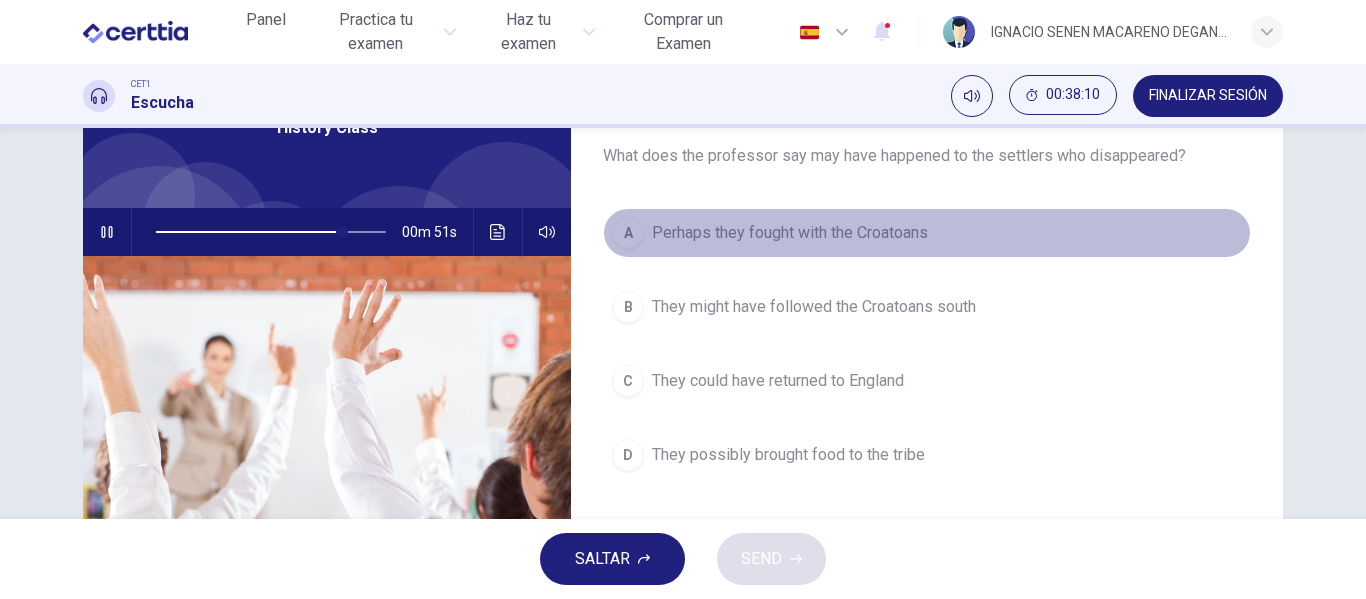 click on "Perhaps they fought with the Croatoans" at bounding box center (790, 233) 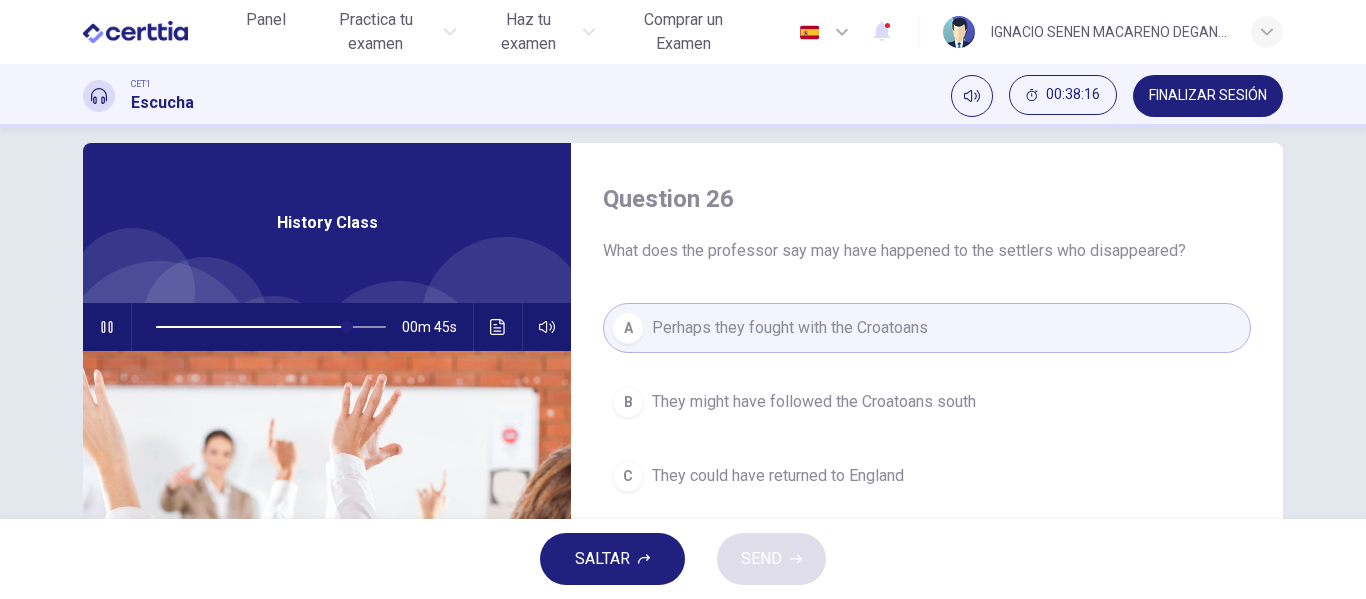 scroll, scrollTop: 0, scrollLeft: 0, axis: both 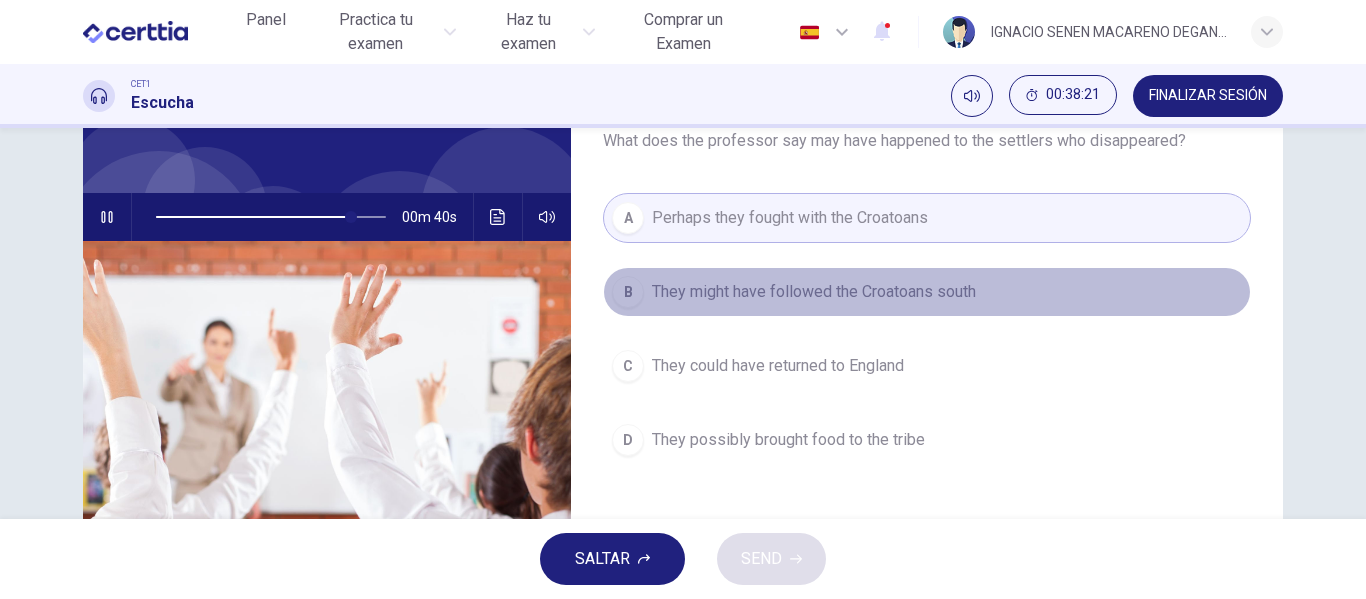 click on "They might have followed the Croatoans south" at bounding box center (814, 292) 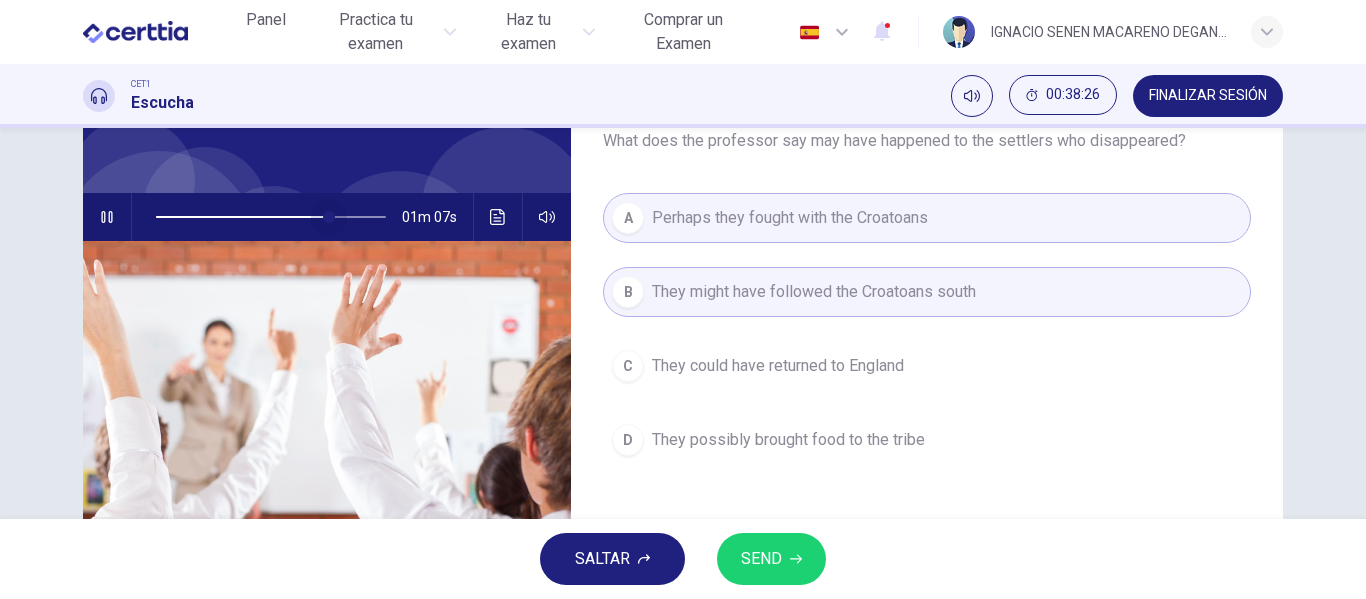click at bounding box center (271, 217) 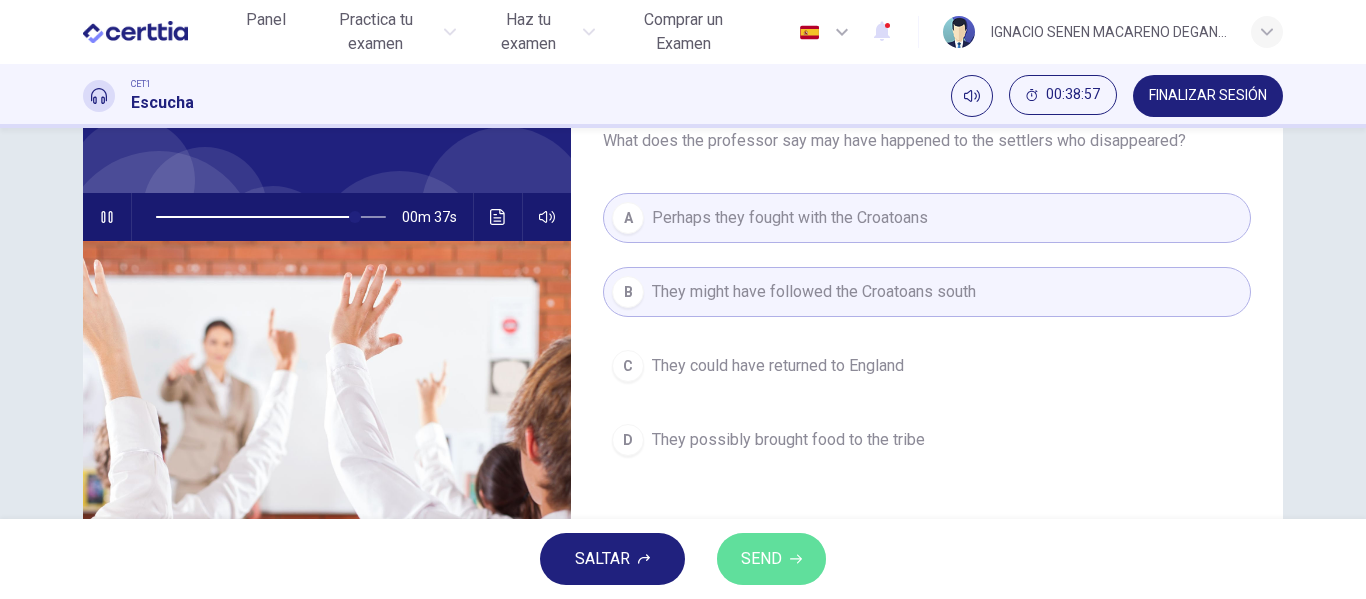click on "SEND" at bounding box center [771, 559] 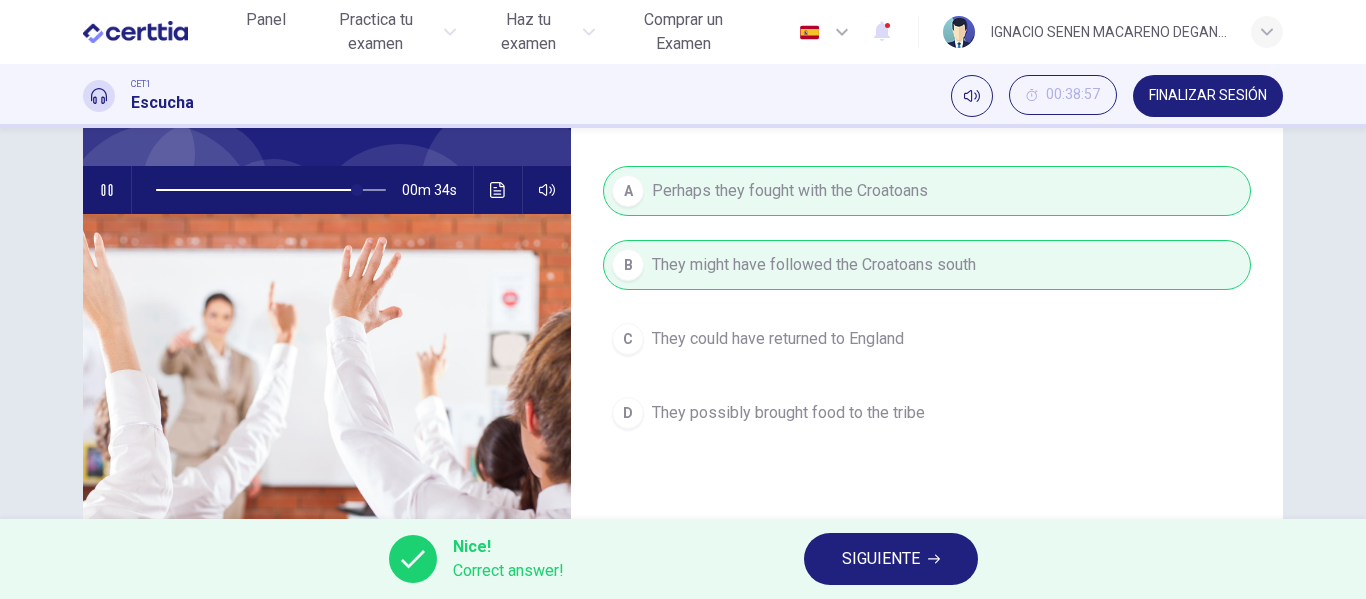 scroll, scrollTop: 167, scrollLeft: 0, axis: vertical 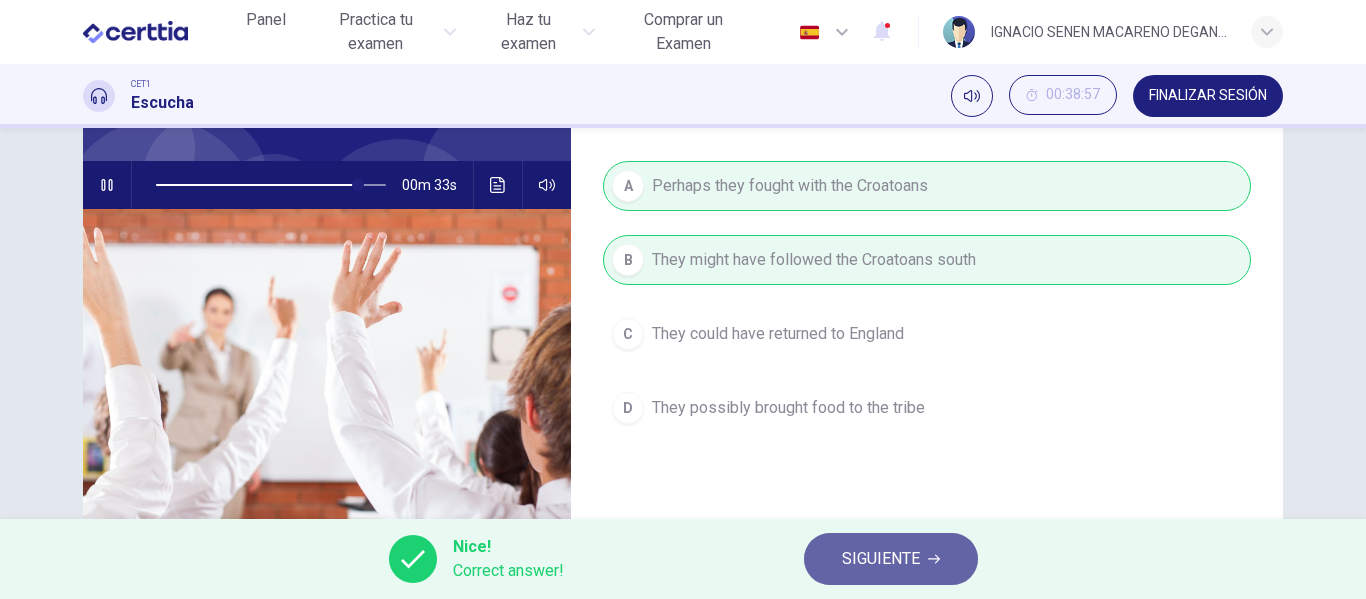 click on "SIGUIENTE" at bounding box center (881, 559) 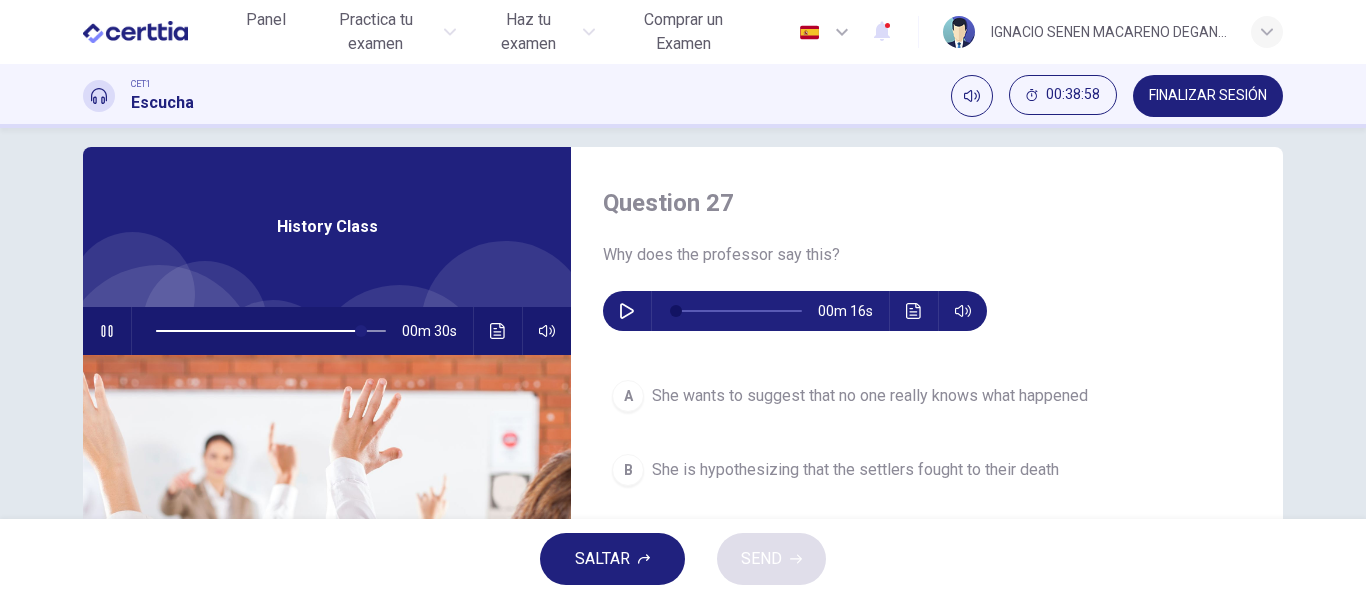 scroll, scrollTop: 0, scrollLeft: 0, axis: both 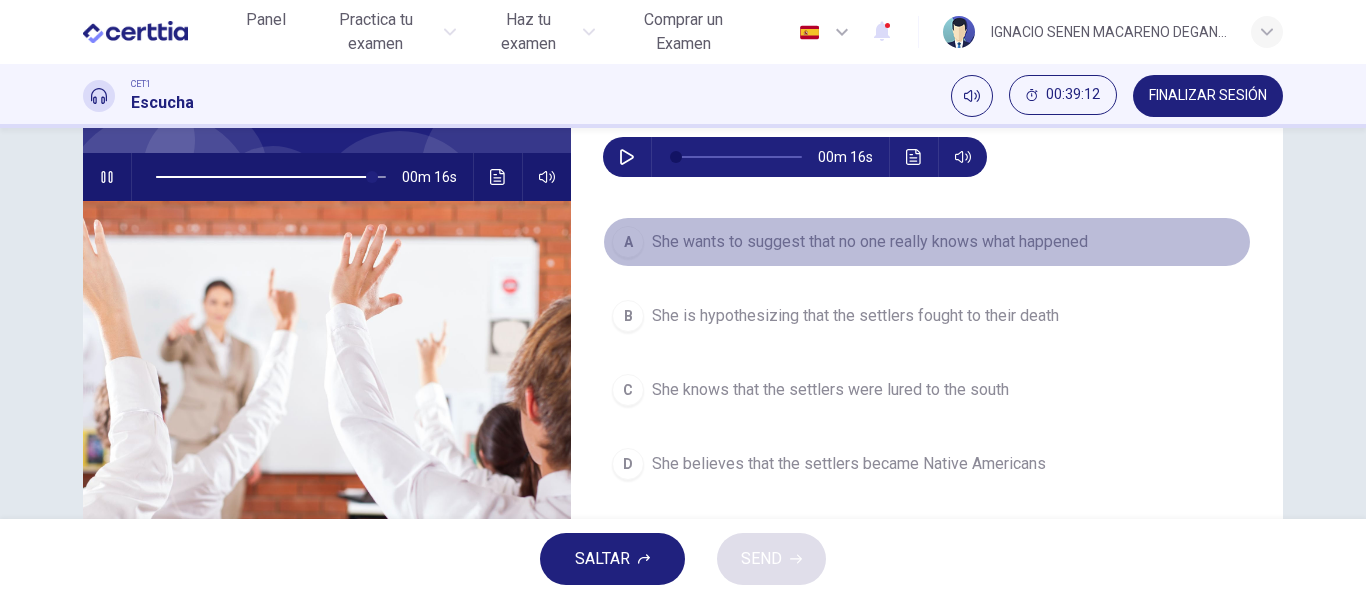 click on "She wants to suggest that no one really knows what happened" at bounding box center [870, 242] 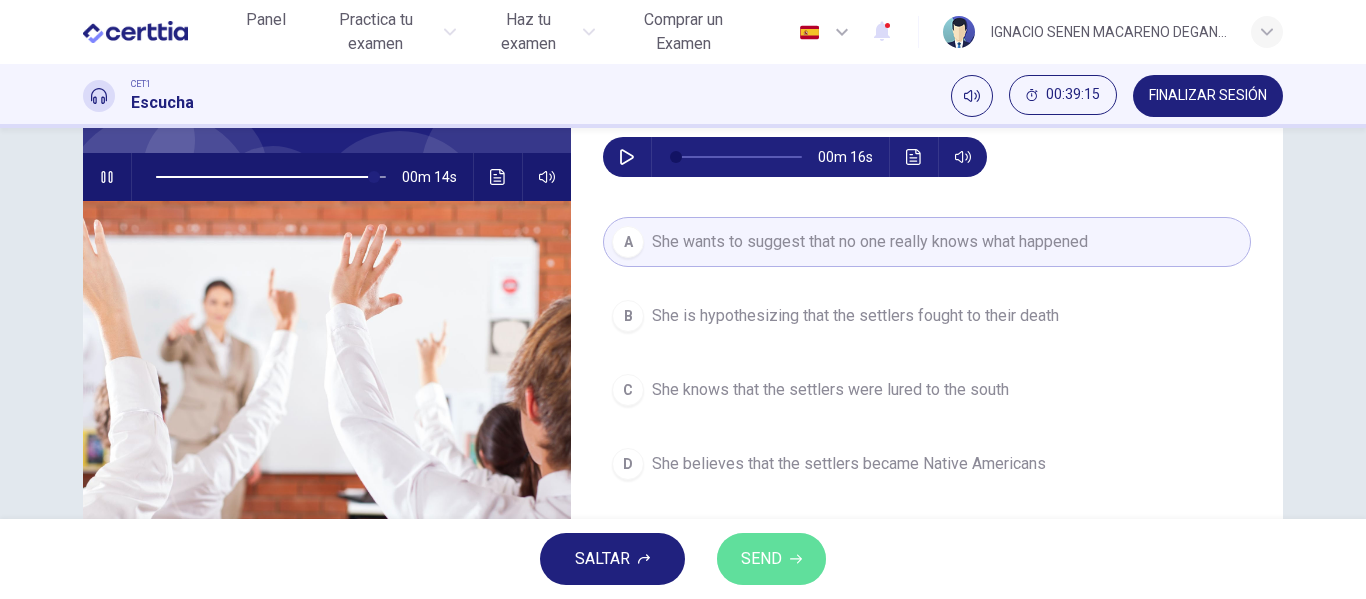 click on "SEND" at bounding box center (761, 559) 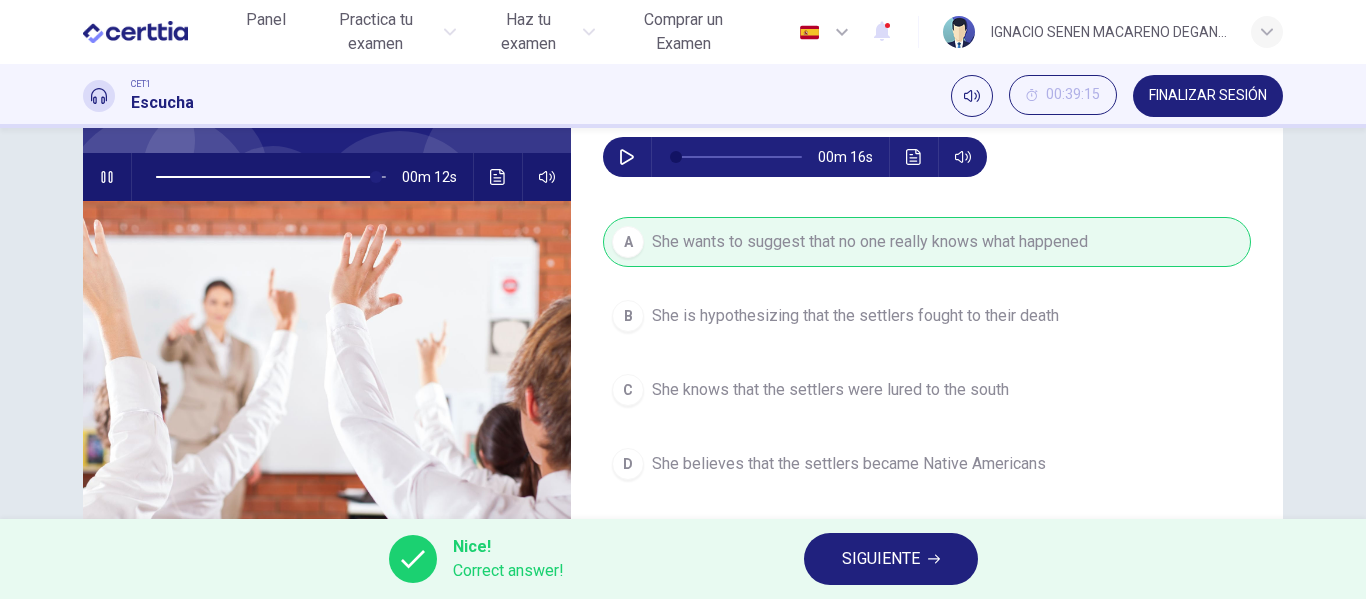 click on "SIGUIENTE" at bounding box center [881, 559] 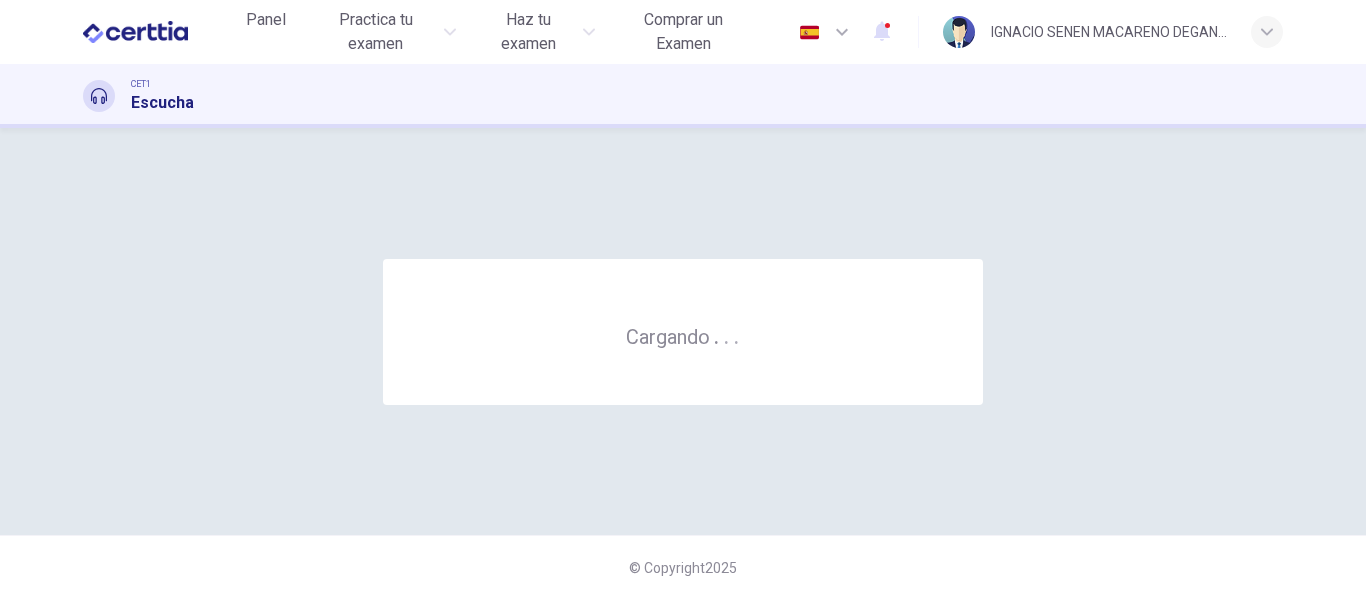 scroll, scrollTop: 0, scrollLeft: 0, axis: both 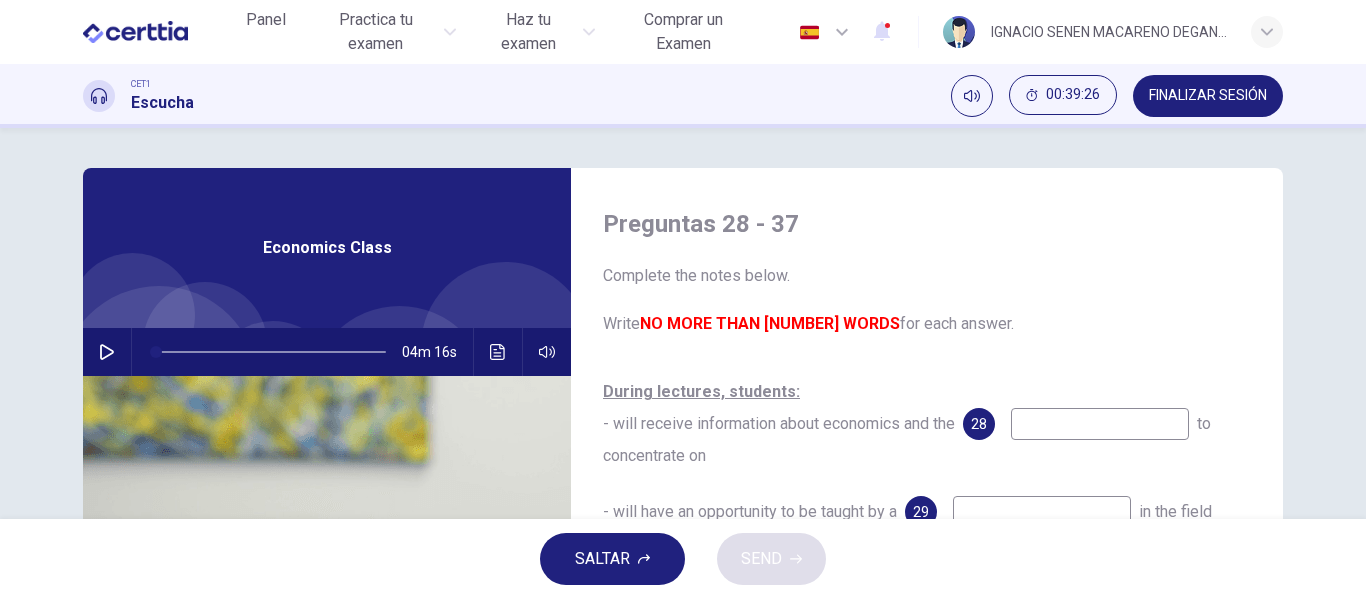 click on "FINALIZAR SESIÓN" at bounding box center [1208, 96] 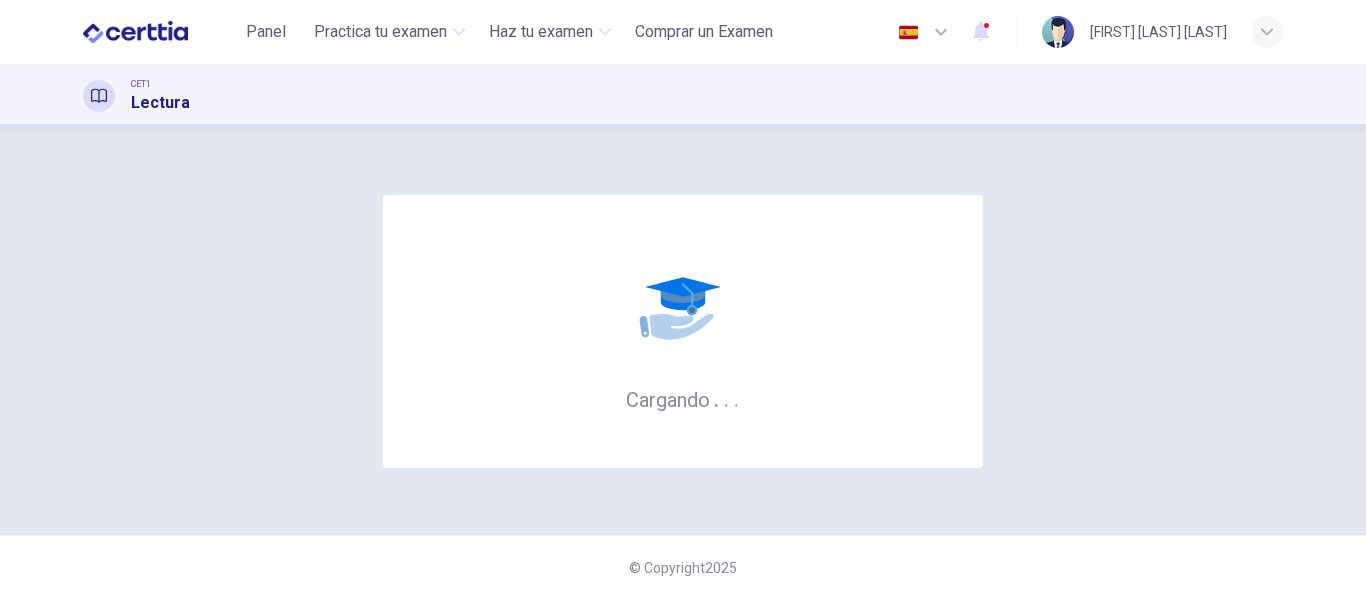 scroll, scrollTop: 0, scrollLeft: 0, axis: both 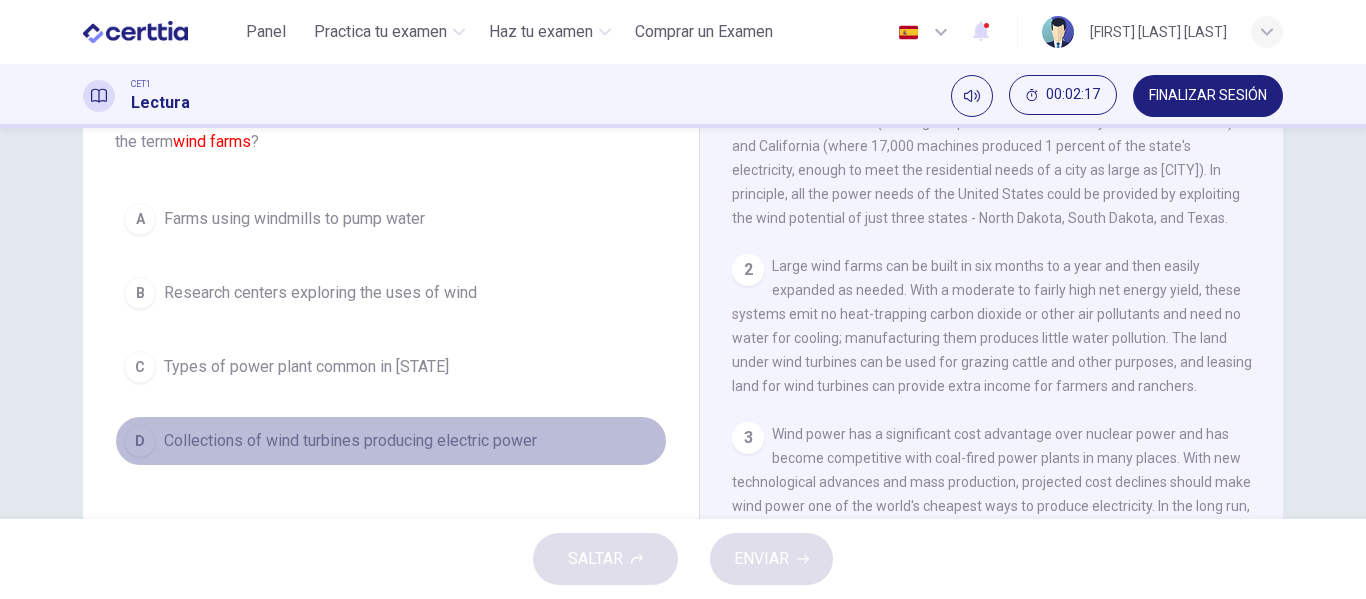 click on "Collections of wind turbines producing electric power" at bounding box center (294, 219) 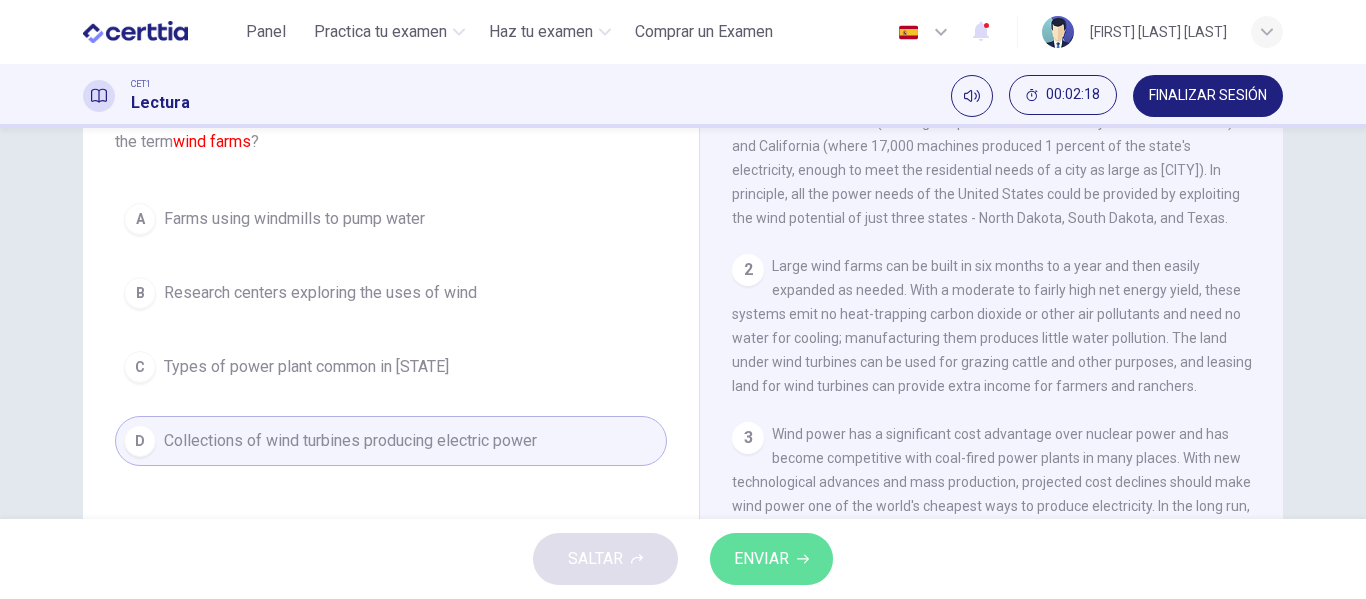 click on "ENVIAR" at bounding box center (771, 559) 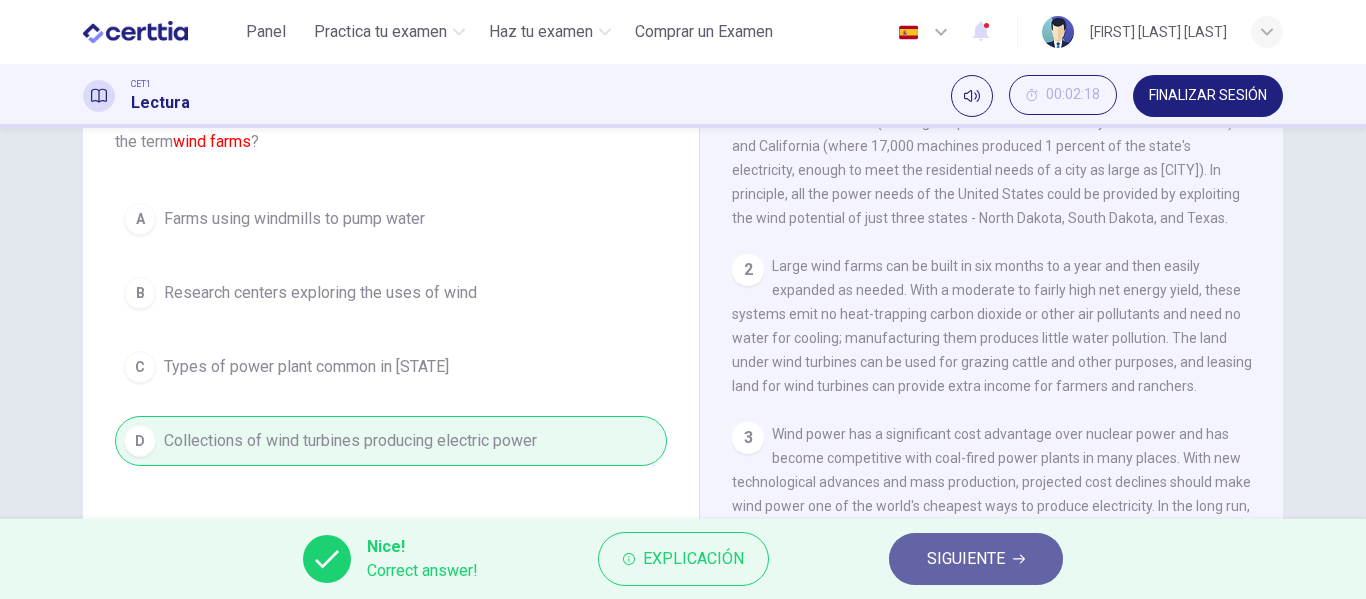 click on "SIGUIENTE" at bounding box center [966, 559] 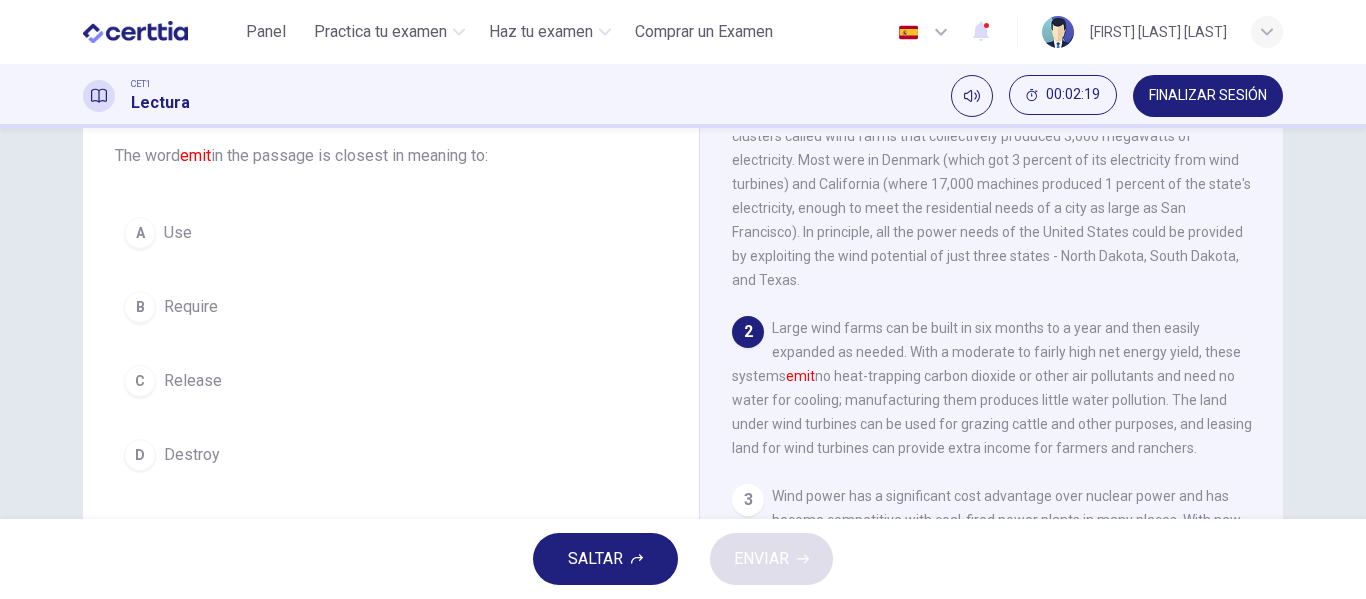 scroll, scrollTop: 148, scrollLeft: 0, axis: vertical 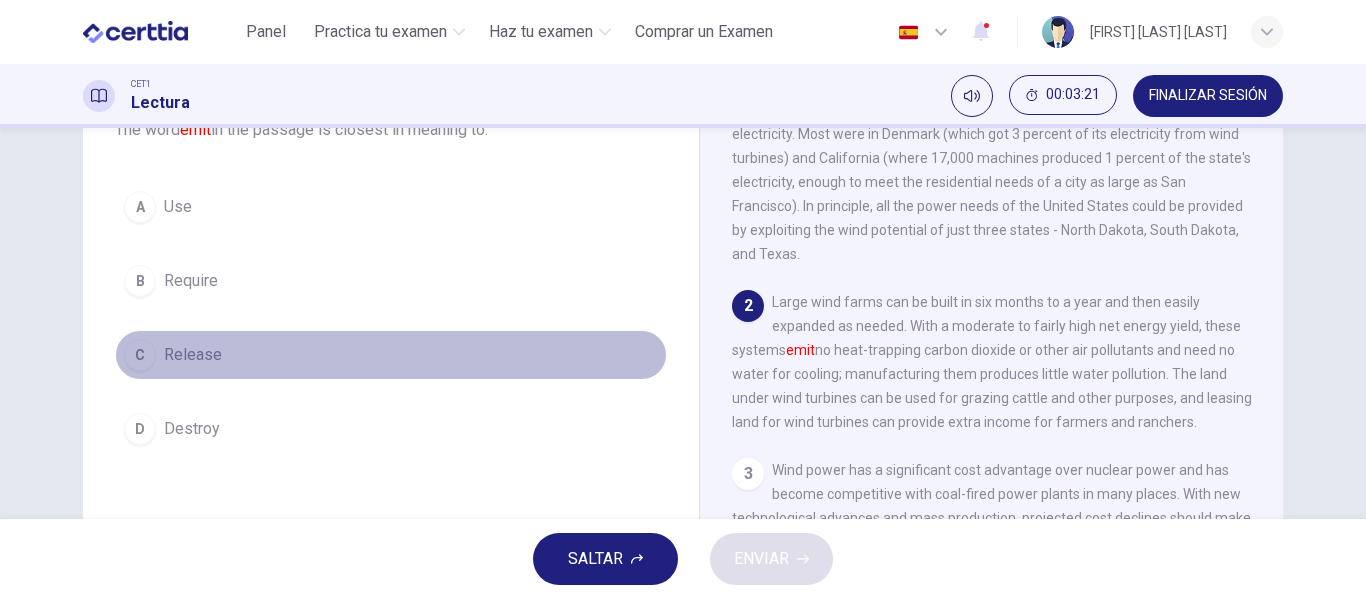 click on "C Release" at bounding box center (391, 355) 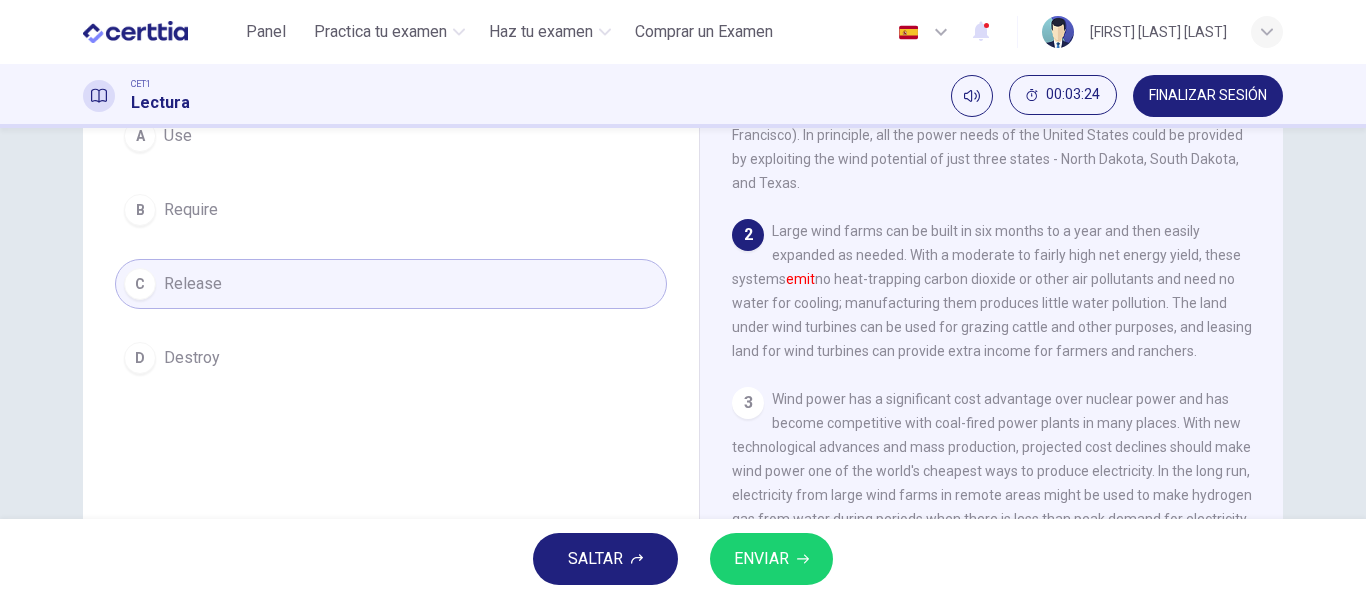 scroll, scrollTop: 255, scrollLeft: 0, axis: vertical 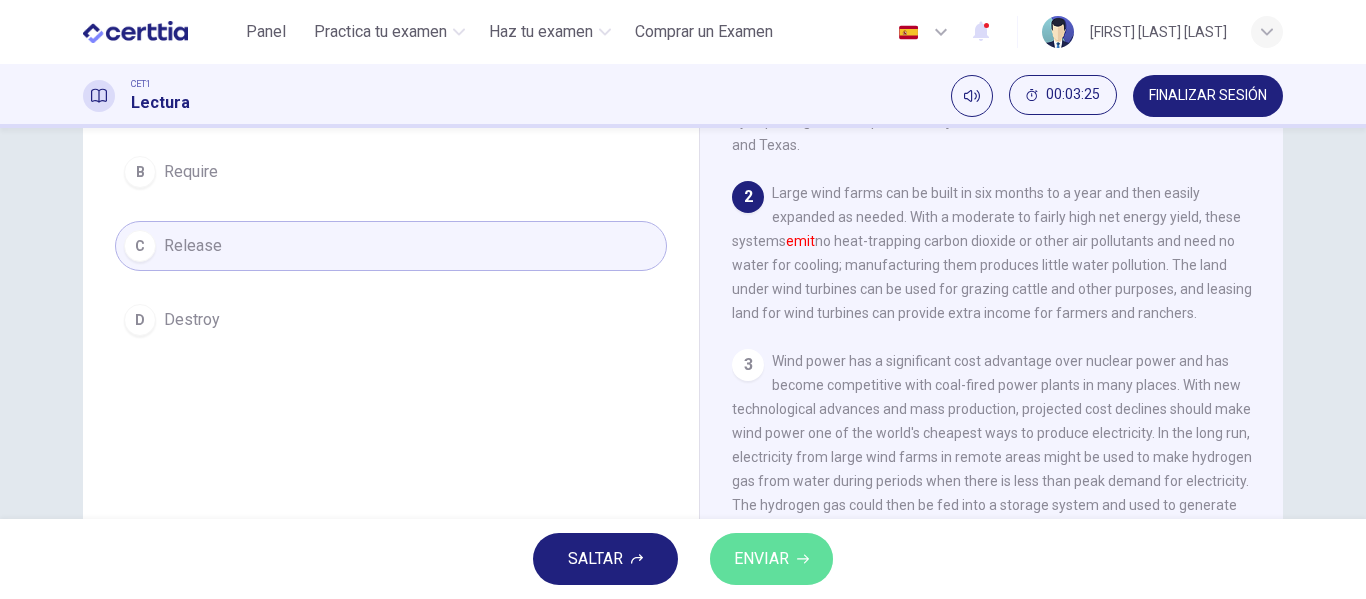 click on "SEND" at bounding box center [771, 559] 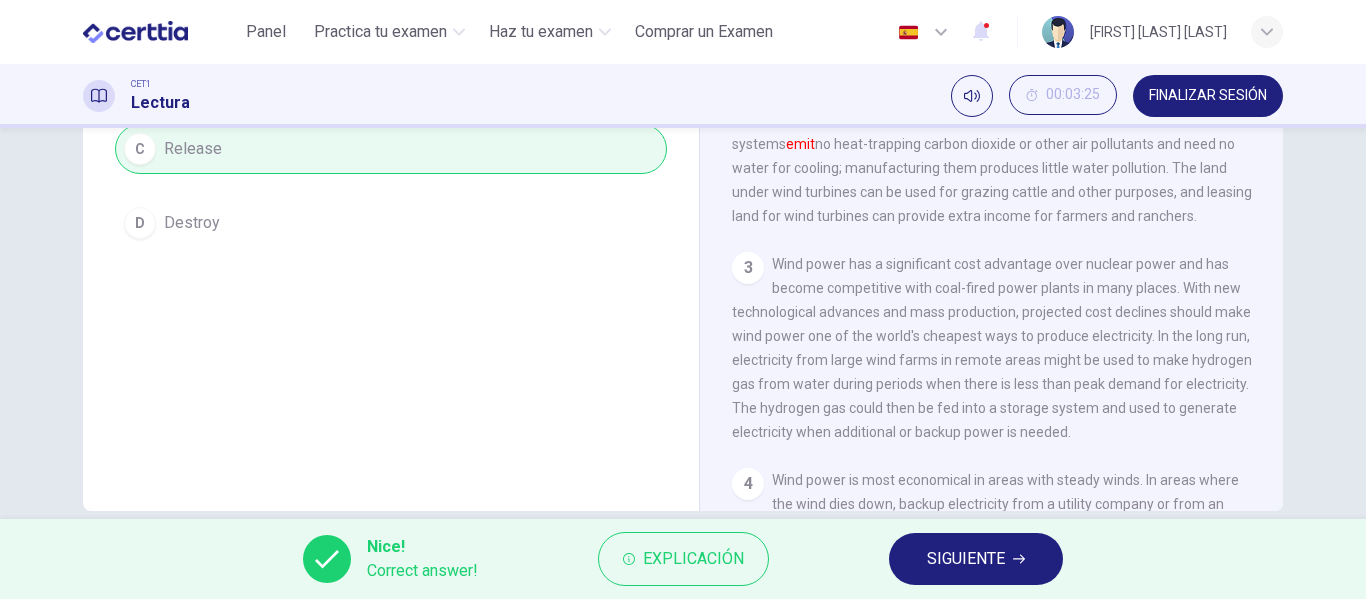 scroll, scrollTop: 384, scrollLeft: 0, axis: vertical 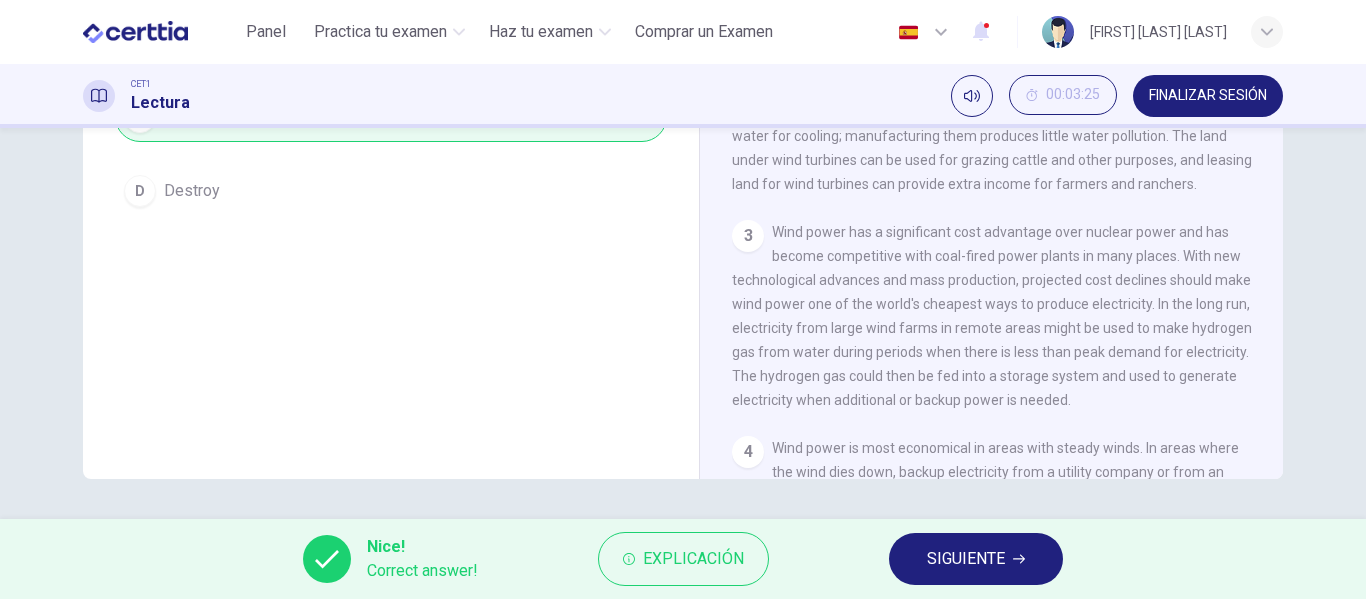 click on "SIGUIENTE" at bounding box center [966, 559] 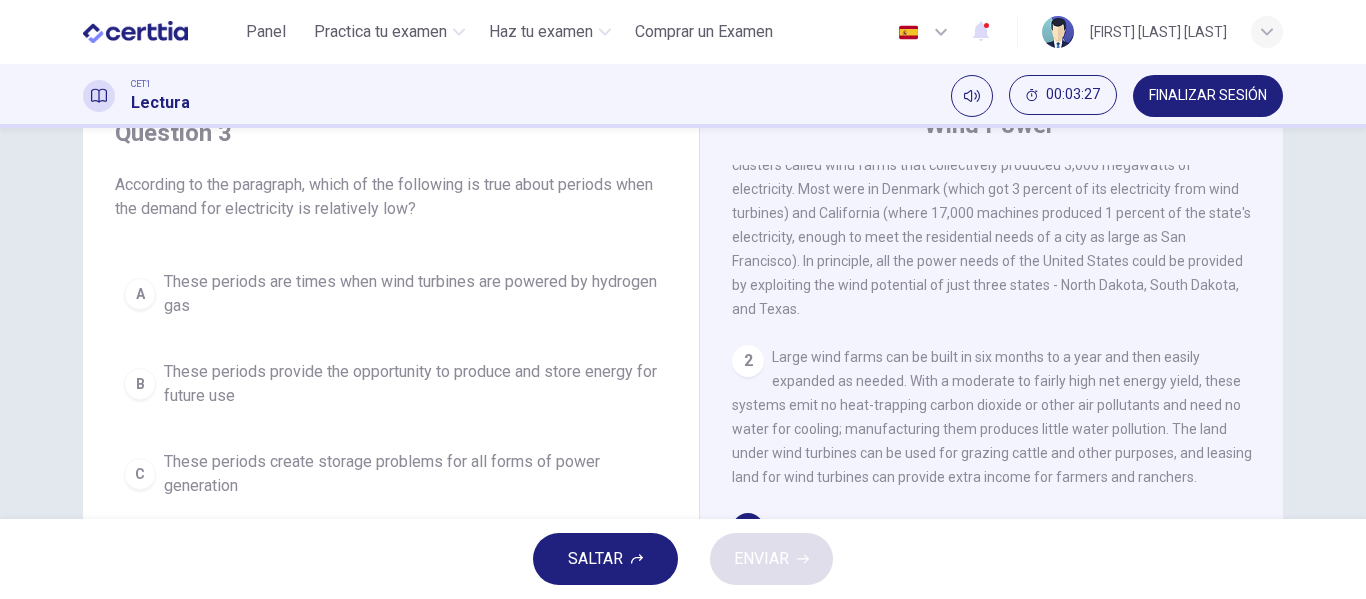 scroll, scrollTop: 87, scrollLeft: 0, axis: vertical 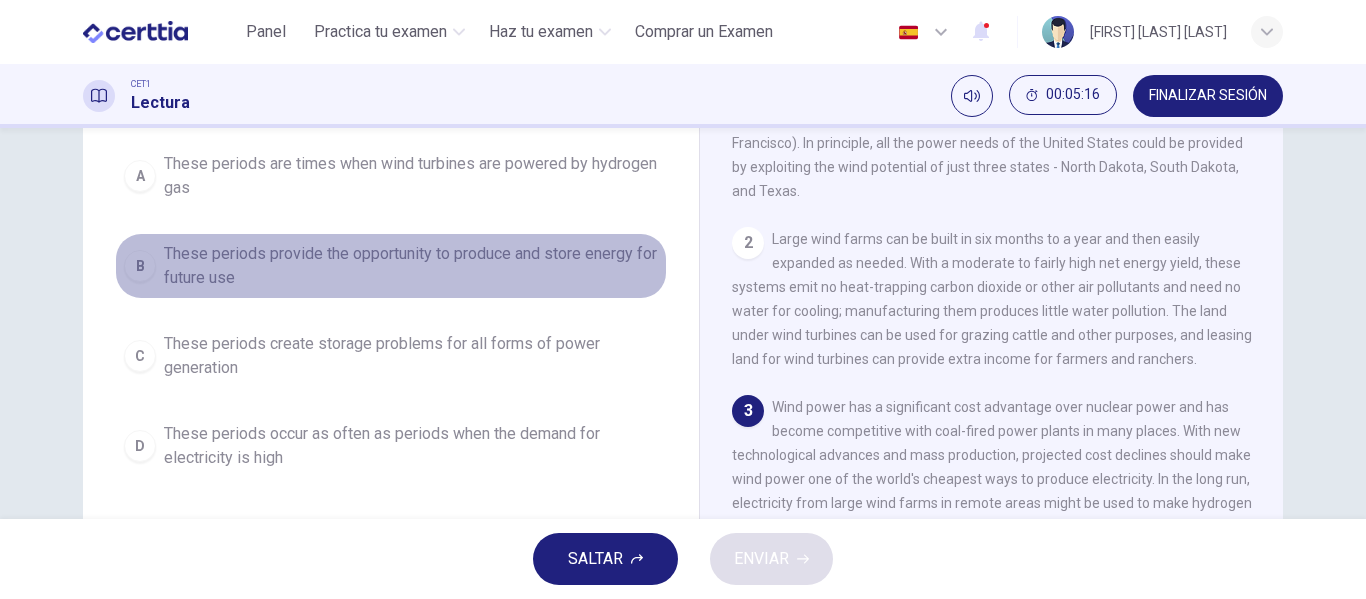 click on "These periods provide the opportunity to produce and store energy for future use" at bounding box center (411, 176) 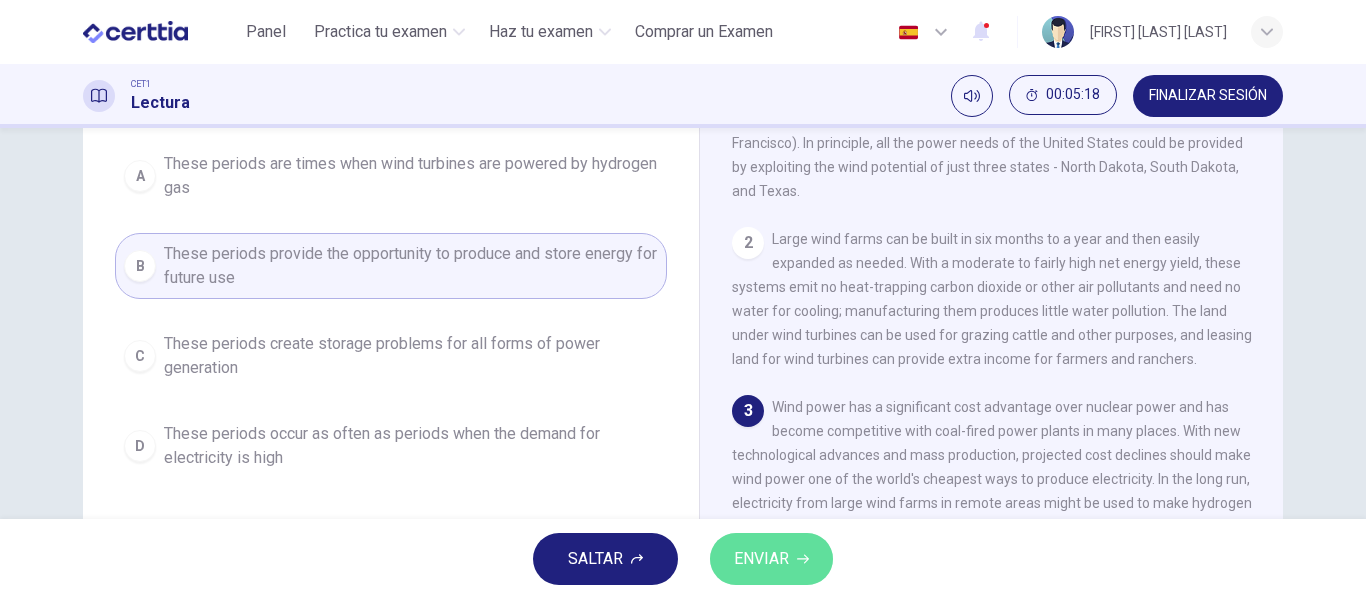 click on "SEND" at bounding box center [761, 559] 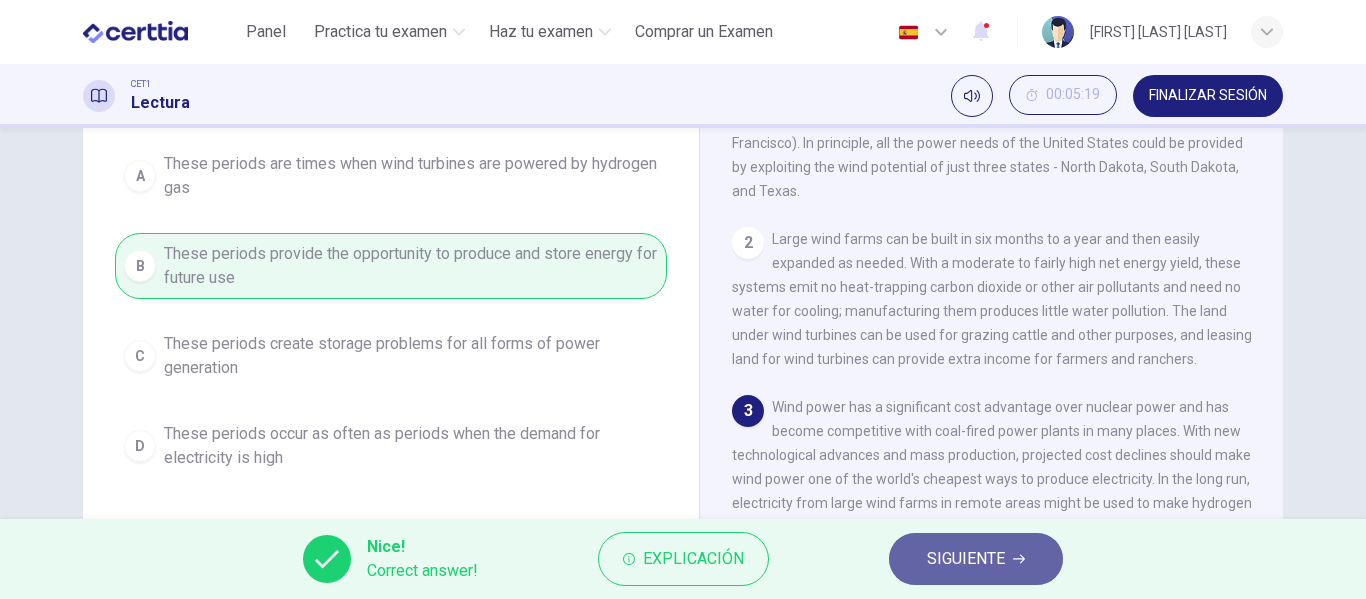 click on "SIGUIENTE" at bounding box center [966, 559] 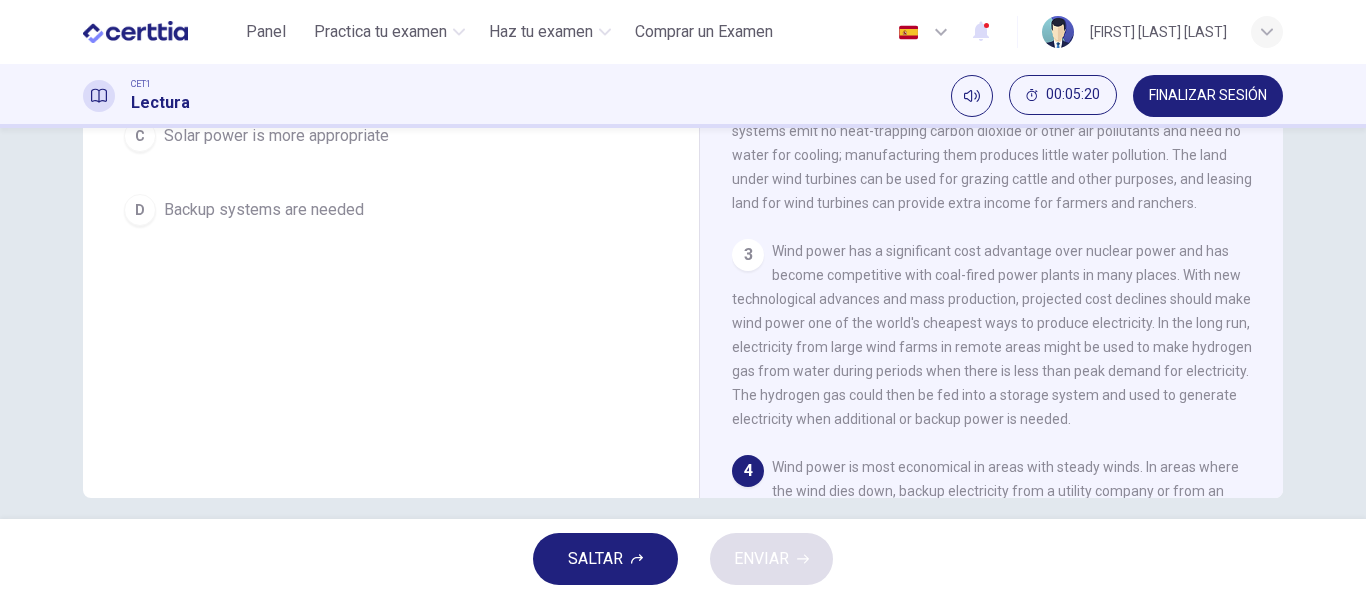 scroll, scrollTop: 384, scrollLeft: 0, axis: vertical 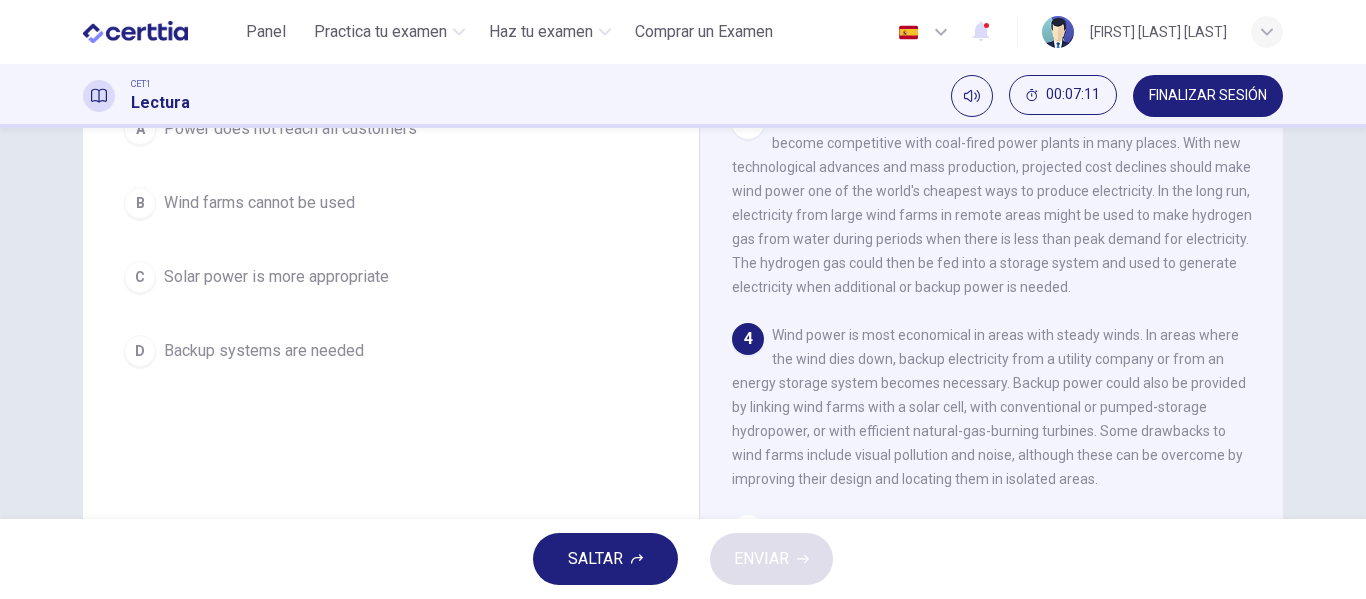 click on "Backup systems are needed" at bounding box center [290, 129] 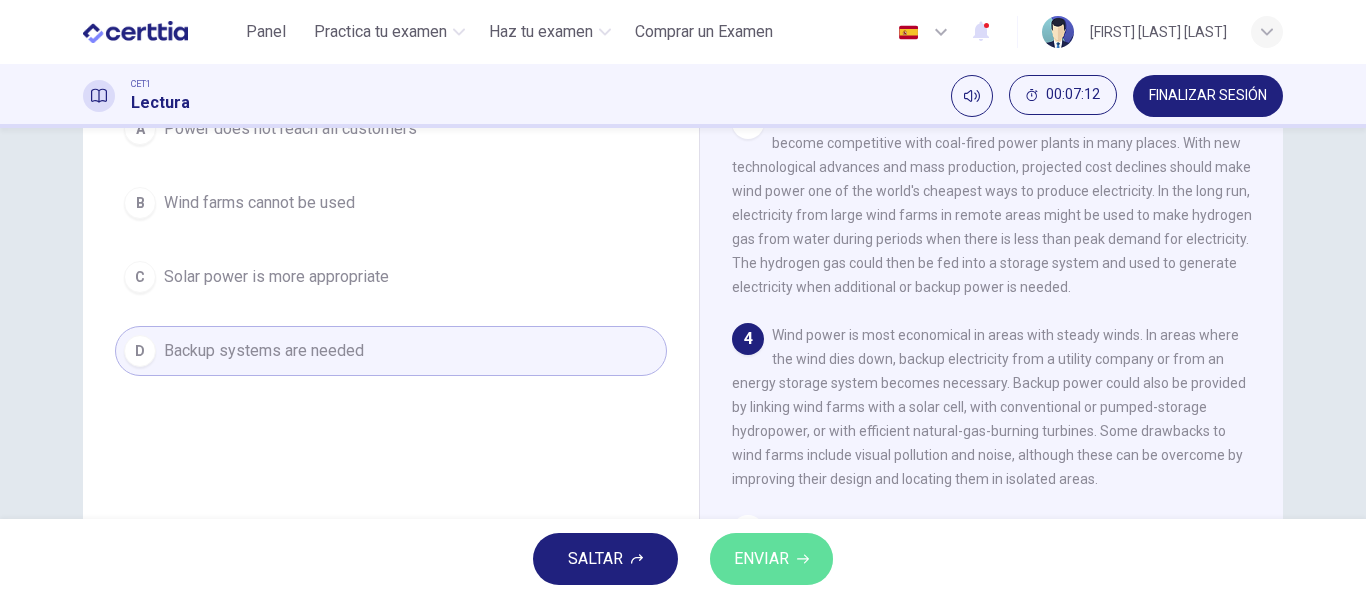 click on "SEND" at bounding box center [771, 559] 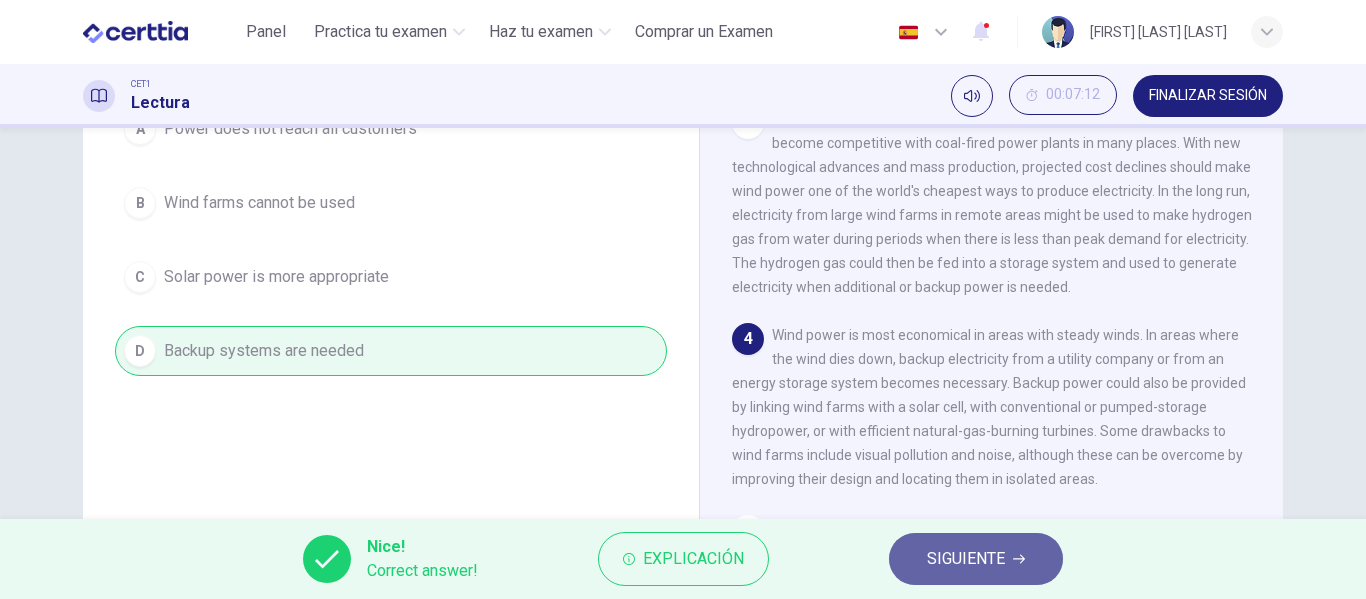 click on "SIGUIENTE" at bounding box center [966, 559] 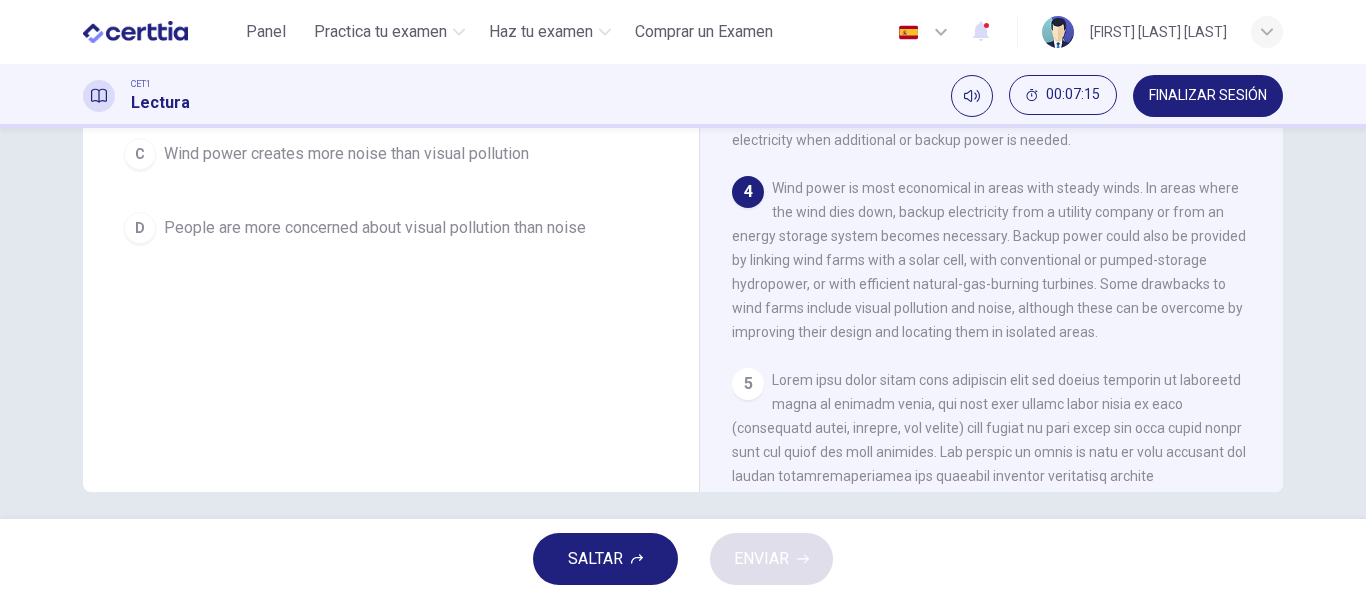 scroll, scrollTop: 365, scrollLeft: 0, axis: vertical 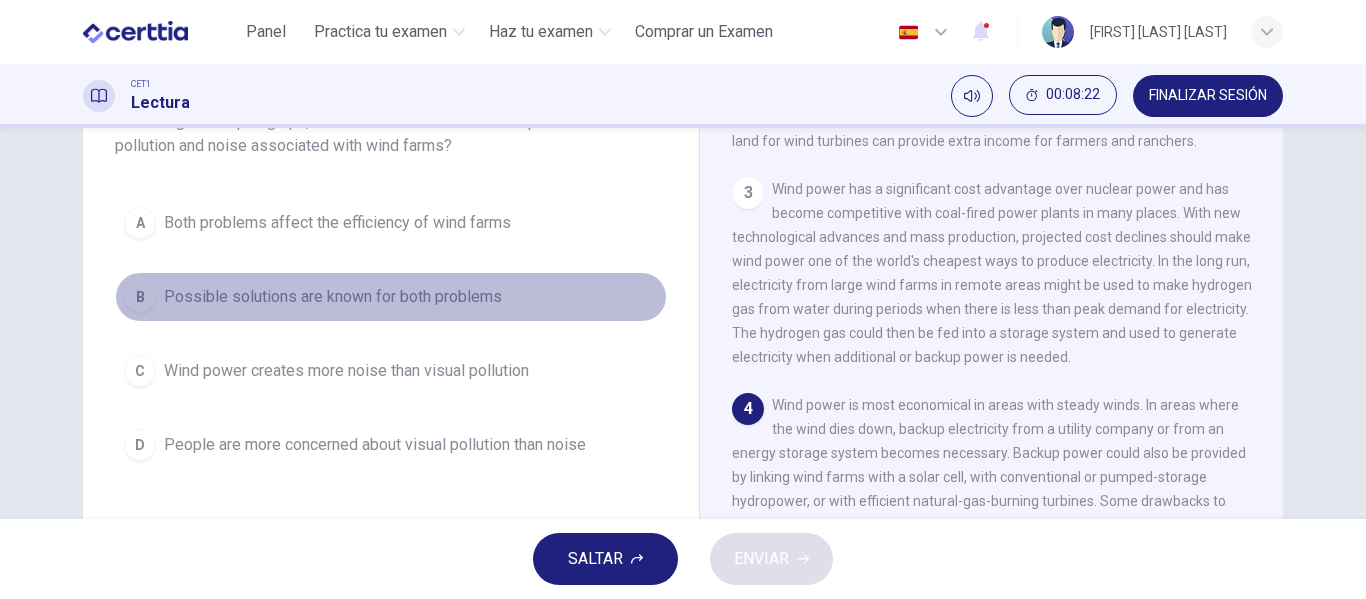 click on "Possible solutions are known for both problems" at bounding box center (337, 223) 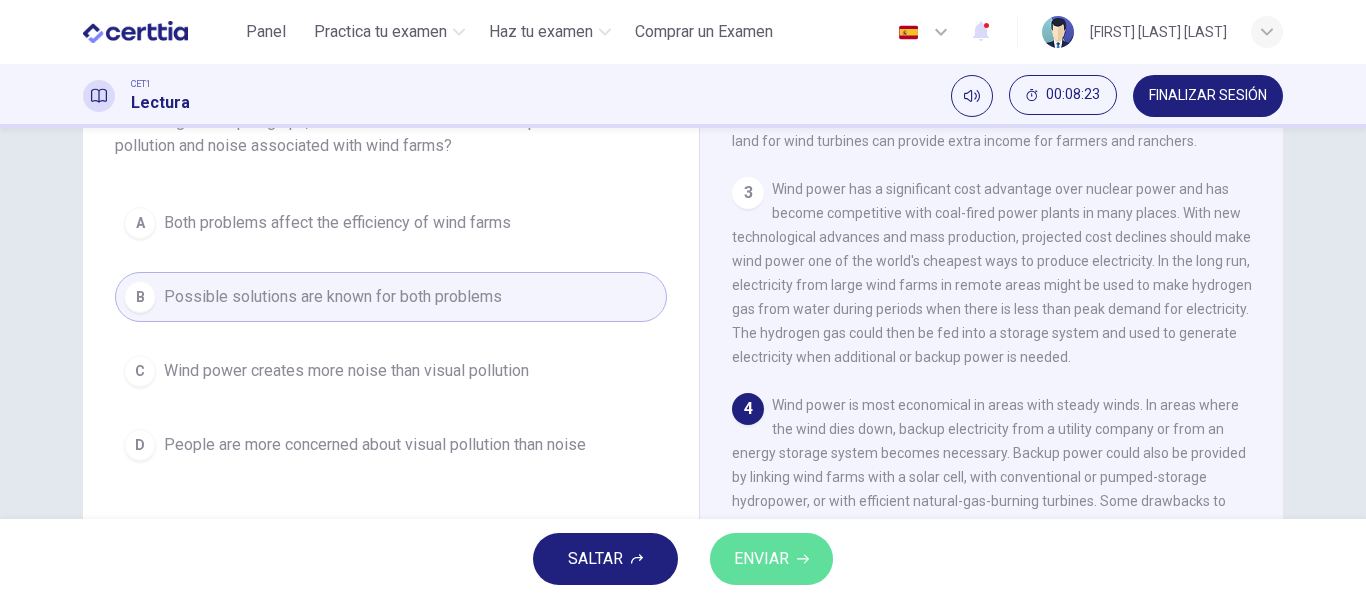 click on "SEND" at bounding box center [761, 559] 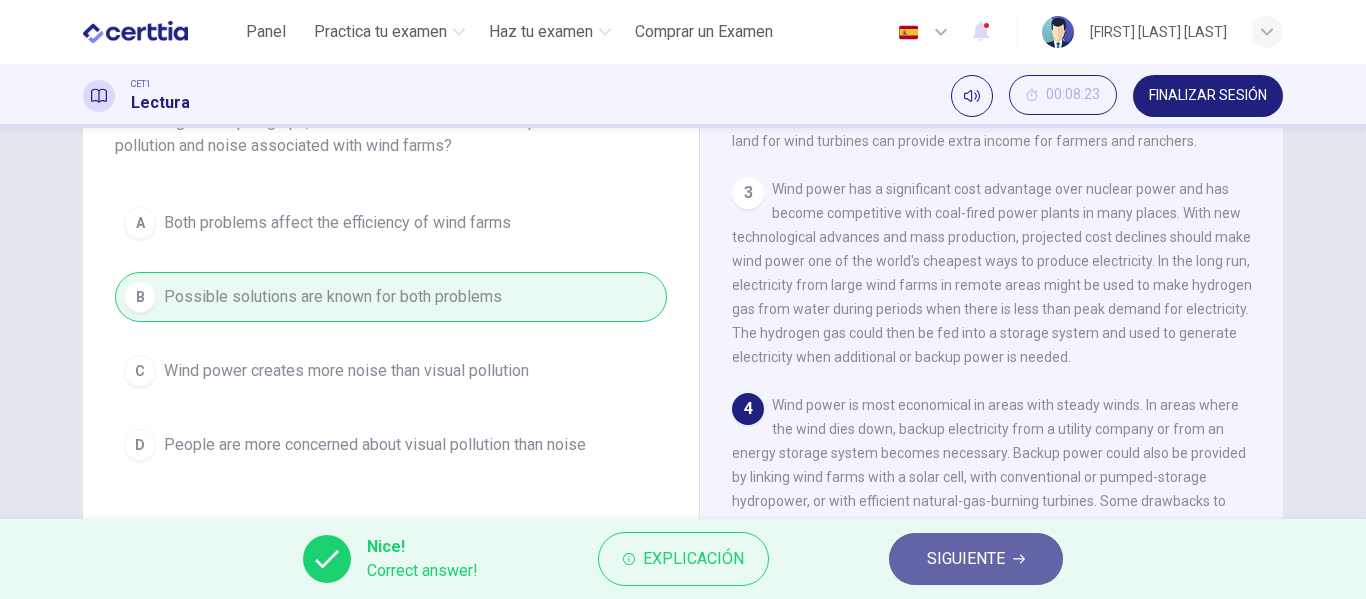 click on "SIGUIENTE" at bounding box center (966, 559) 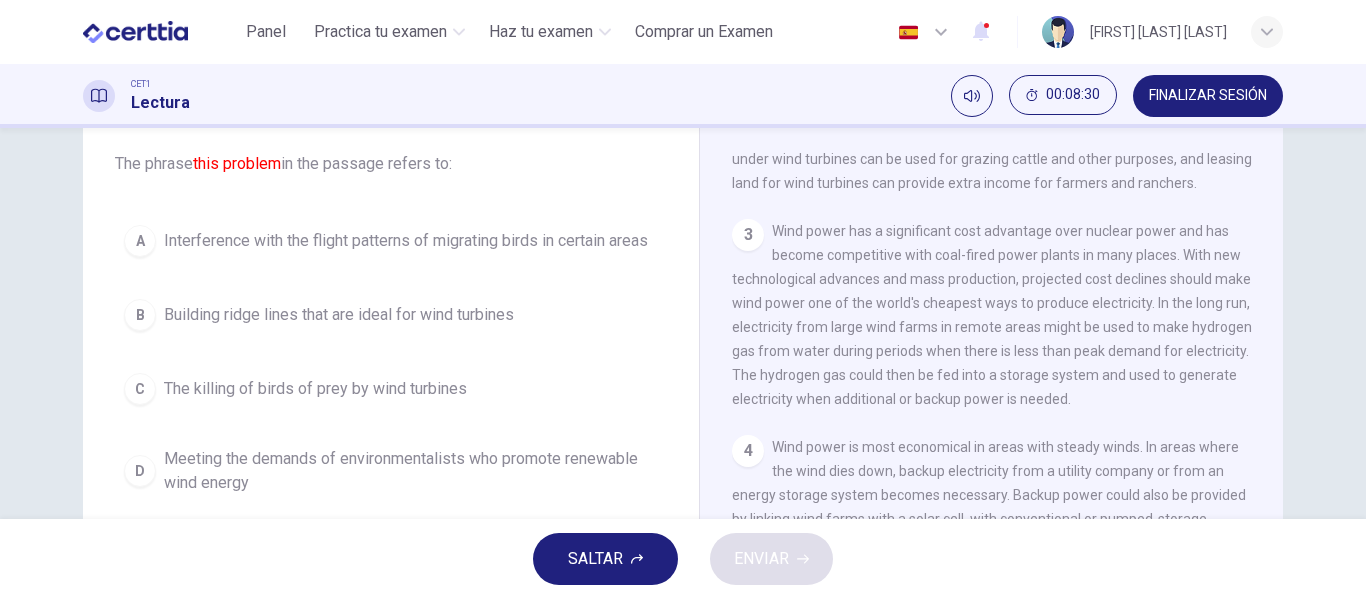 scroll, scrollTop: 133, scrollLeft: 0, axis: vertical 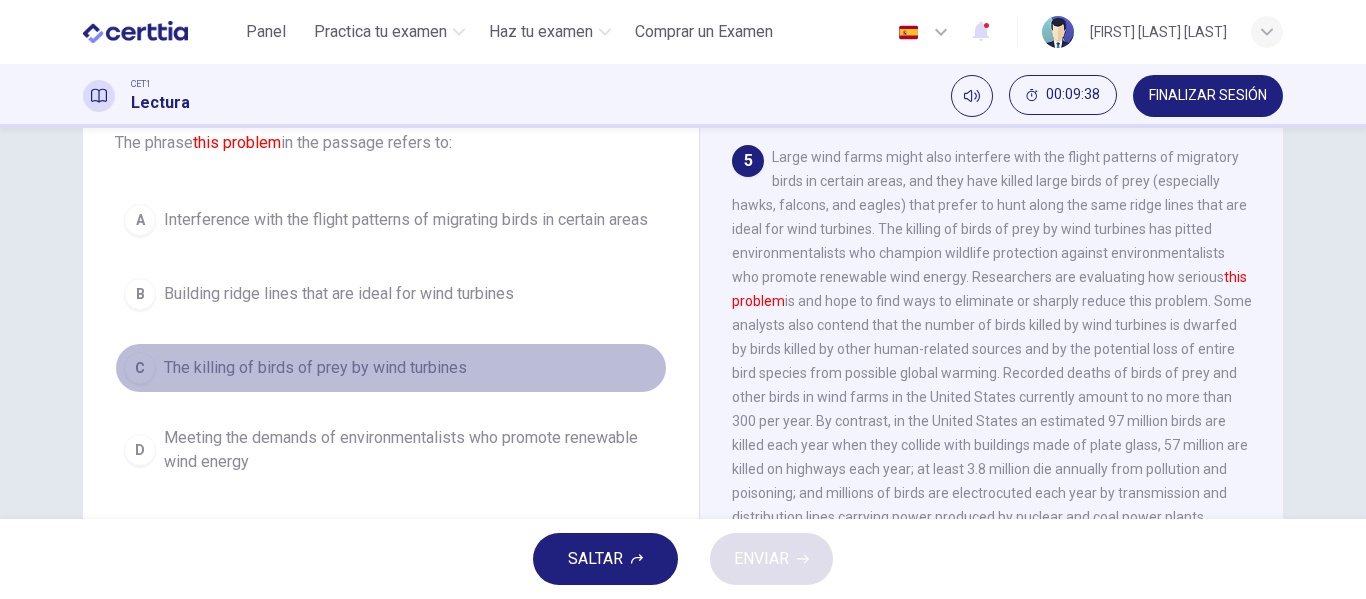 click on "The killing of birds of prey by wind turbines" at bounding box center [406, 220] 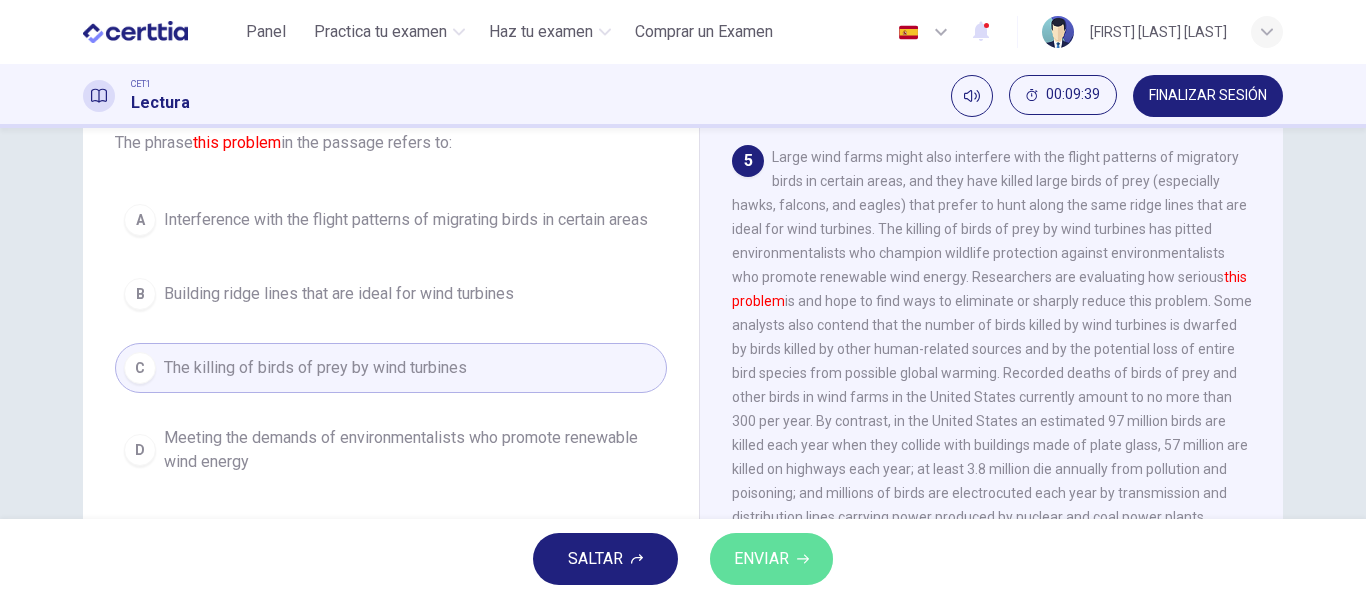 click on "SEND" at bounding box center (761, 559) 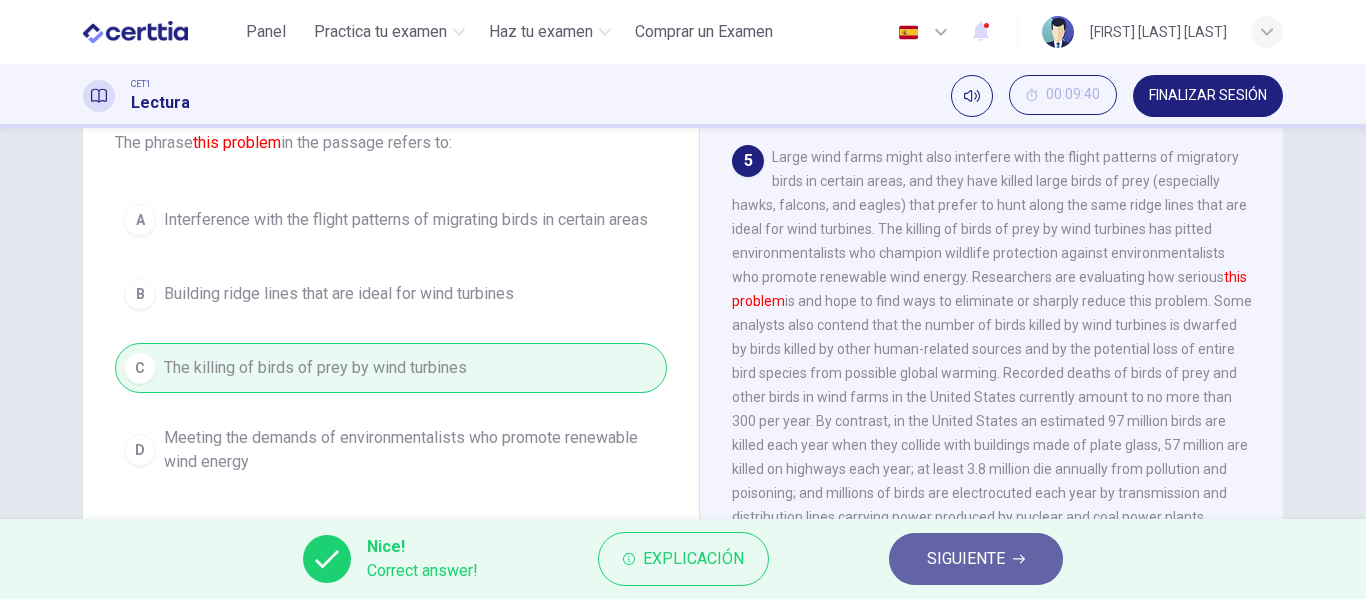 click on "SIGUIENTE" at bounding box center (966, 559) 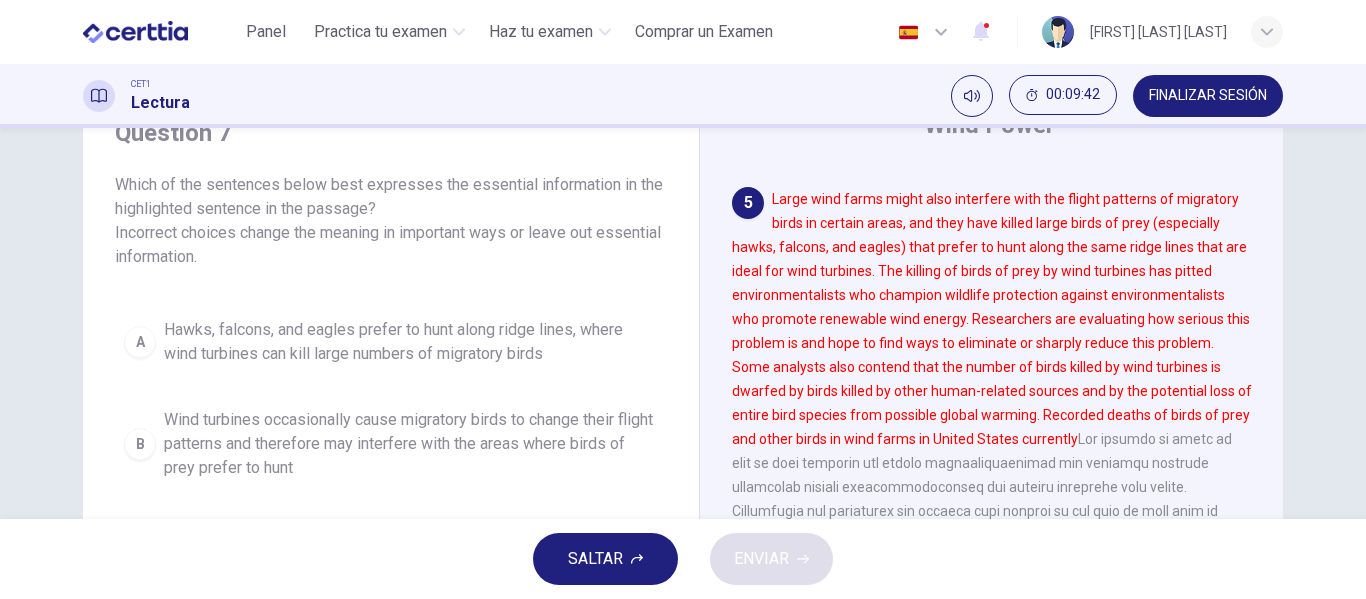 scroll, scrollTop: 89, scrollLeft: 0, axis: vertical 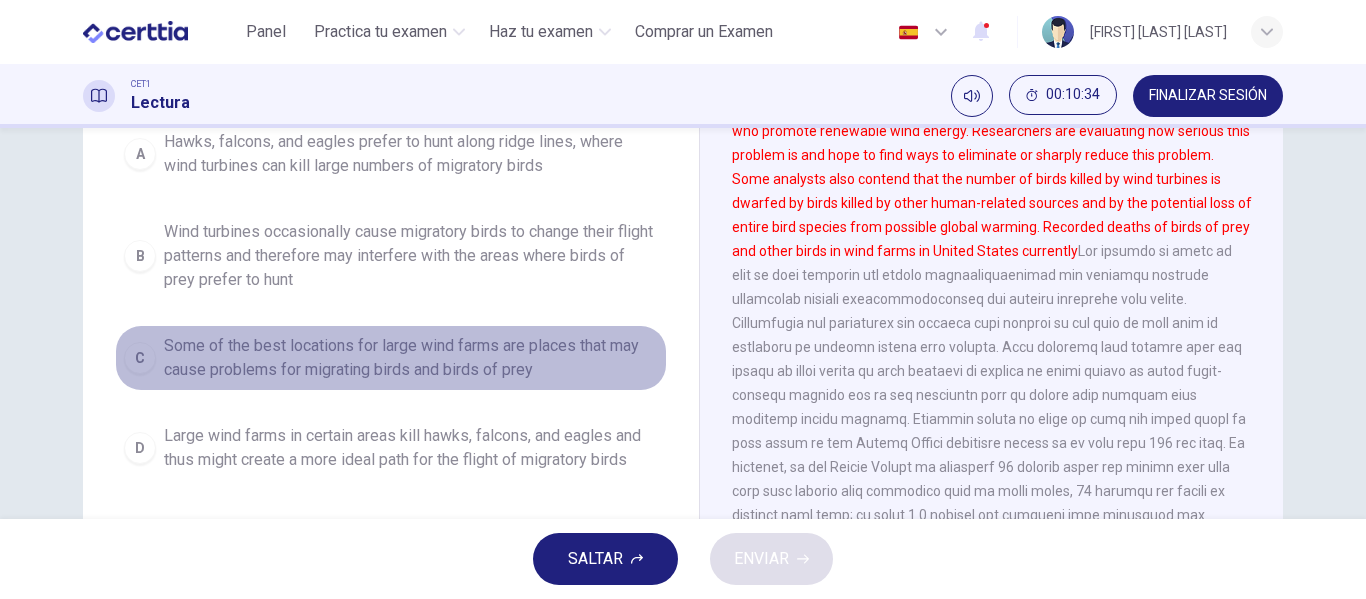click on "Some of the best locations for large wind farms are places that may cause problems for migrating birds and birds of prey" at bounding box center (411, 154) 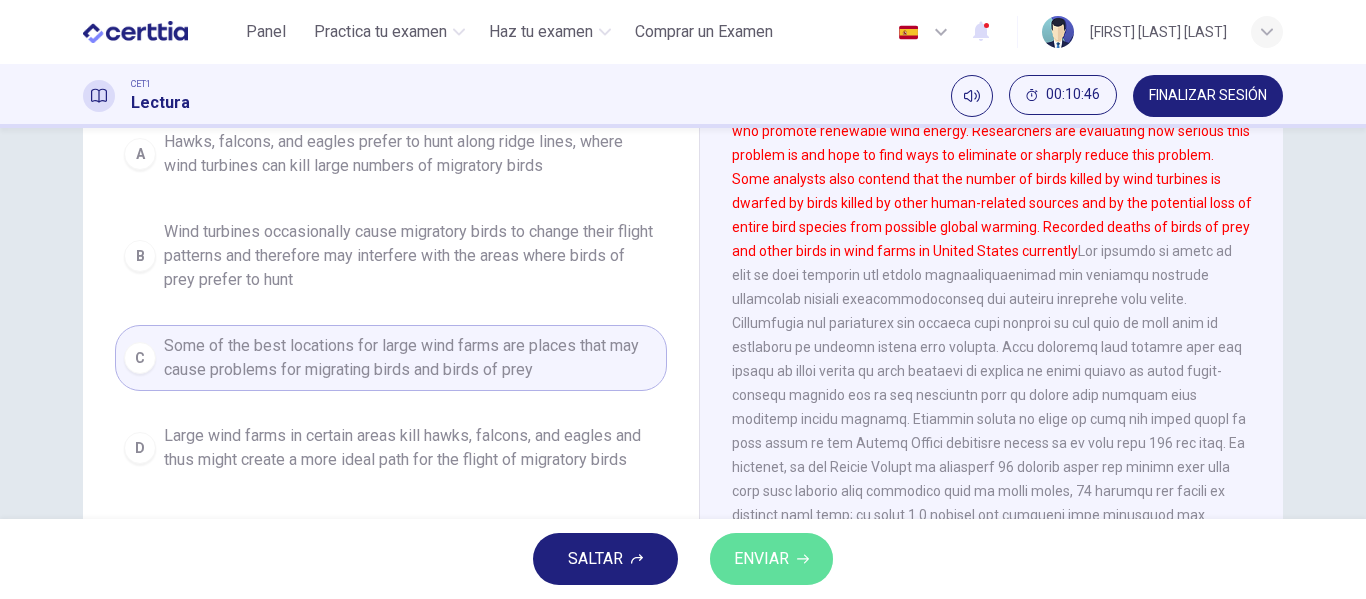 click on "SEND" at bounding box center [761, 559] 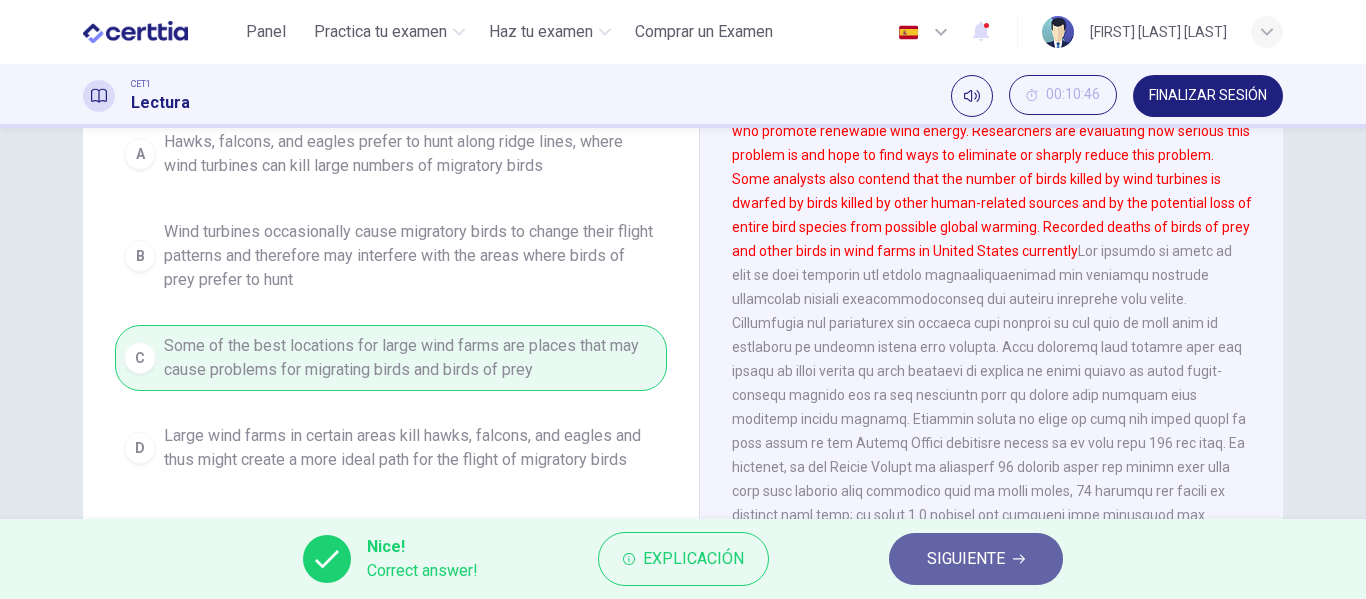 click on "SIGUIENTE" at bounding box center [966, 559] 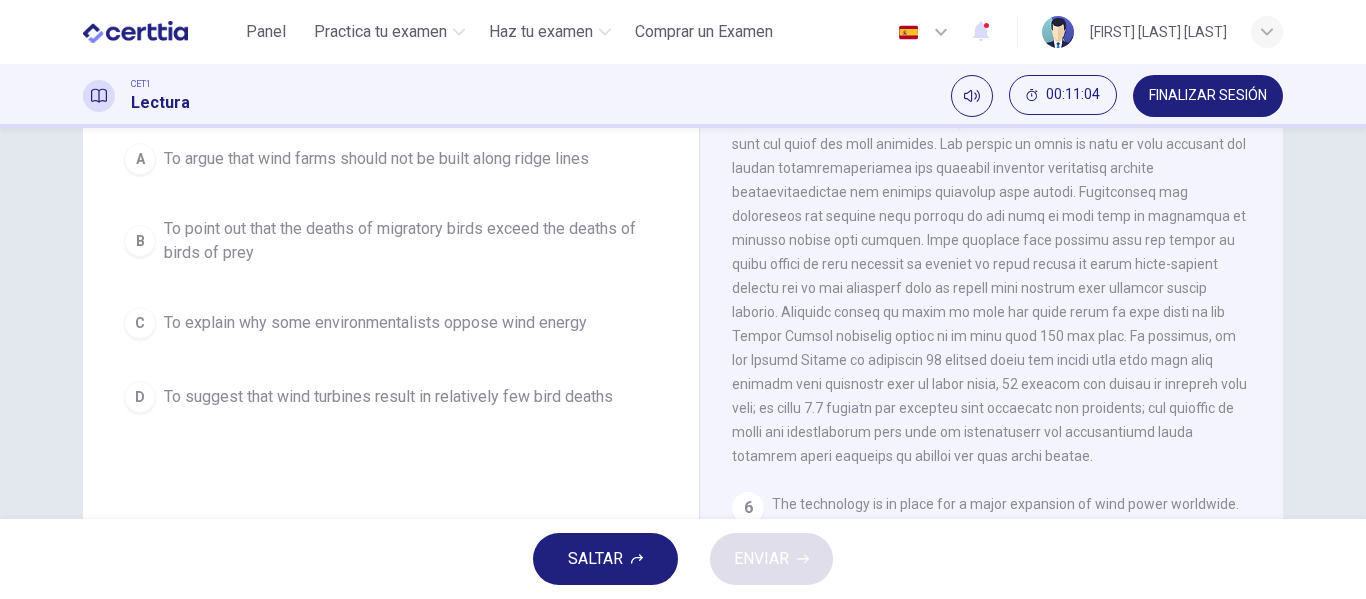 scroll, scrollTop: 218, scrollLeft: 0, axis: vertical 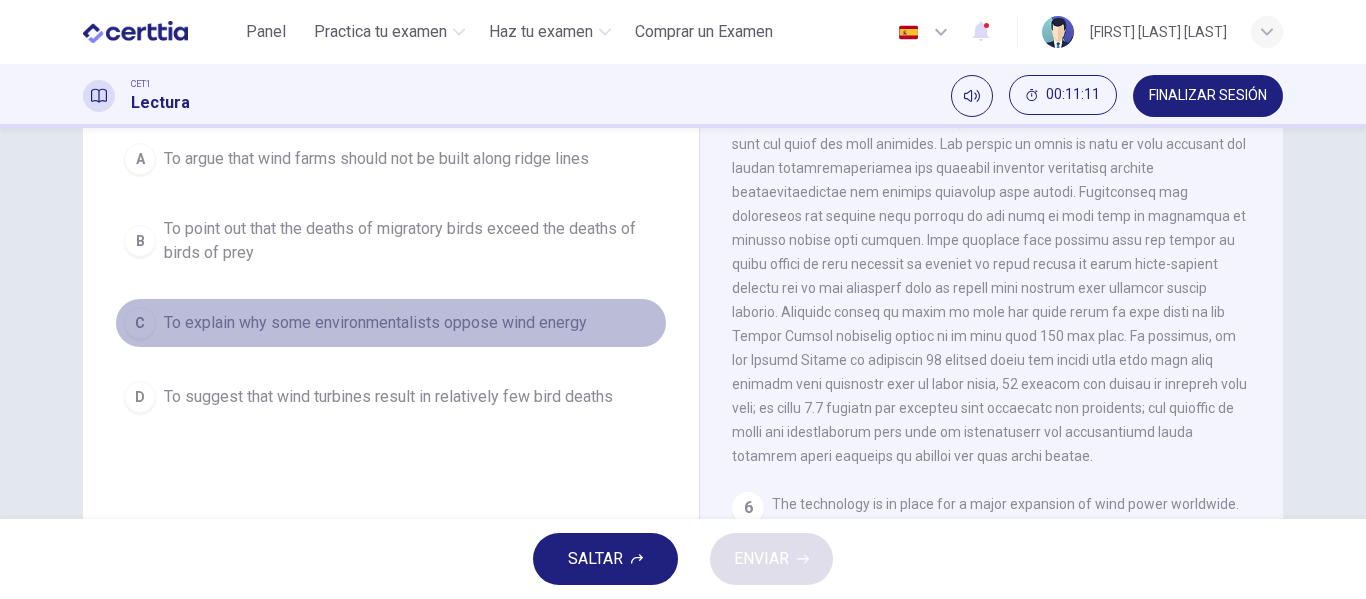 click on "To explain why some environmentalists oppose wind energy" at bounding box center [376, 159] 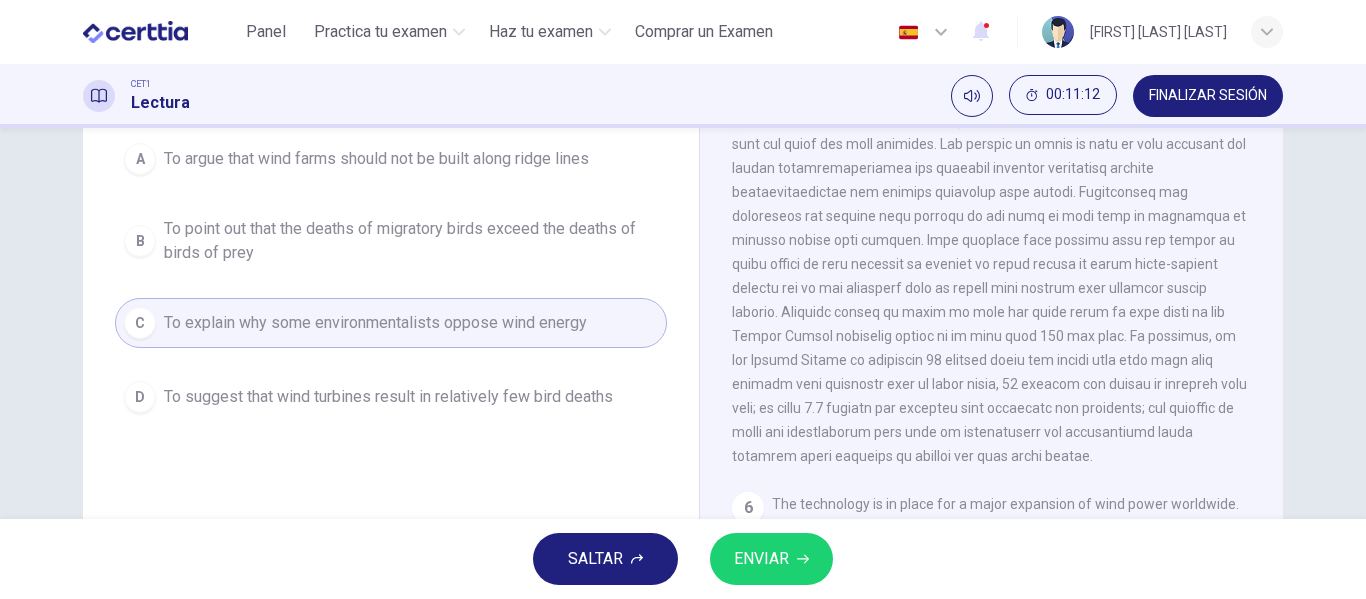 click on "SEND" at bounding box center (761, 559) 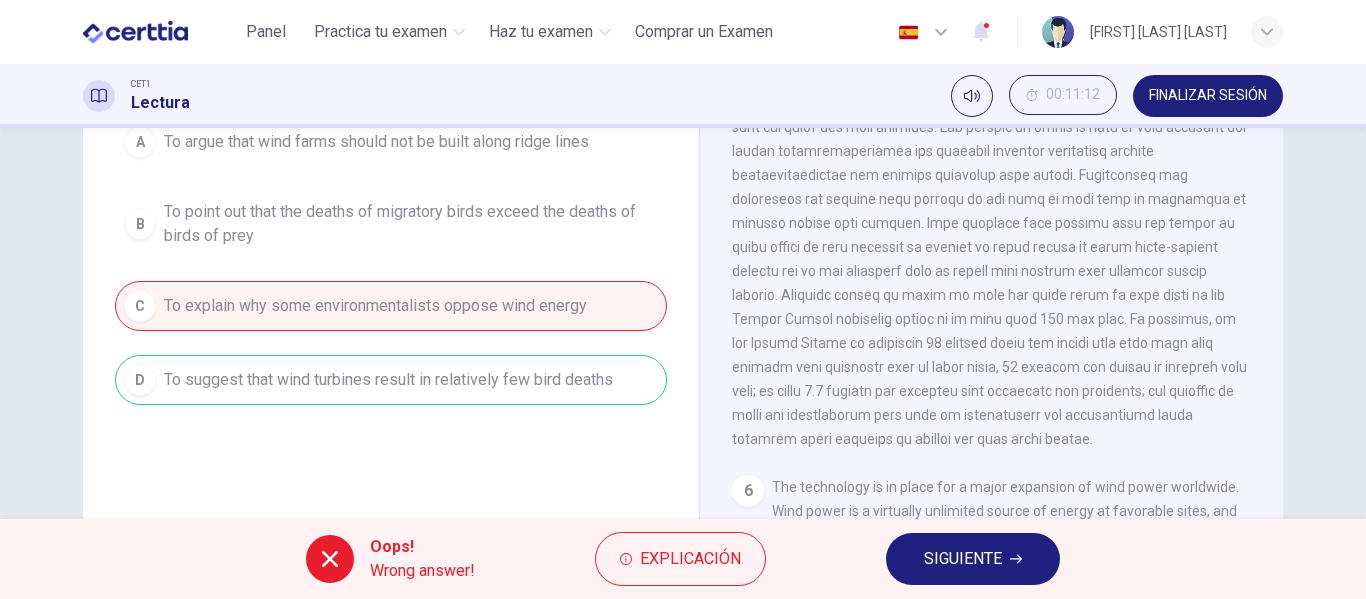 scroll, scrollTop: 237, scrollLeft: 0, axis: vertical 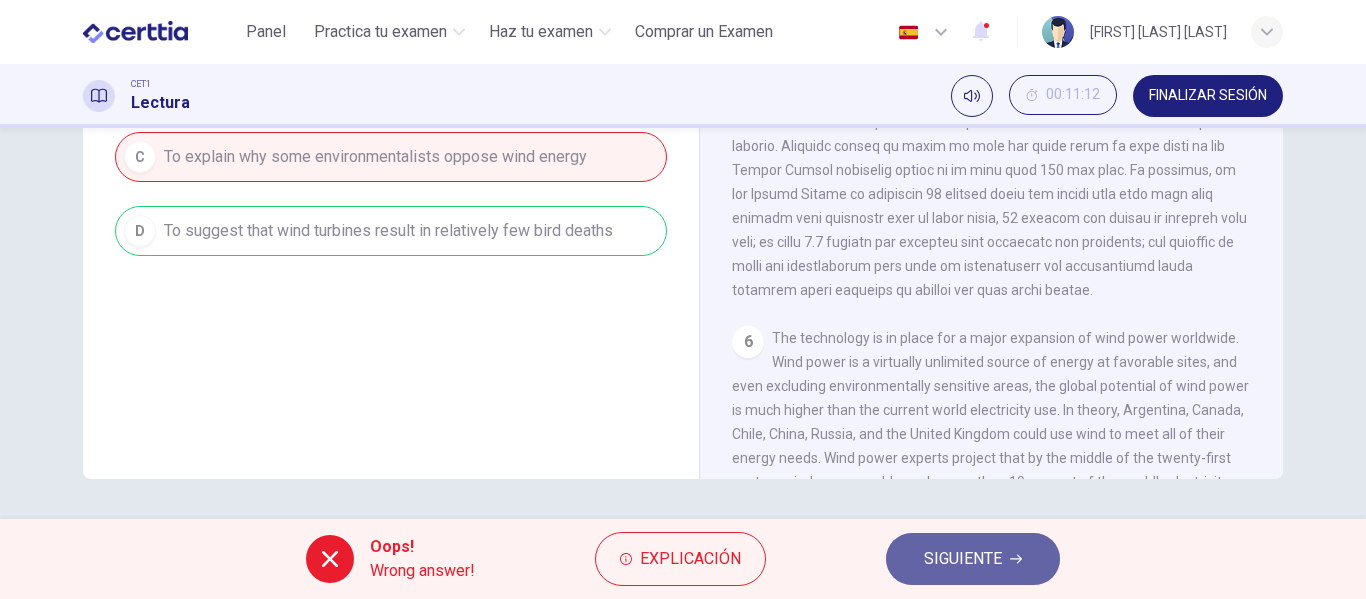 click on "SIGUIENTE" at bounding box center (963, 559) 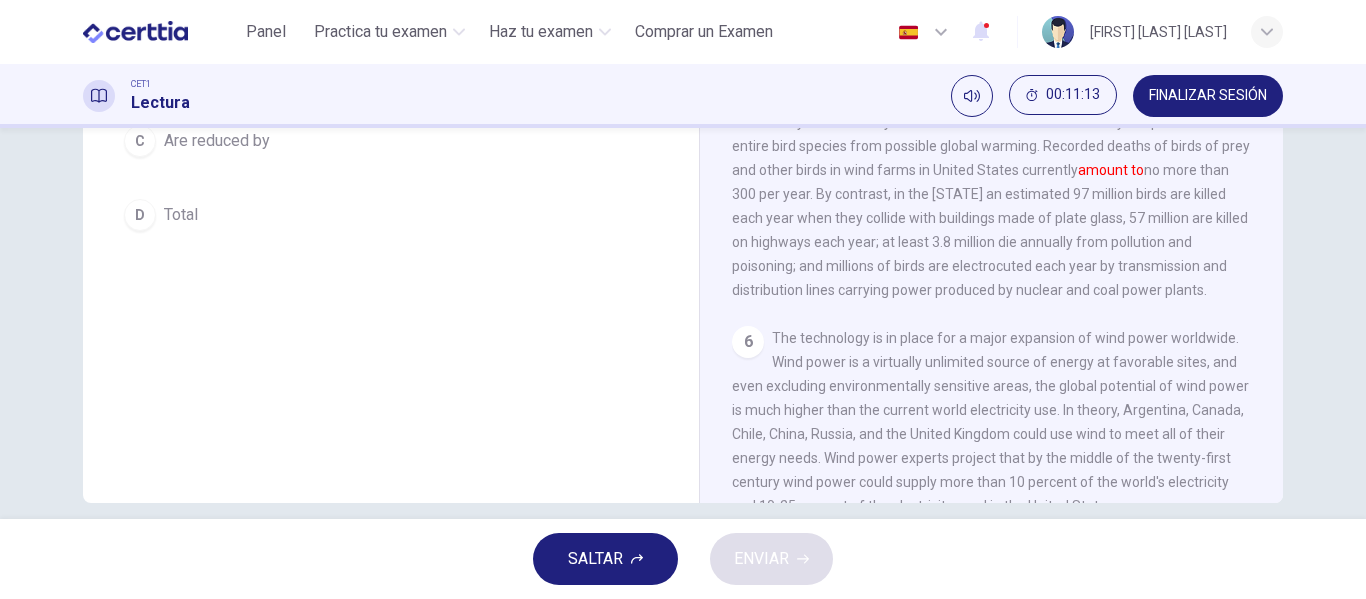 scroll, scrollTop: 384, scrollLeft: 0, axis: vertical 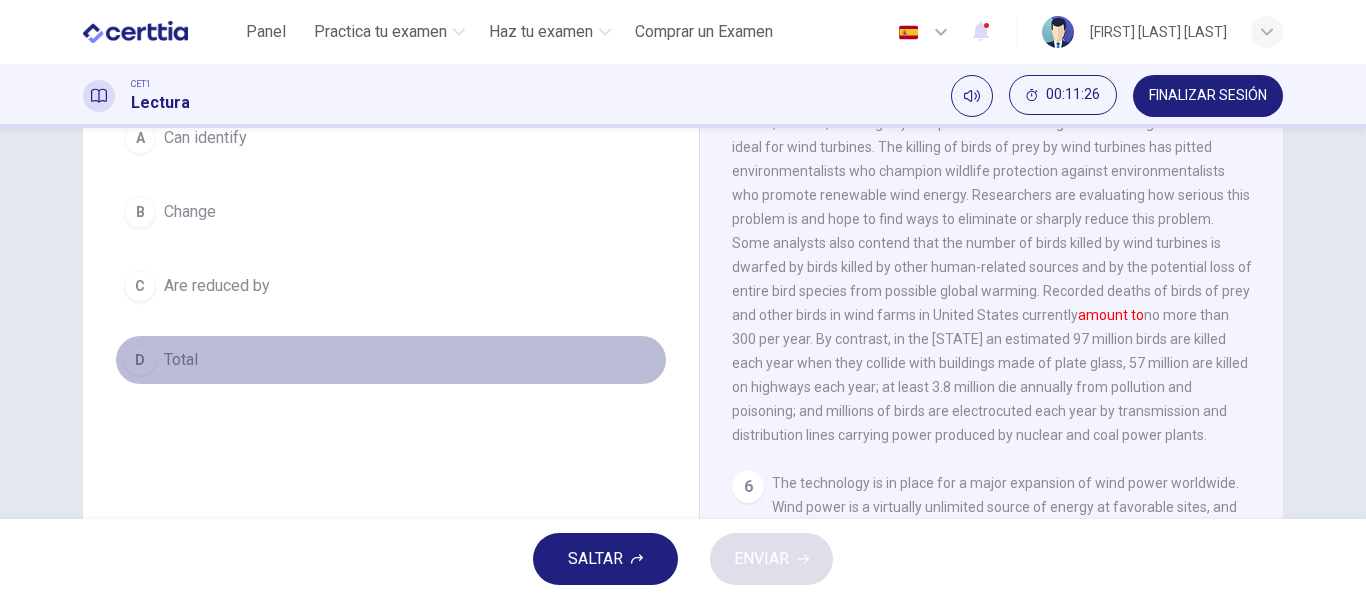 click on "D Total" at bounding box center [391, 360] 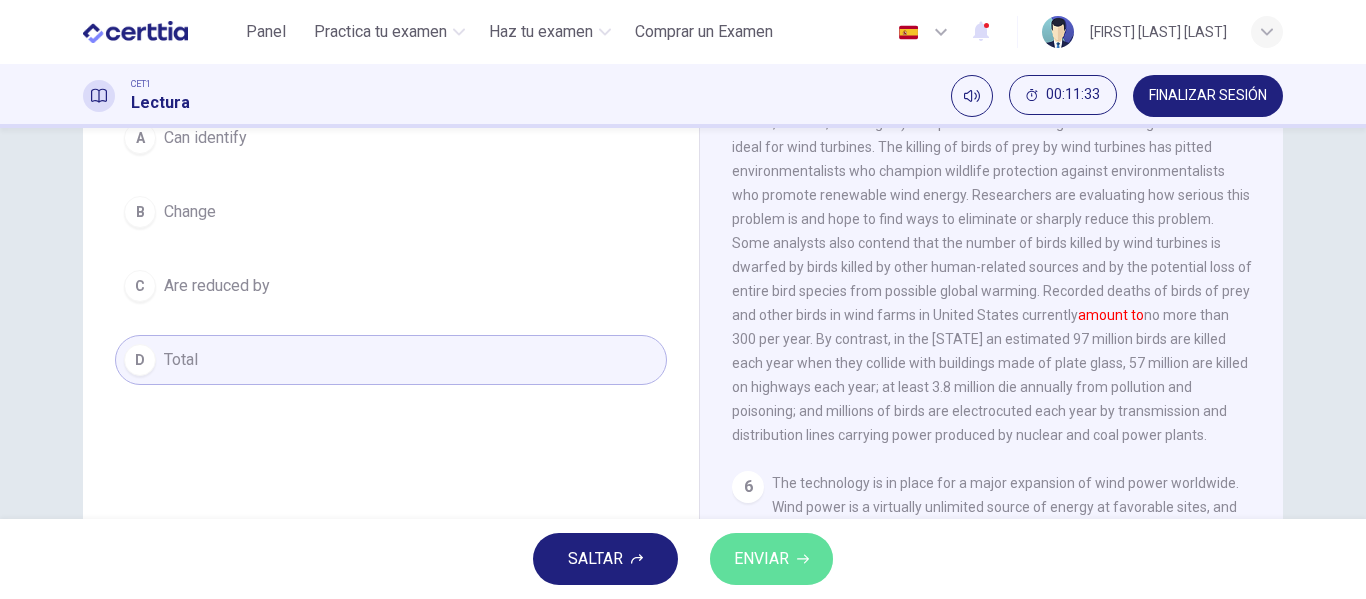 click on "SEND" at bounding box center [761, 559] 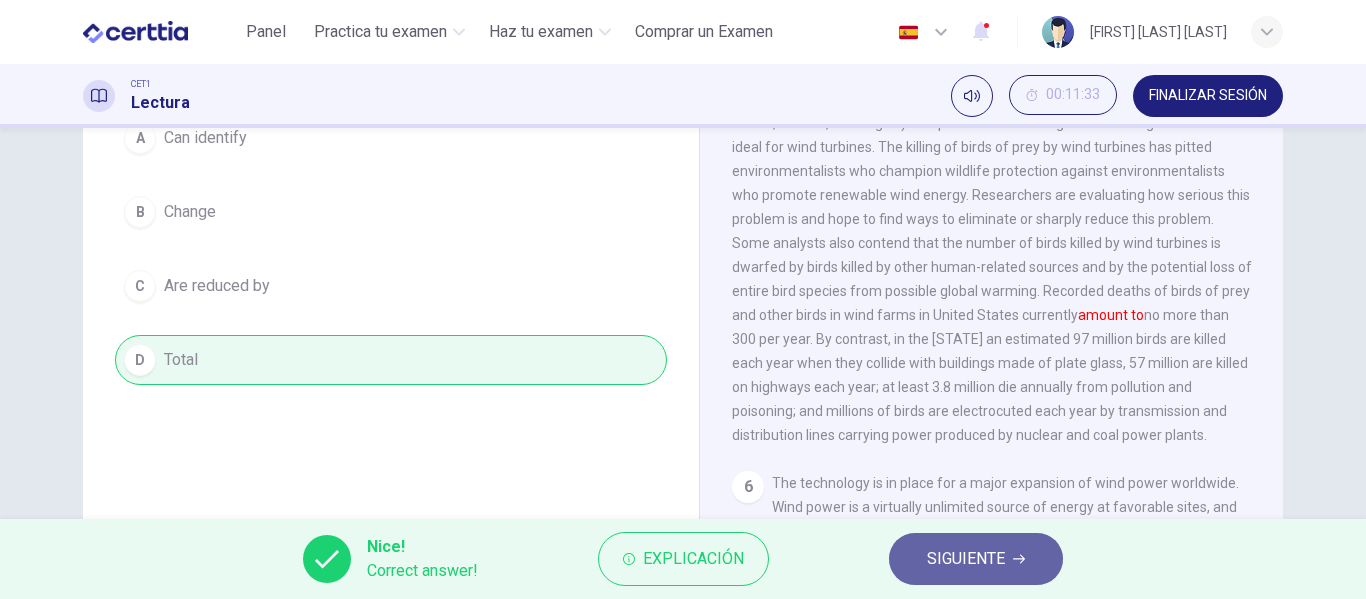 click on "SIGUIENTE" at bounding box center (966, 559) 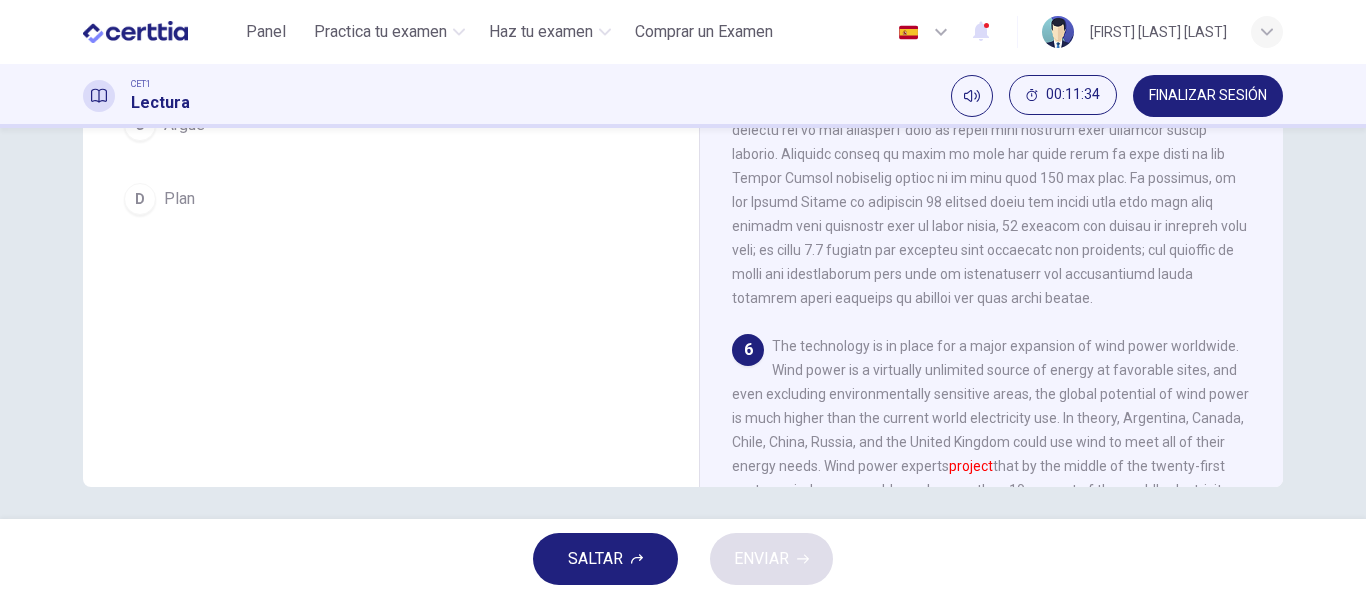 scroll, scrollTop: 384, scrollLeft: 0, axis: vertical 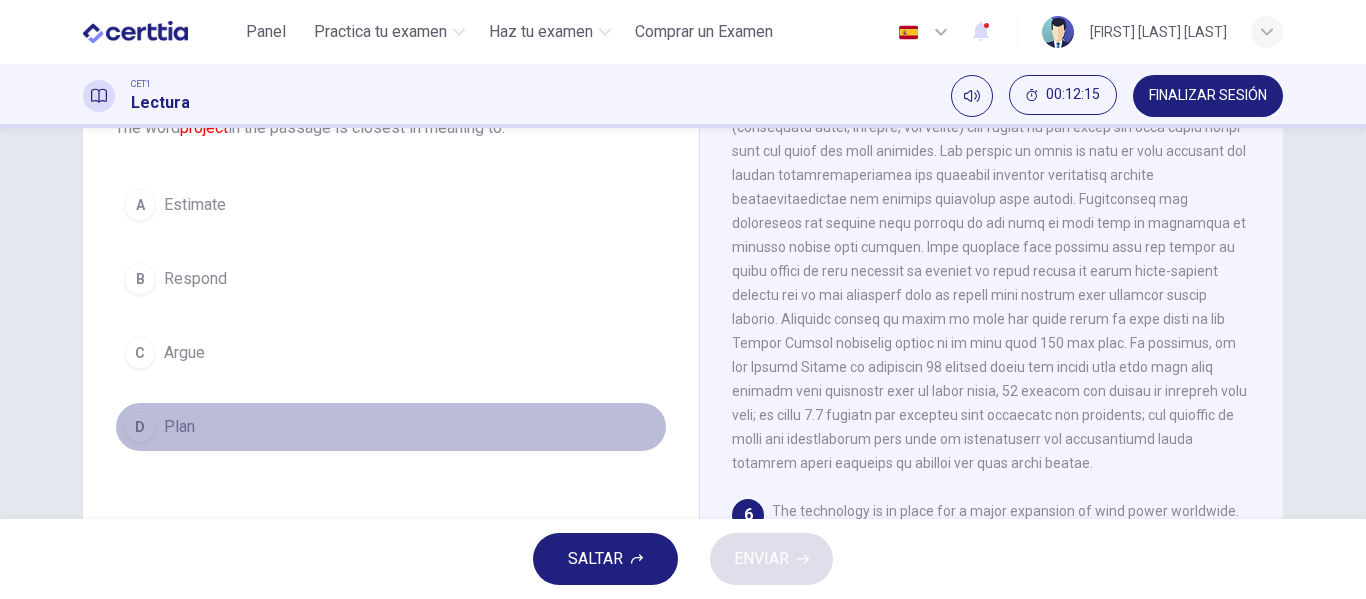 click on "Plan" at bounding box center (195, 205) 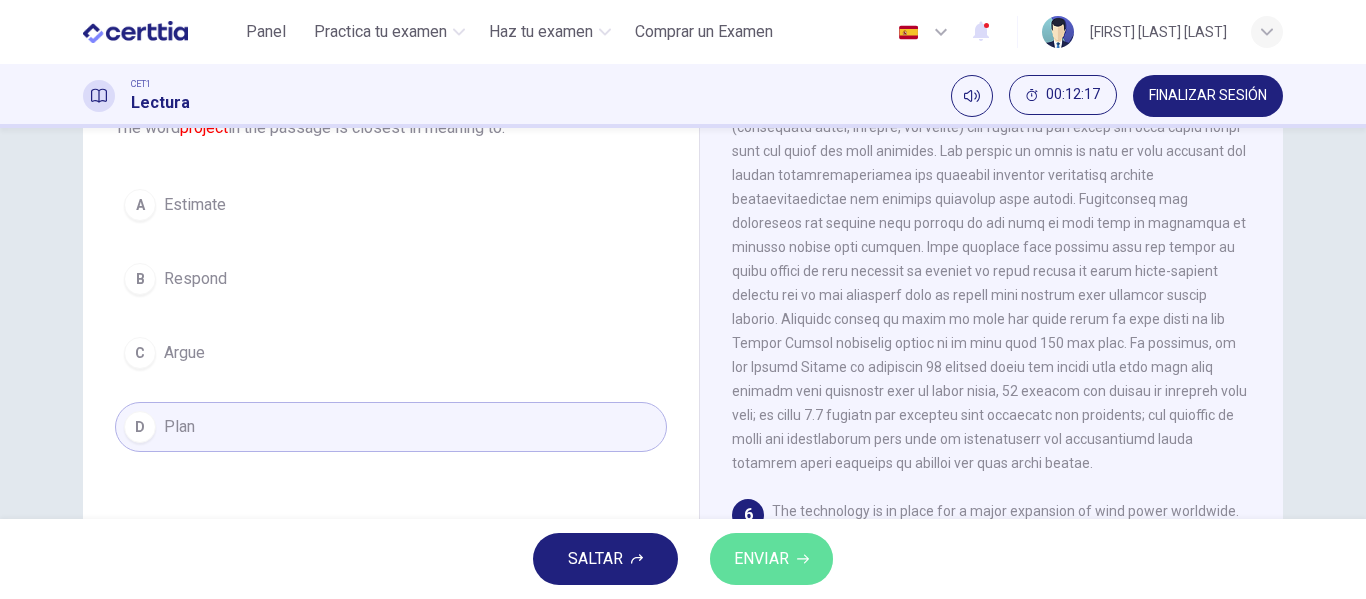 click on "SEND" at bounding box center [761, 559] 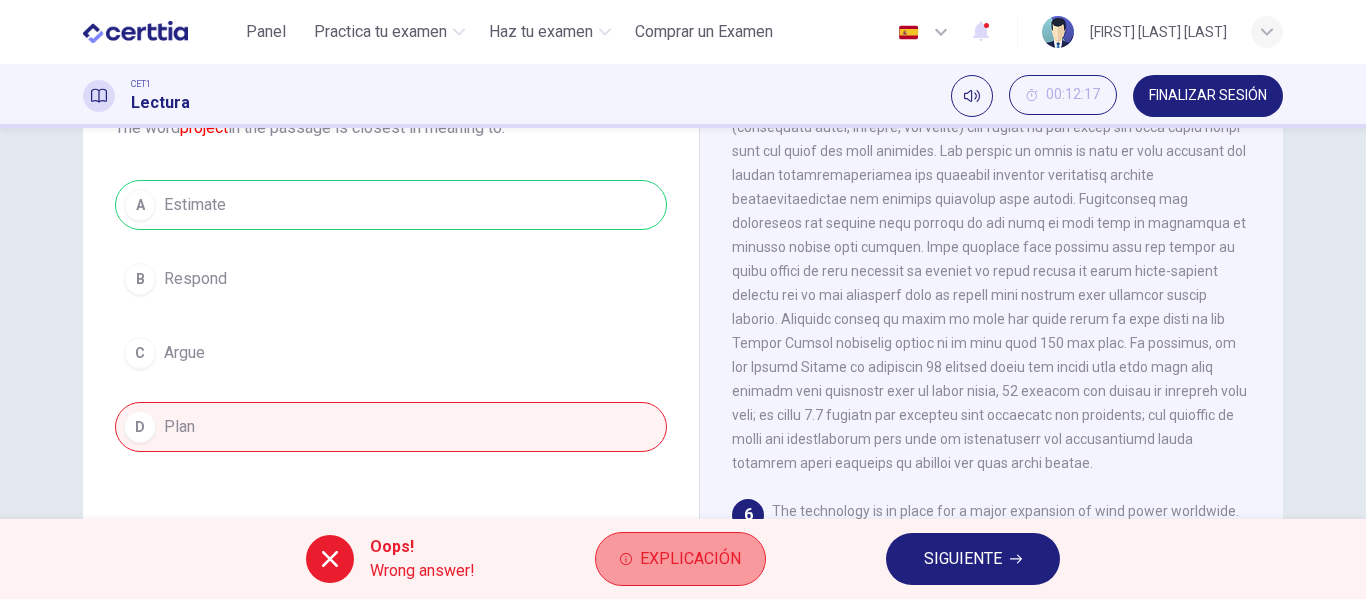click on "Explicación" at bounding box center [690, 559] 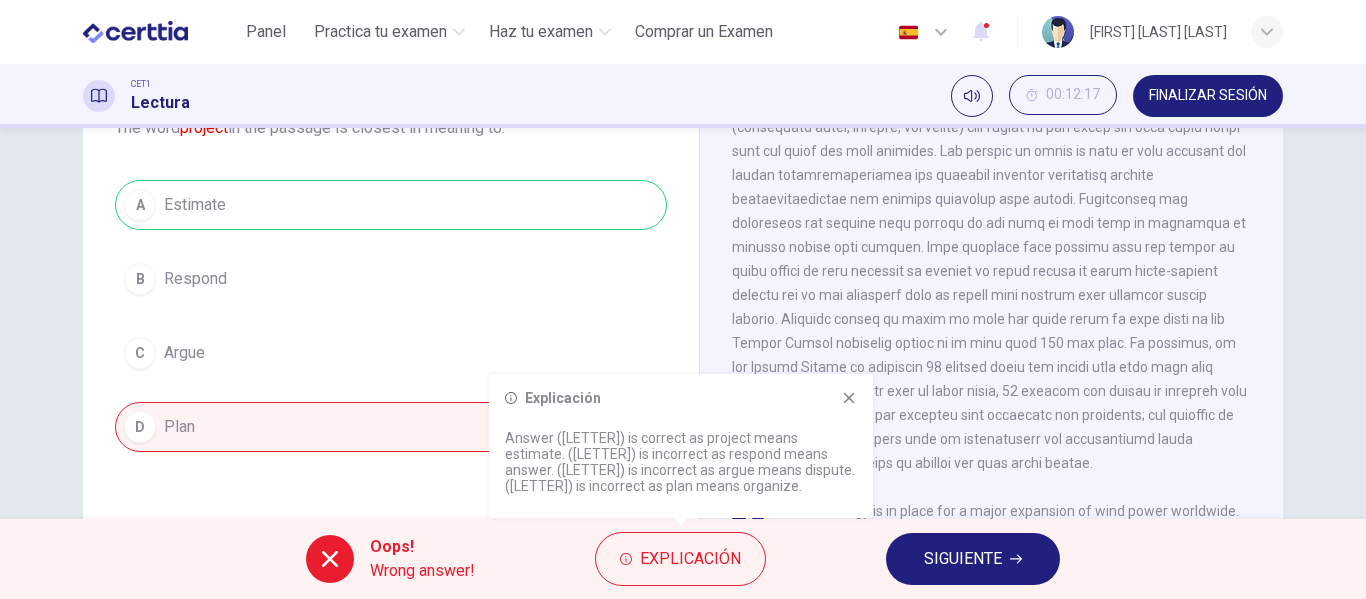 click on "Oops! Wrong answer! Explicación SIGUIENTE" at bounding box center (683, 559) 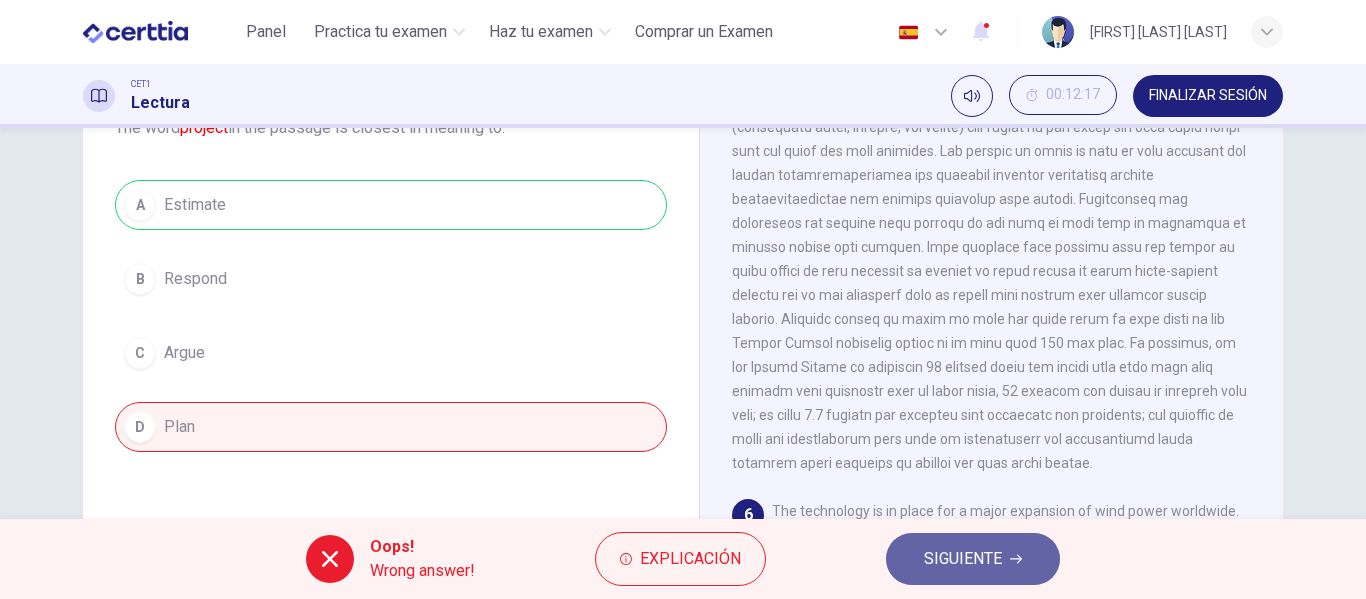 click on "SIGUIENTE" at bounding box center [963, 559] 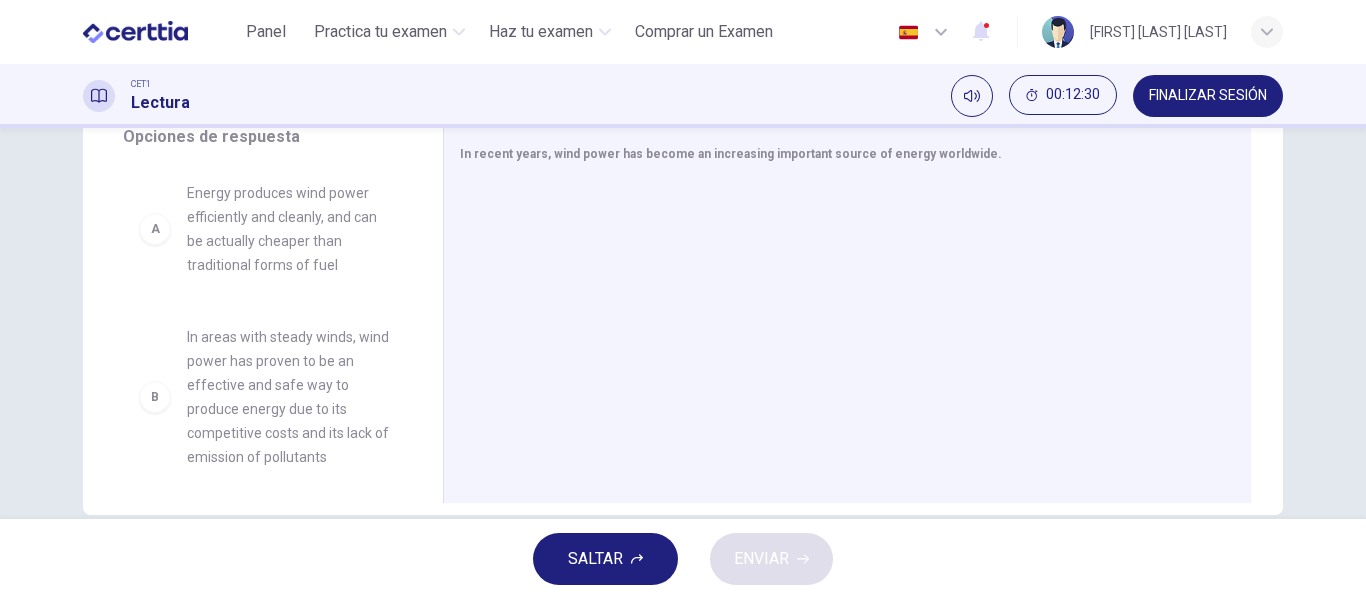 scroll, scrollTop: 357, scrollLeft: 0, axis: vertical 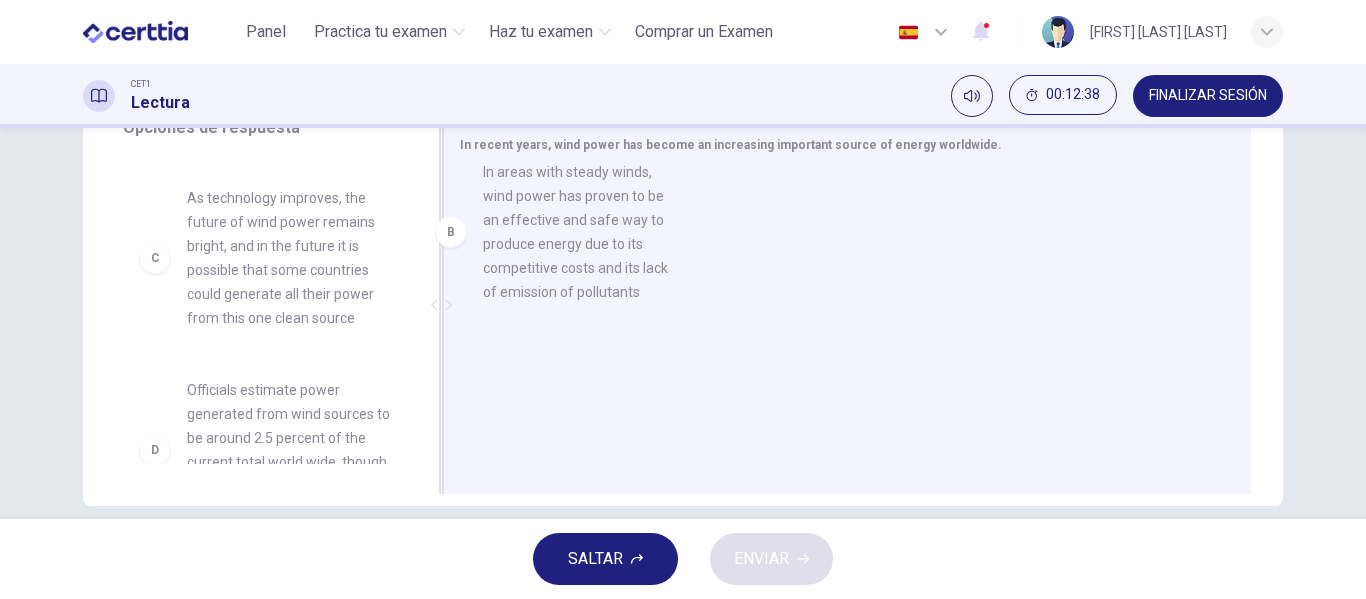 drag, startPoint x: 266, startPoint y: 257, endPoint x: 572, endPoint y: 230, distance: 307.18887 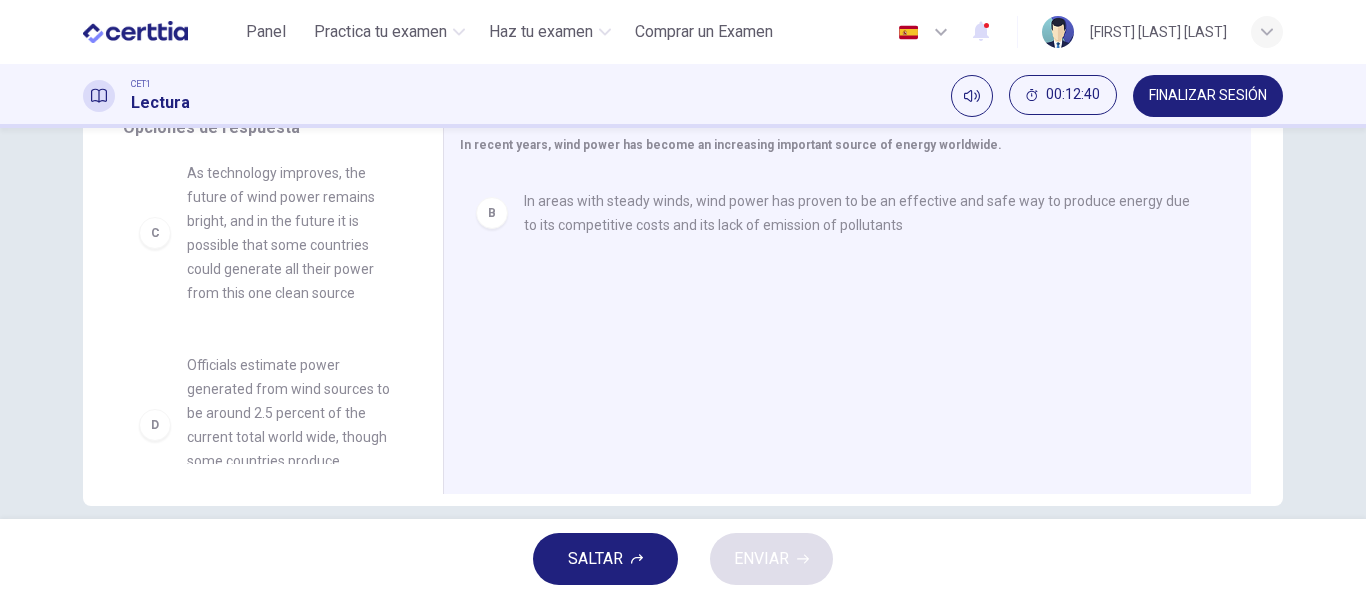 scroll, scrollTop: 152, scrollLeft: 0, axis: vertical 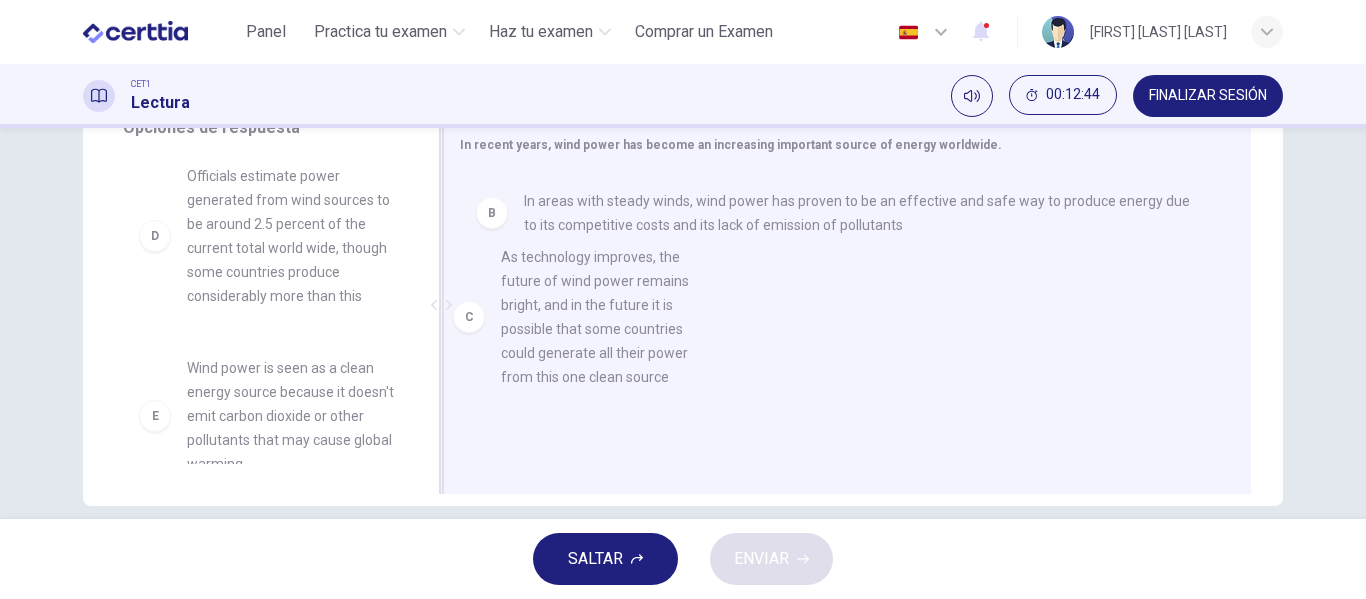 drag, startPoint x: 274, startPoint y: 229, endPoint x: 595, endPoint y: 313, distance: 331.8087 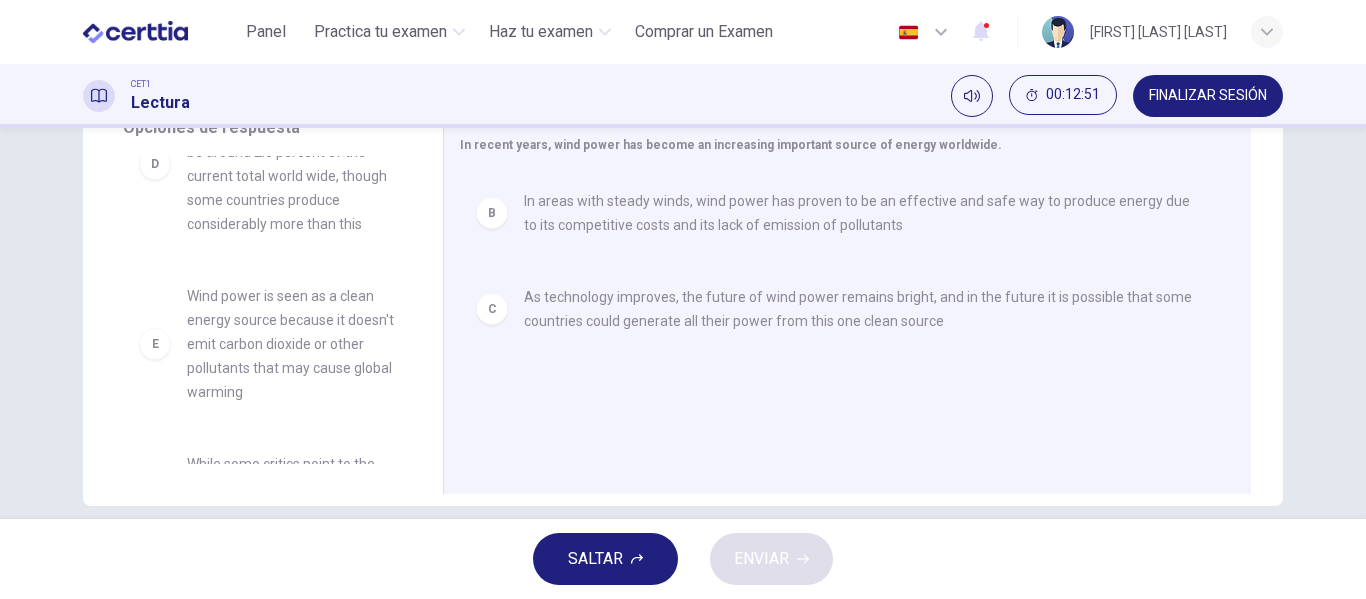 scroll, scrollTop: 216, scrollLeft: 0, axis: vertical 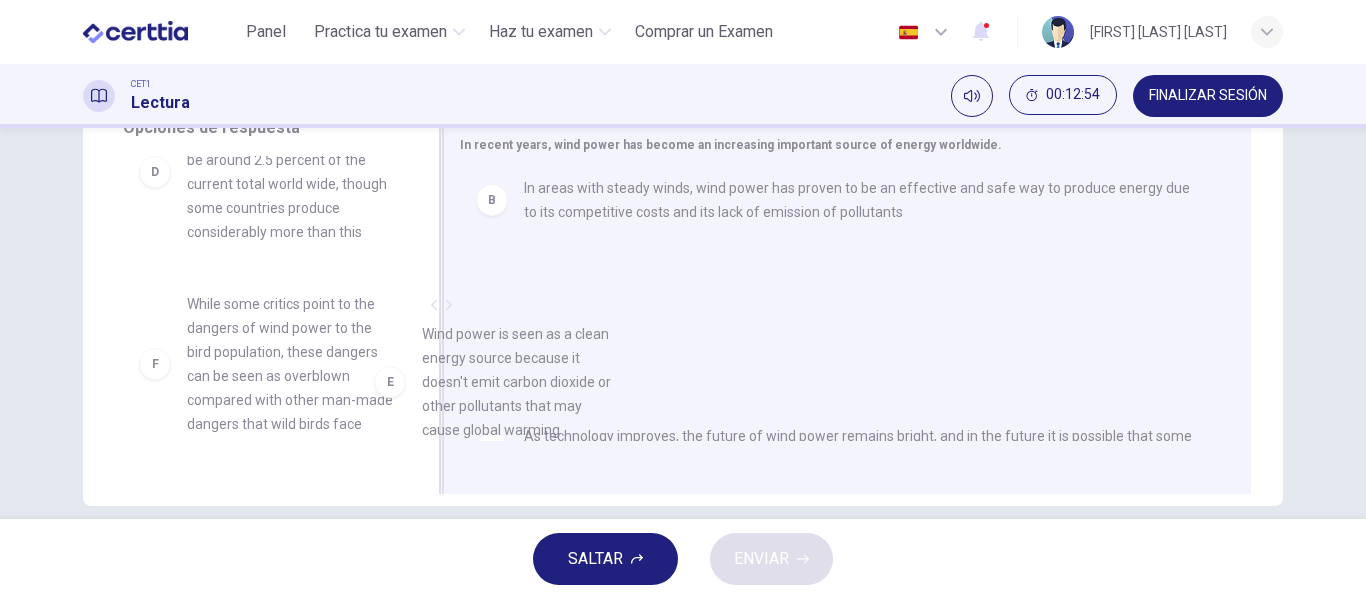 drag, startPoint x: 284, startPoint y: 333, endPoint x: 573, endPoint y: 369, distance: 291.23358 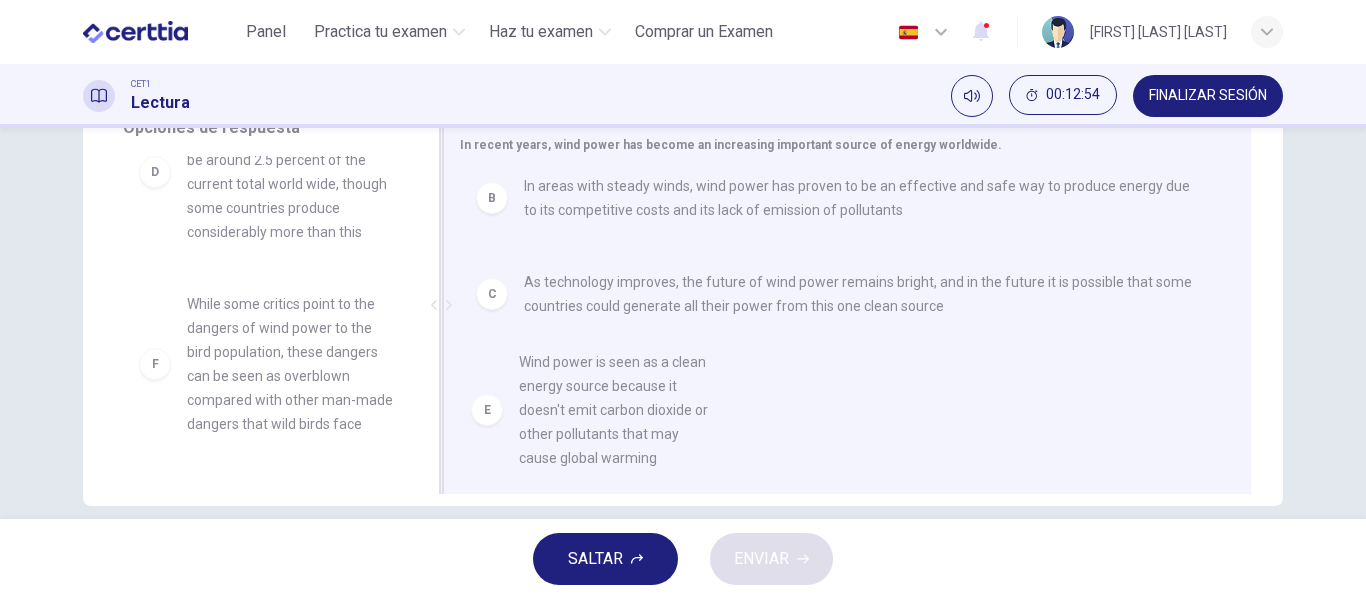 scroll, scrollTop: 4, scrollLeft: 0, axis: vertical 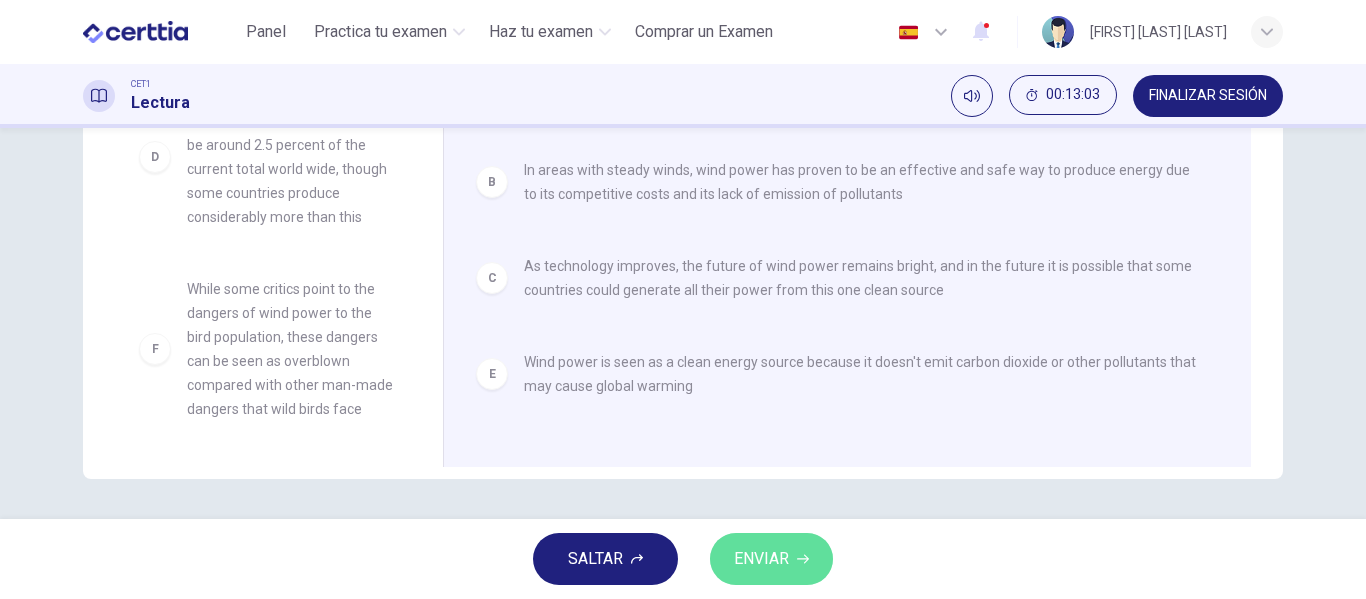 click on "SEND" at bounding box center (761, 559) 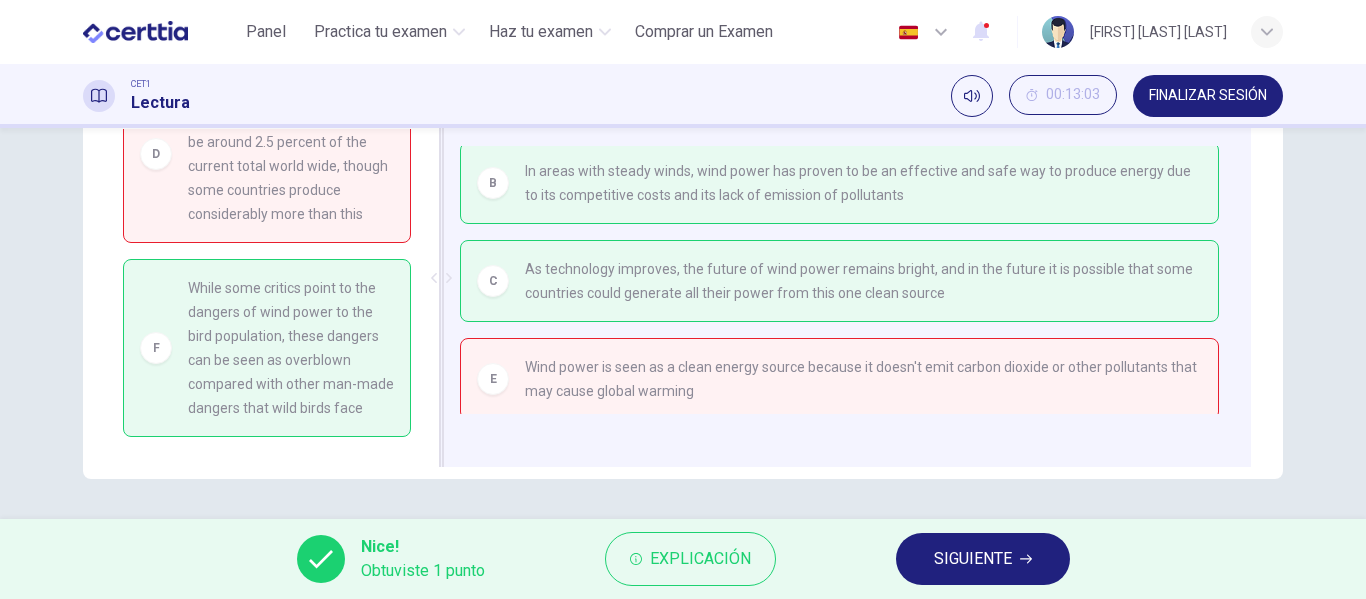 scroll, scrollTop: 10, scrollLeft: 0, axis: vertical 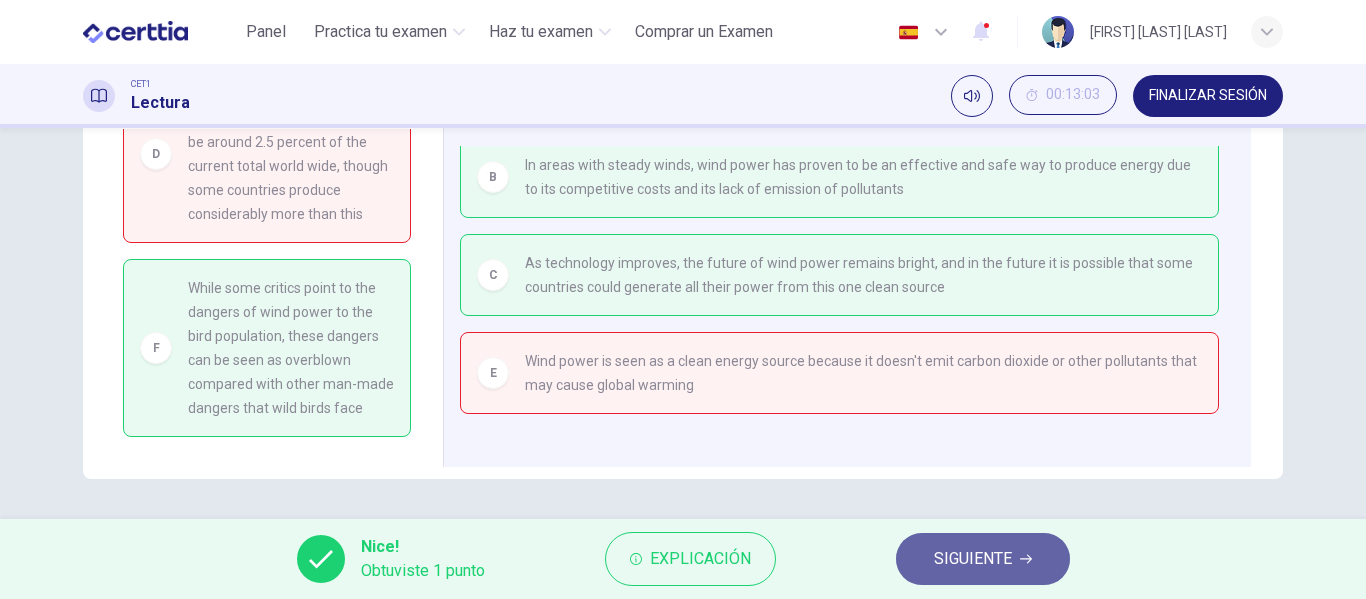 click on "SIGUIENTE" at bounding box center [973, 559] 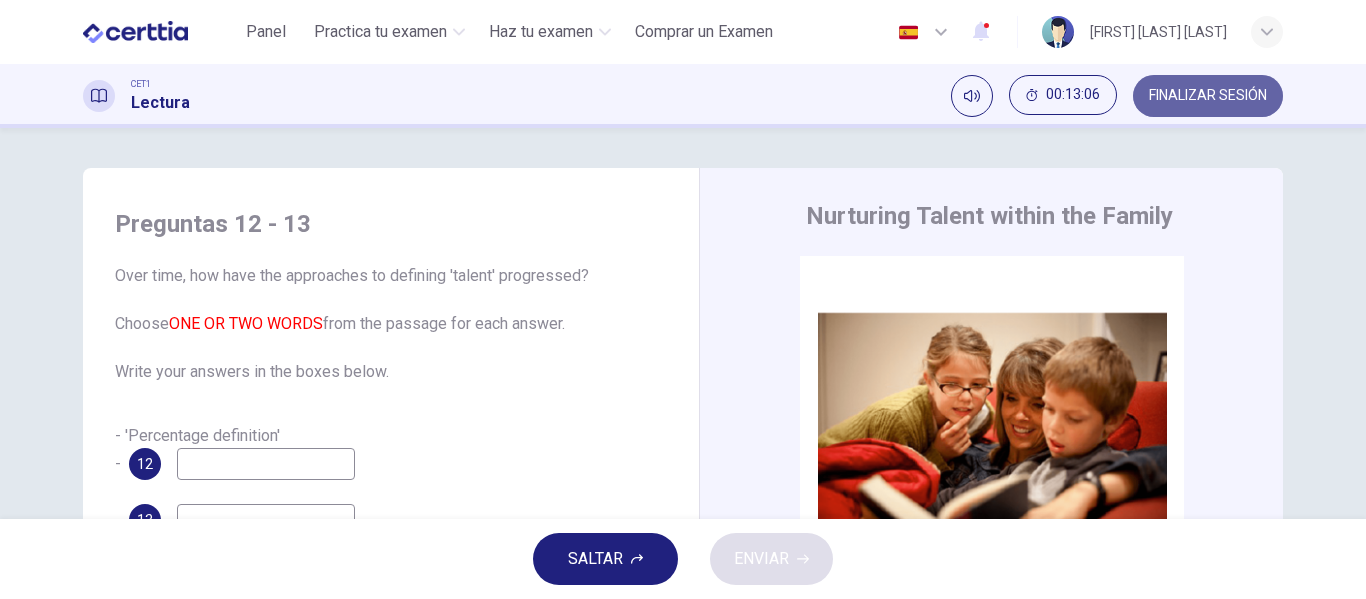 click on "FINALIZAR SESIÓN" at bounding box center (1208, 96) 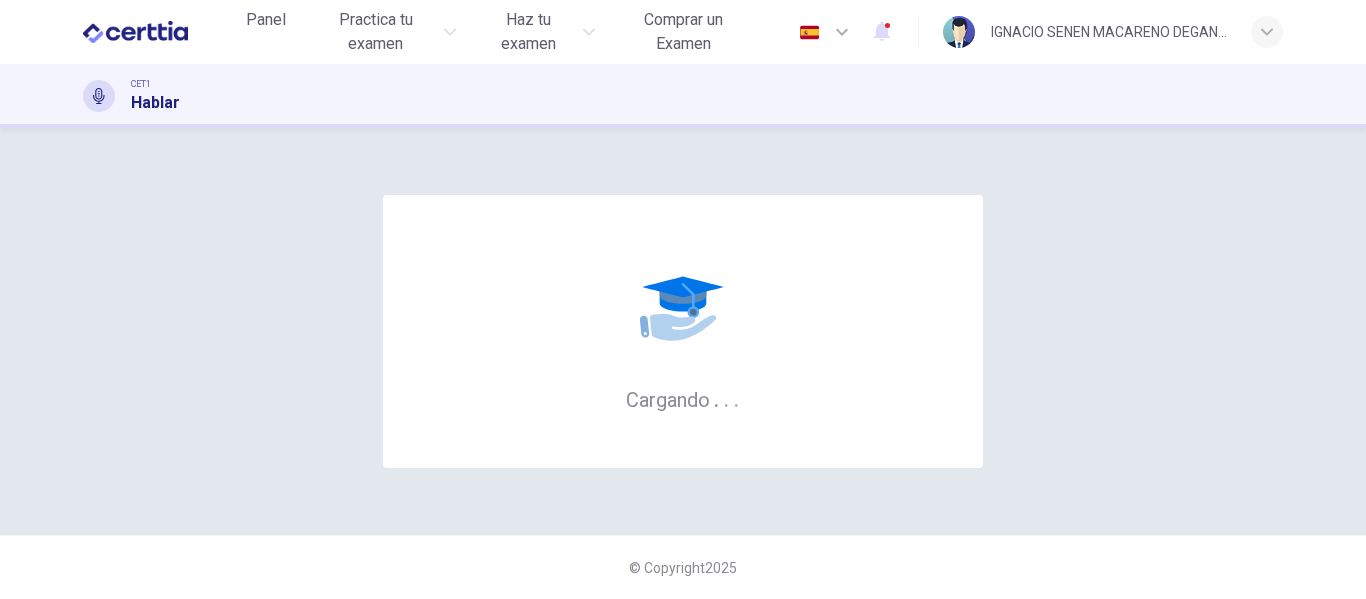 scroll, scrollTop: 0, scrollLeft: 0, axis: both 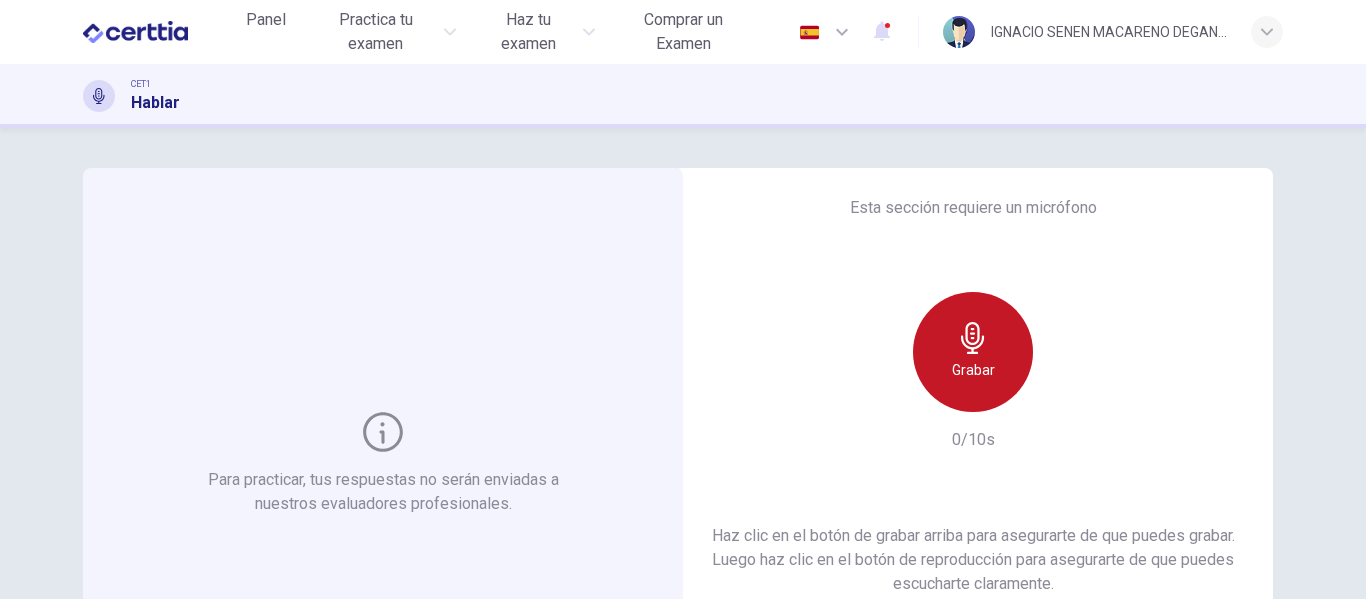 click on "Grabar" at bounding box center [973, 352] 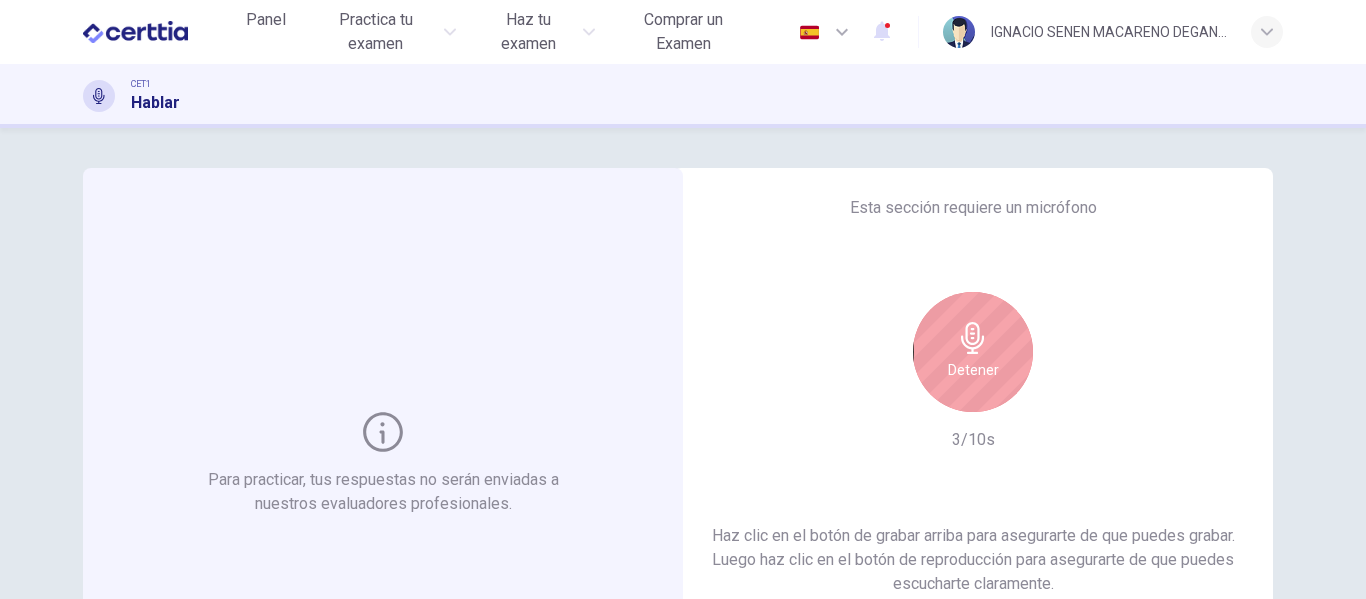 click at bounding box center [973, 338] 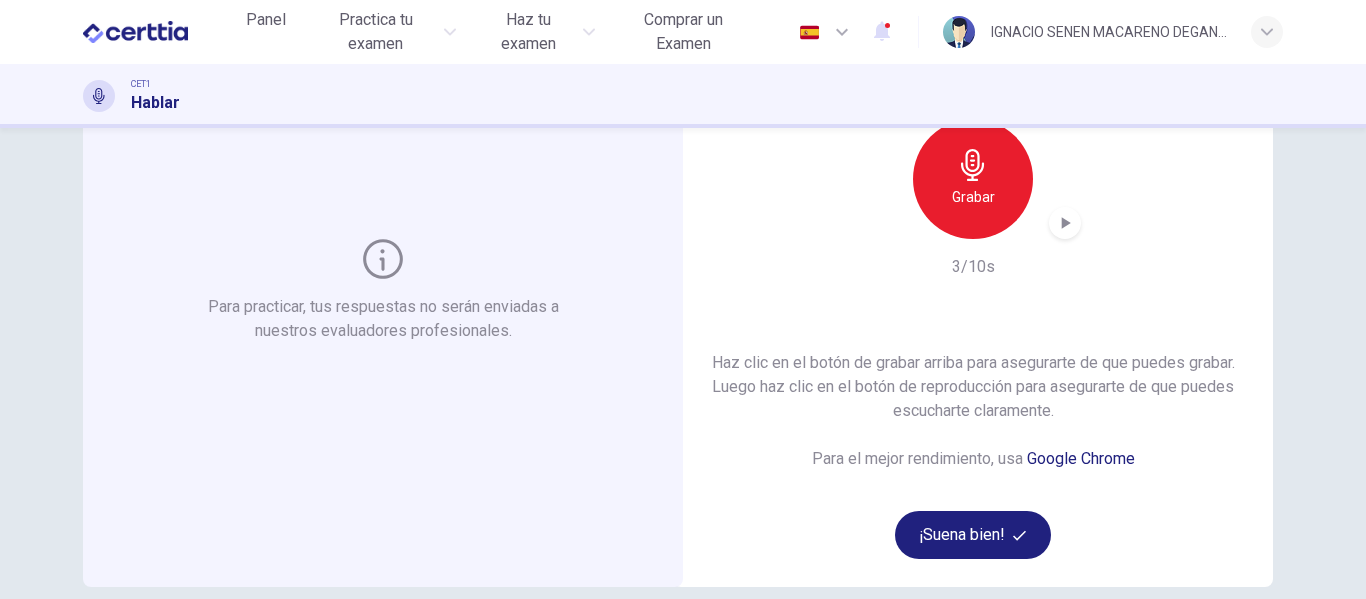 scroll, scrollTop: 175, scrollLeft: 0, axis: vertical 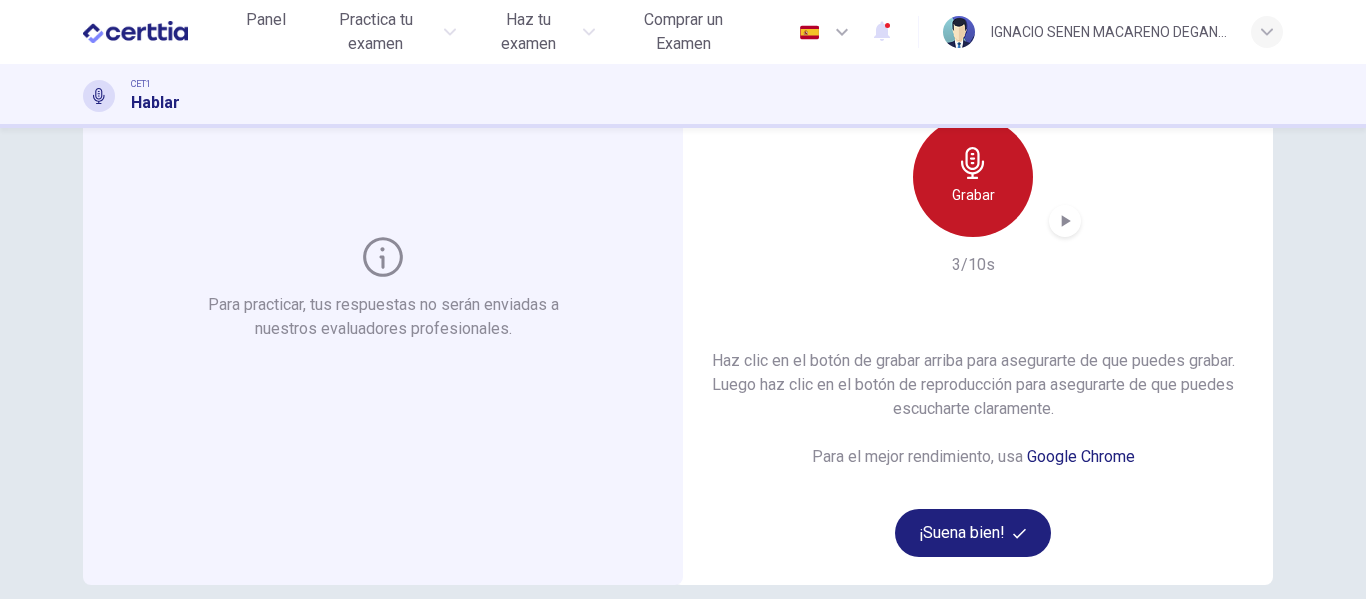 click on "Grabar" at bounding box center [973, 195] 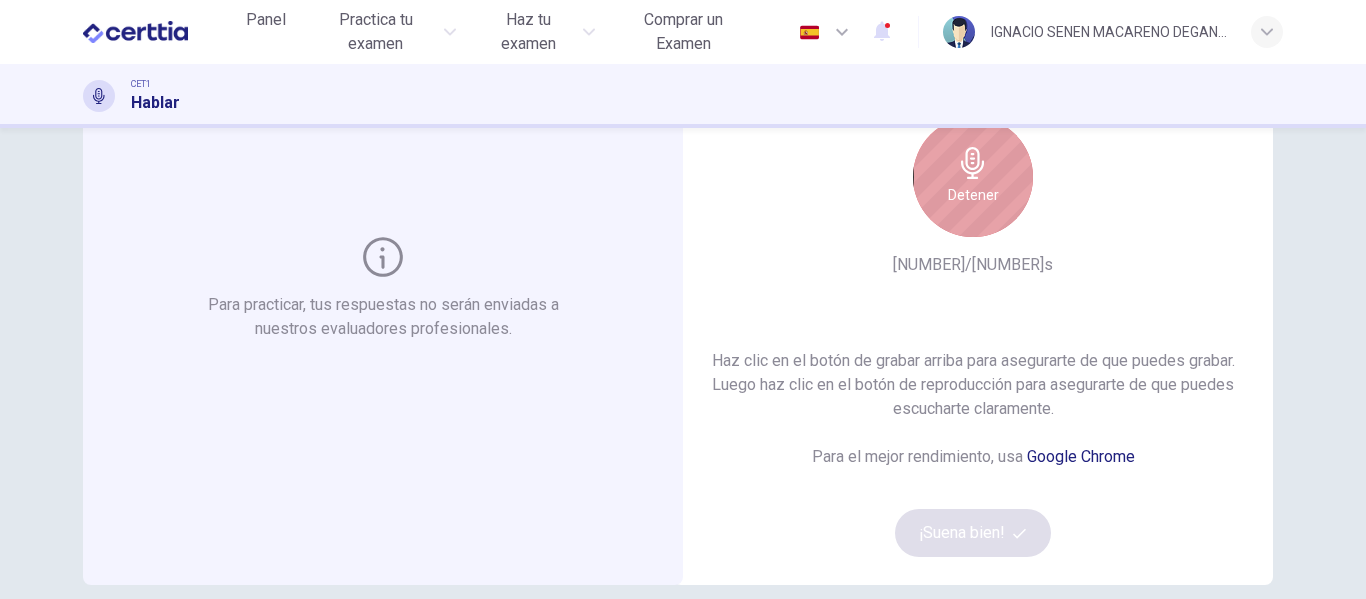 click on "Detener" at bounding box center [973, 195] 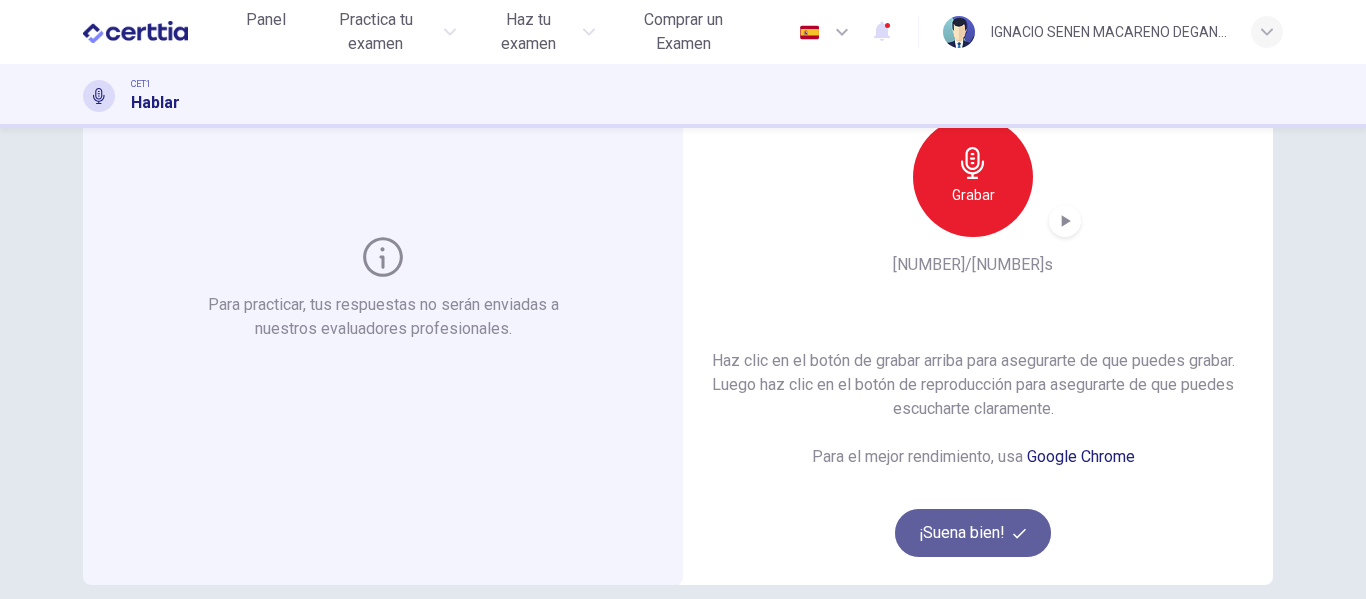 click on "¡Suena bien!" at bounding box center (973, 533) 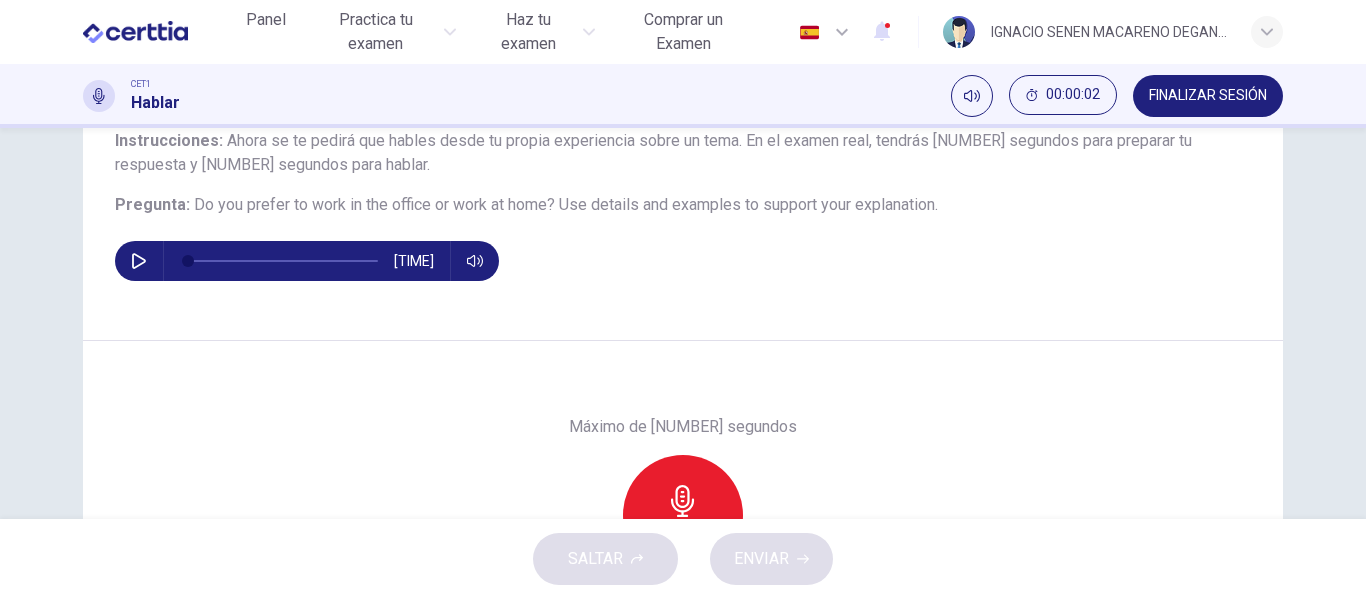 click at bounding box center (139, 261) 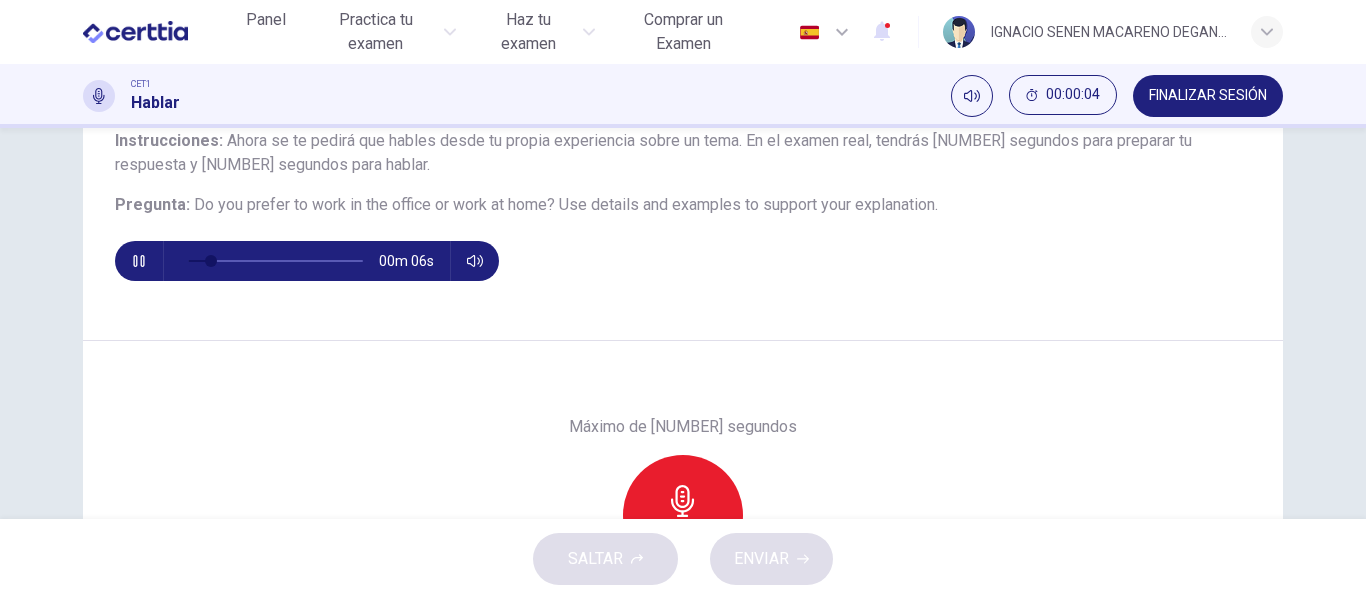 scroll, scrollTop: 0, scrollLeft: 0, axis: both 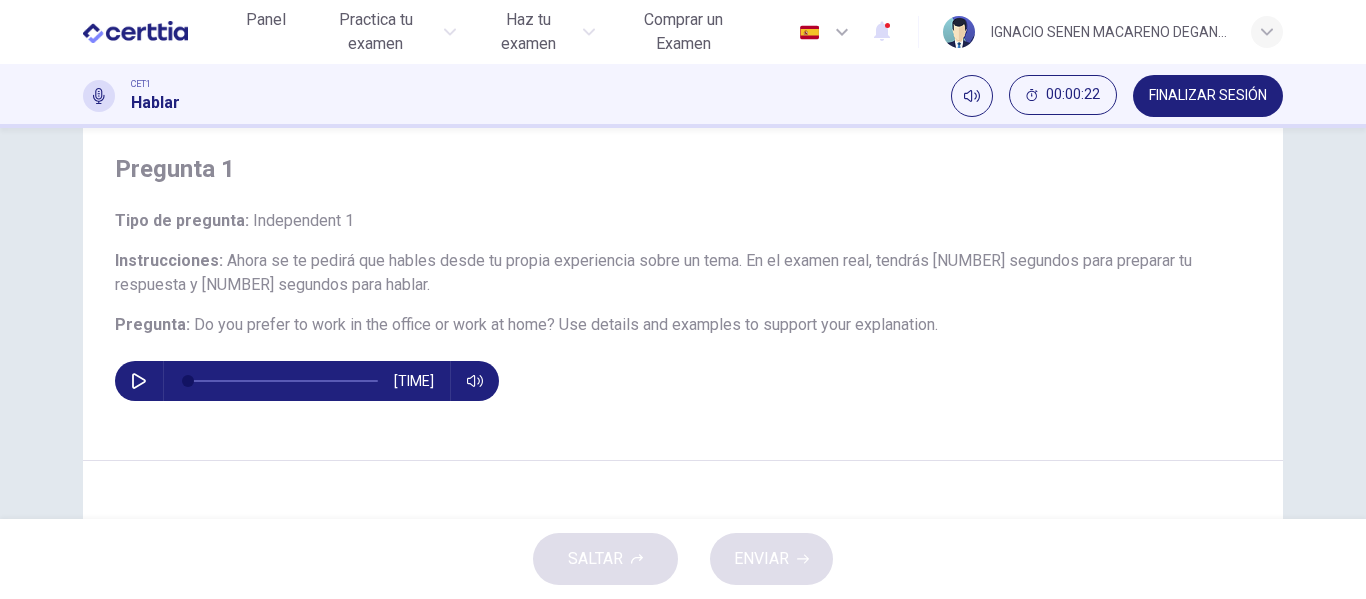 drag, startPoint x: 183, startPoint y: 321, endPoint x: 603, endPoint y: 323, distance: 420.00476 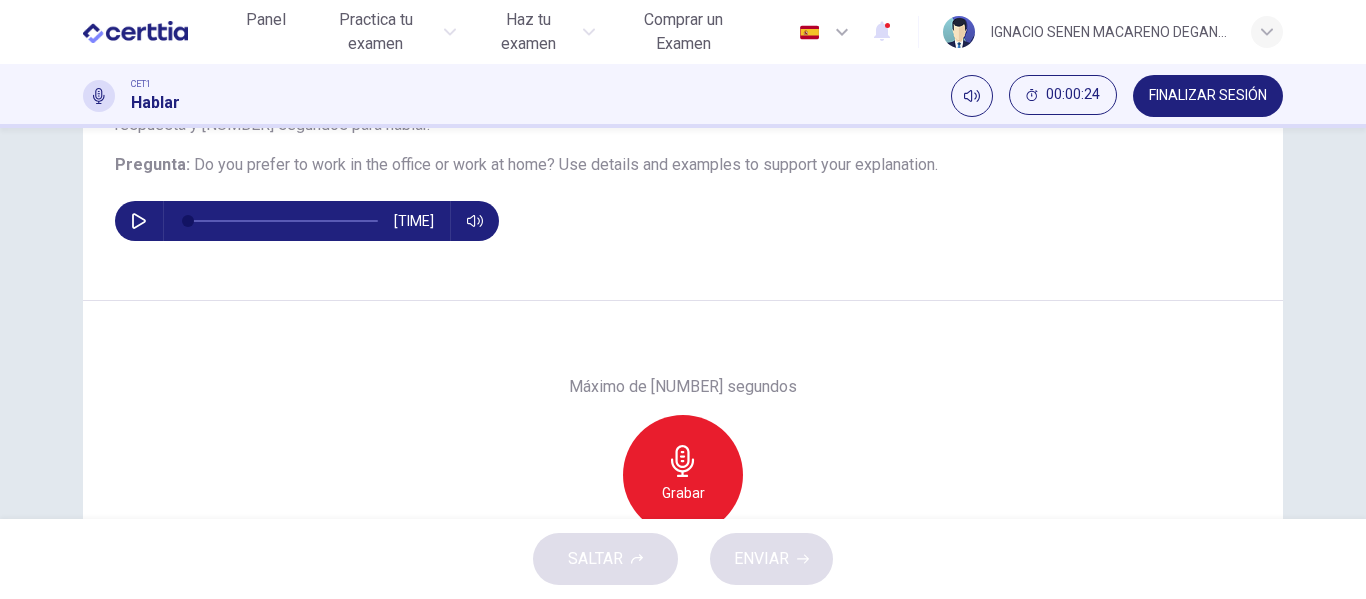 scroll, scrollTop: 61, scrollLeft: 0, axis: vertical 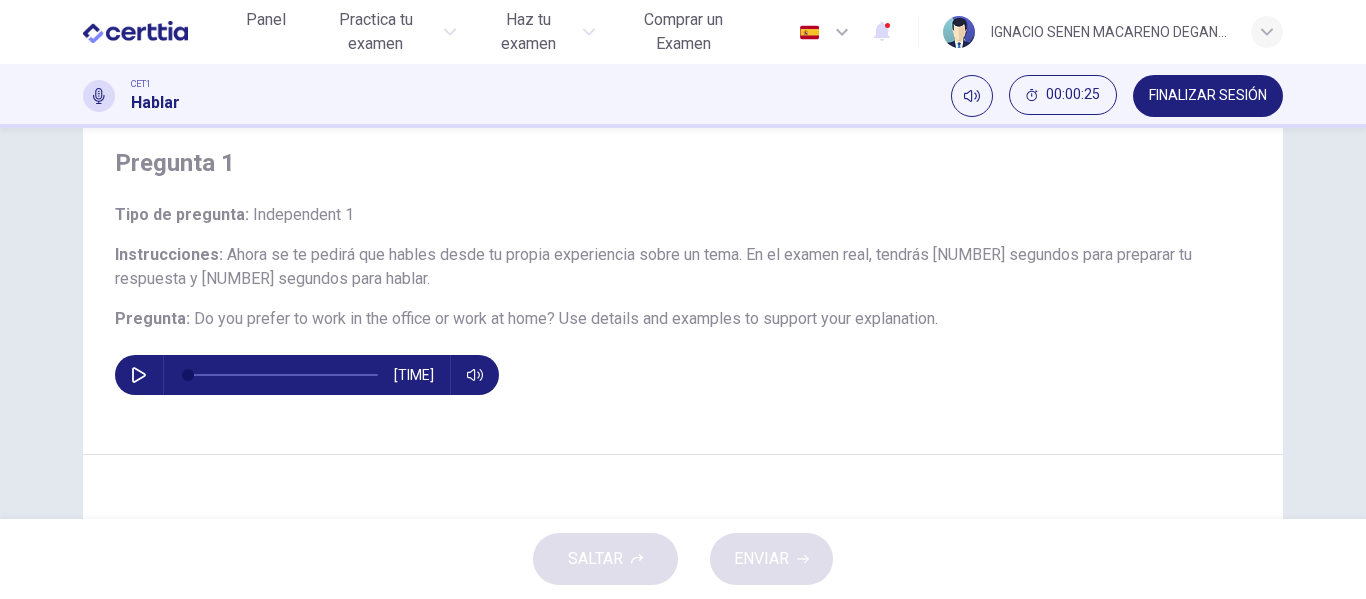 click at bounding box center [139, 375] 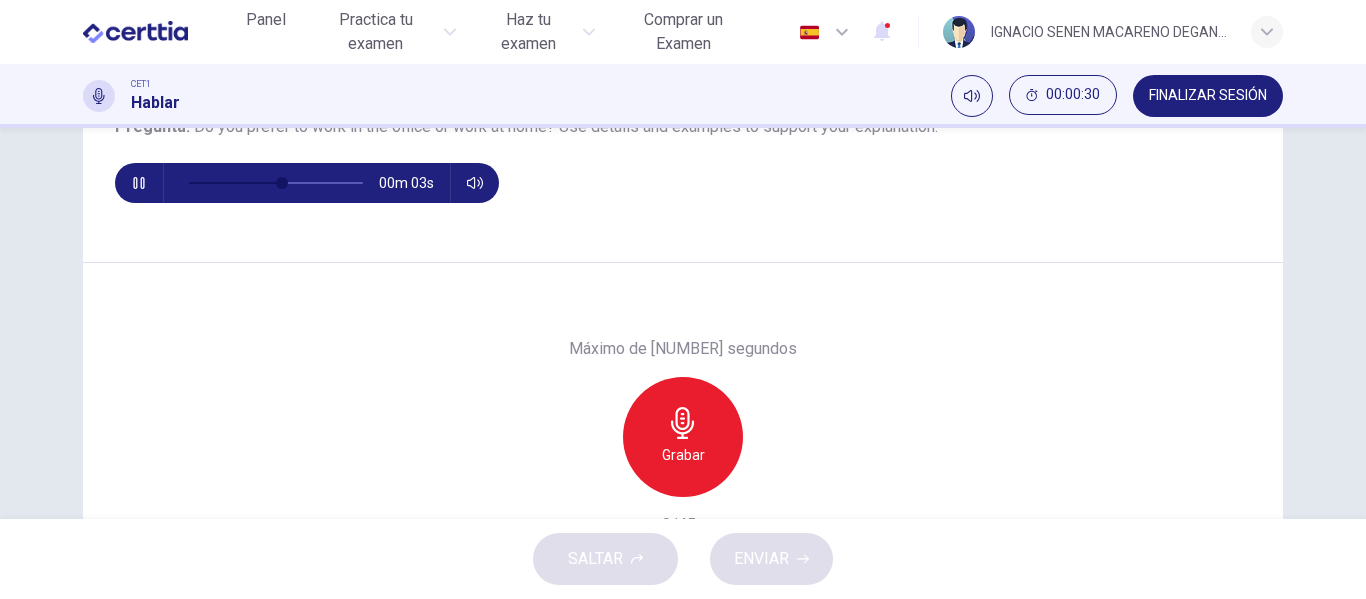 scroll, scrollTop: 283, scrollLeft: 0, axis: vertical 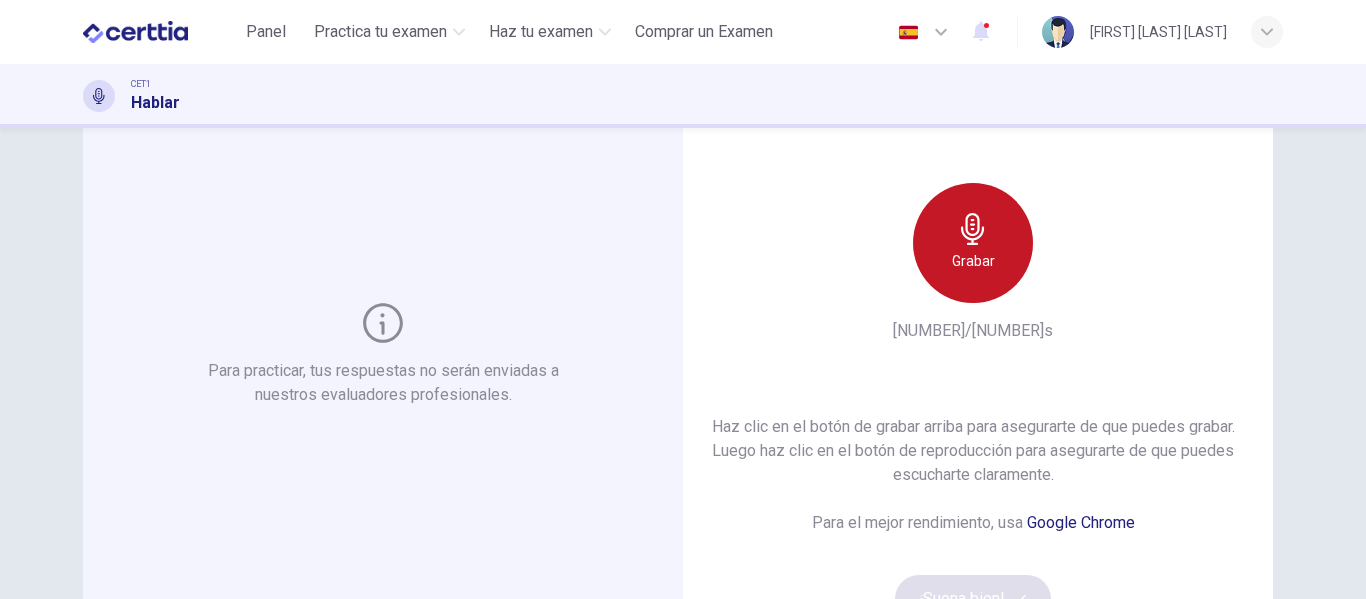 click at bounding box center [973, 229] 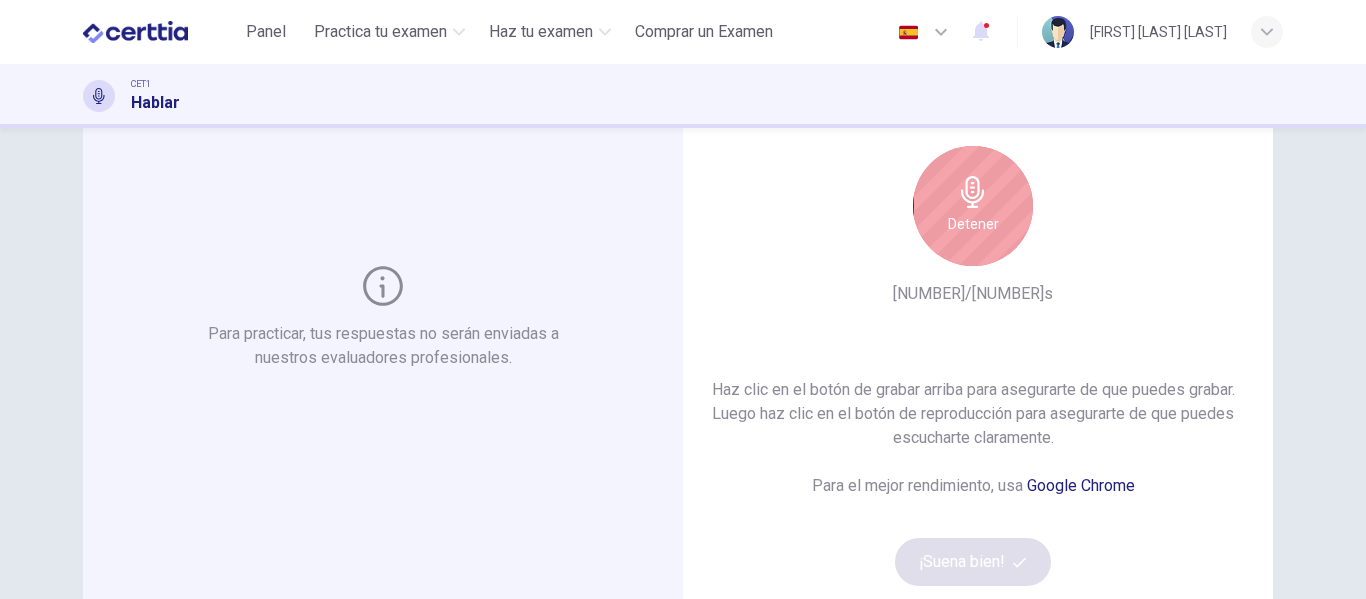 scroll, scrollTop: 148, scrollLeft: 0, axis: vertical 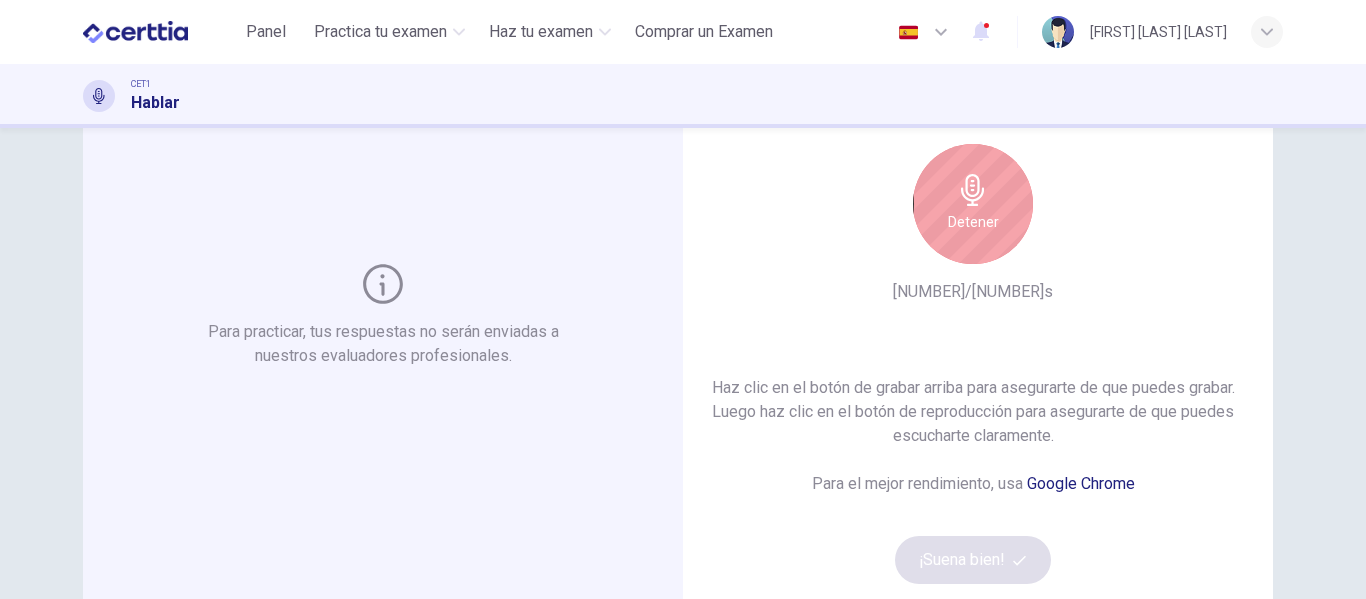 click on "Detener" at bounding box center (973, 204) 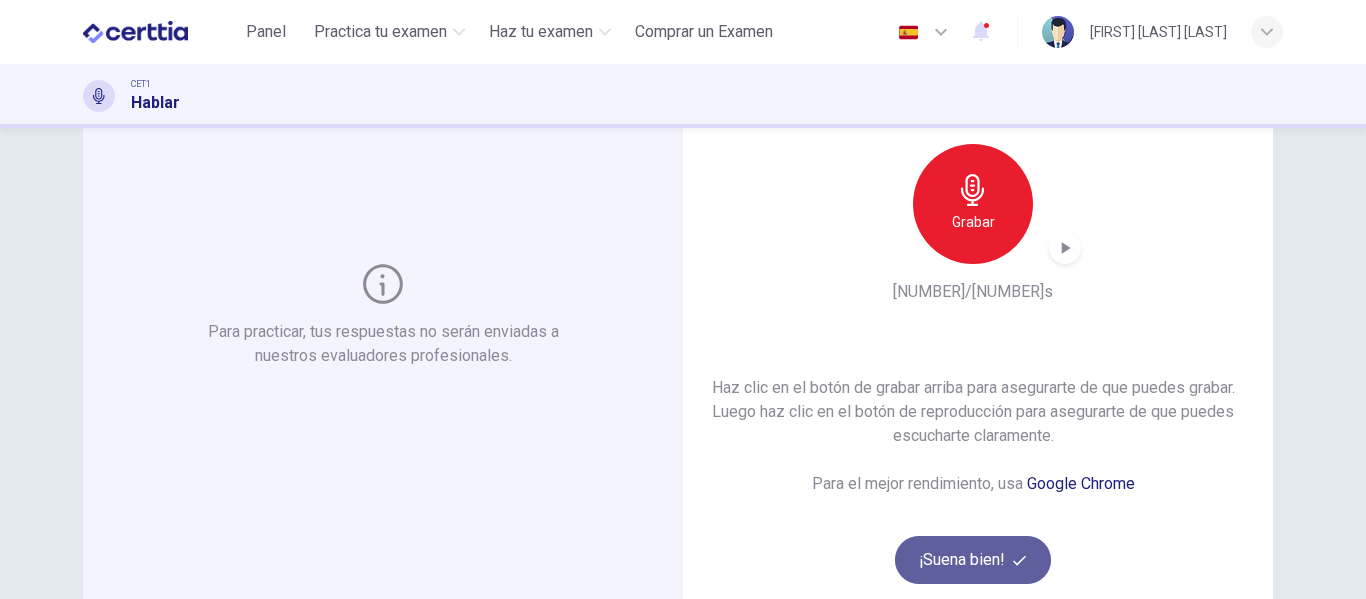 click on "¡Suena bien!" at bounding box center (973, 560) 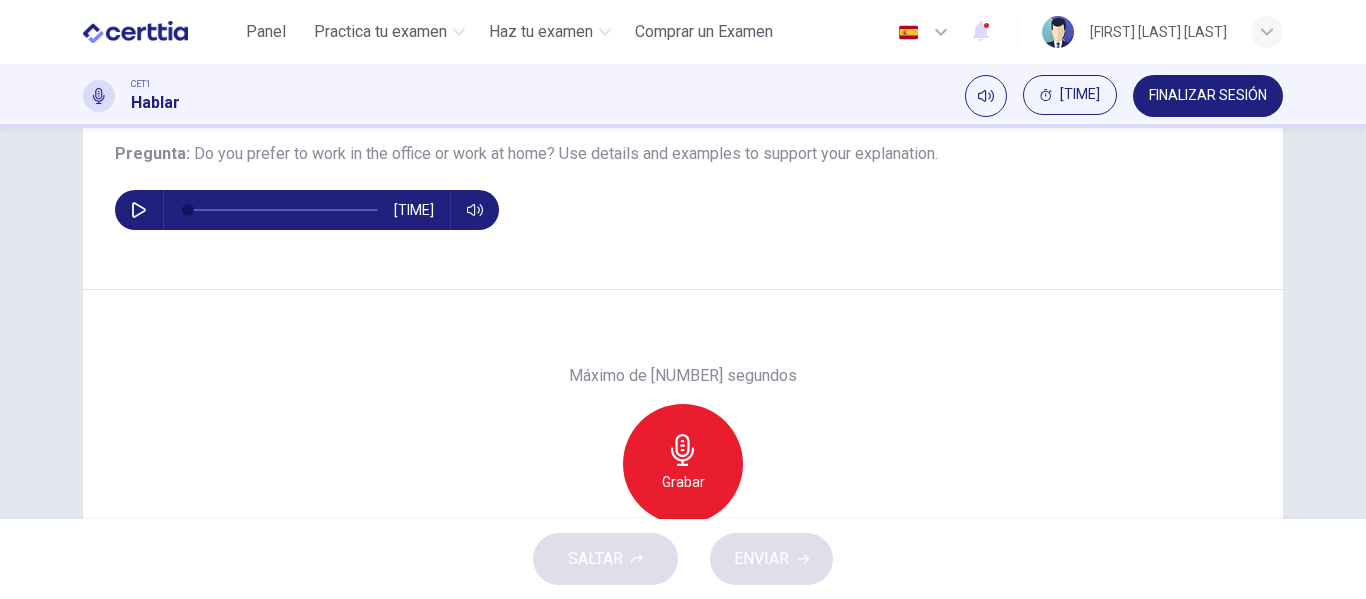 scroll, scrollTop: 233, scrollLeft: 0, axis: vertical 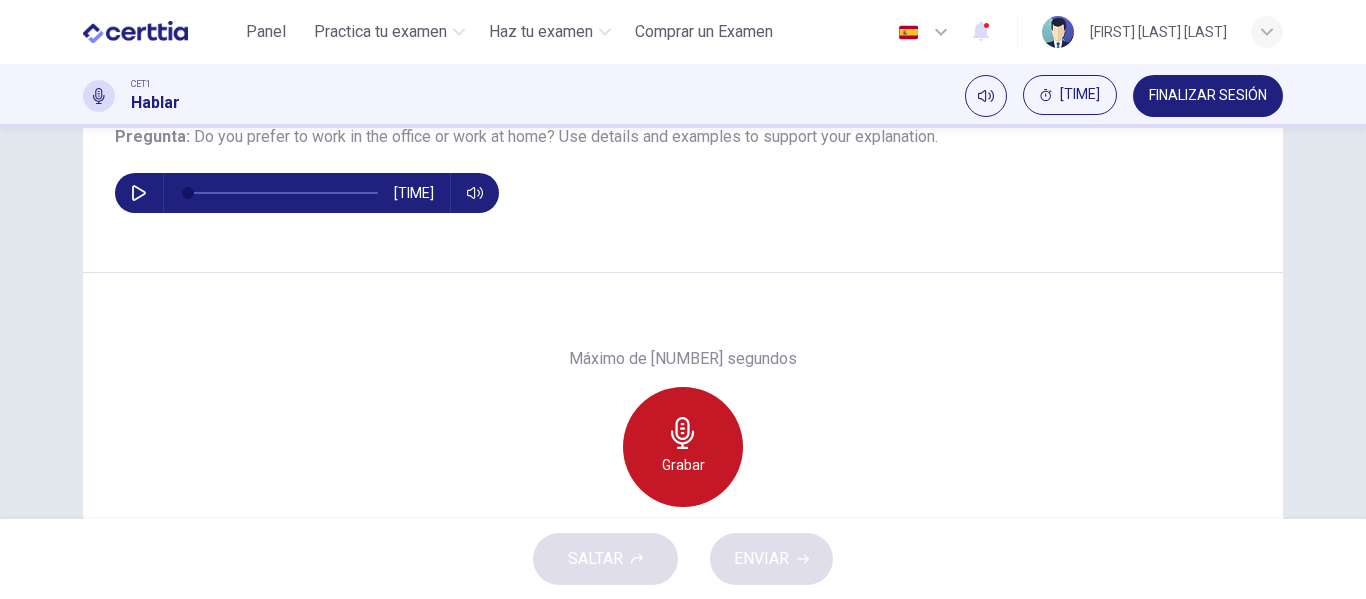 click at bounding box center (683, 433) 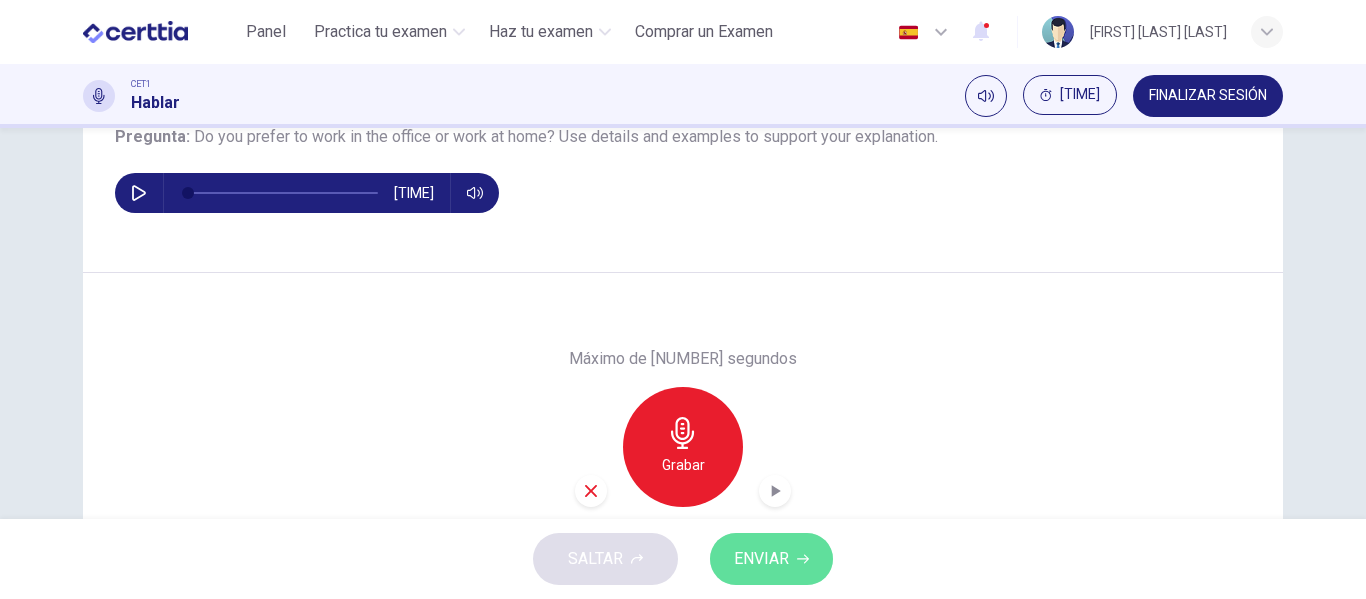 click on "ENVIAR" at bounding box center [761, 559] 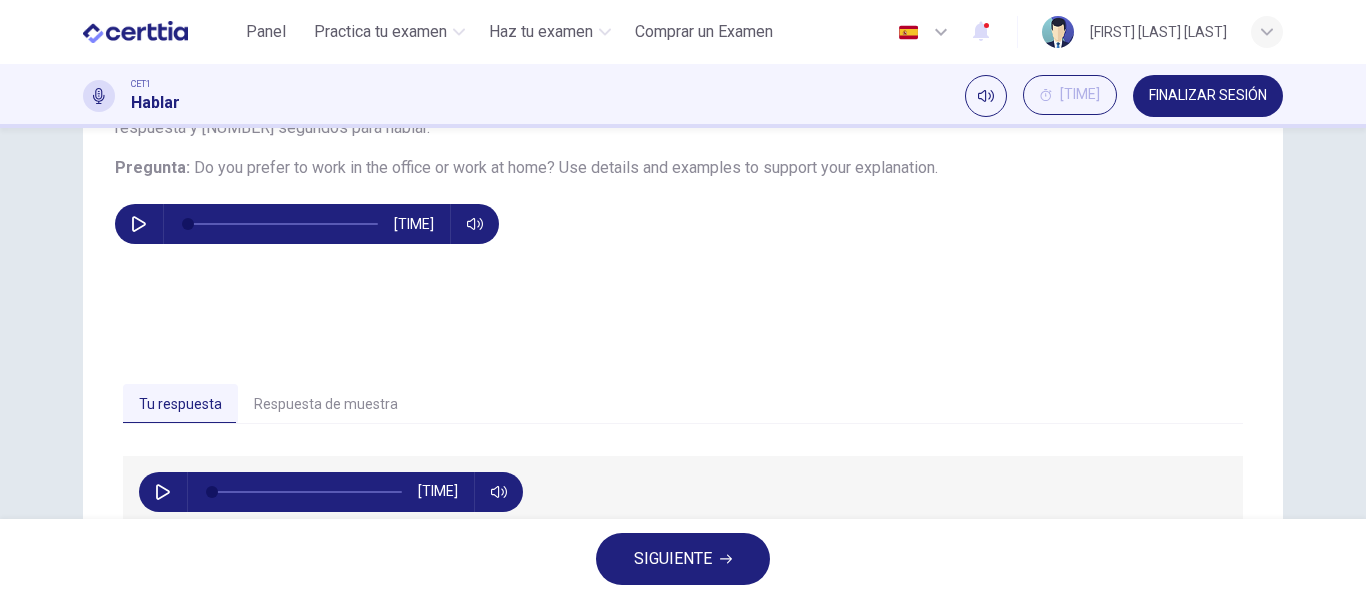 scroll, scrollTop: 222, scrollLeft: 0, axis: vertical 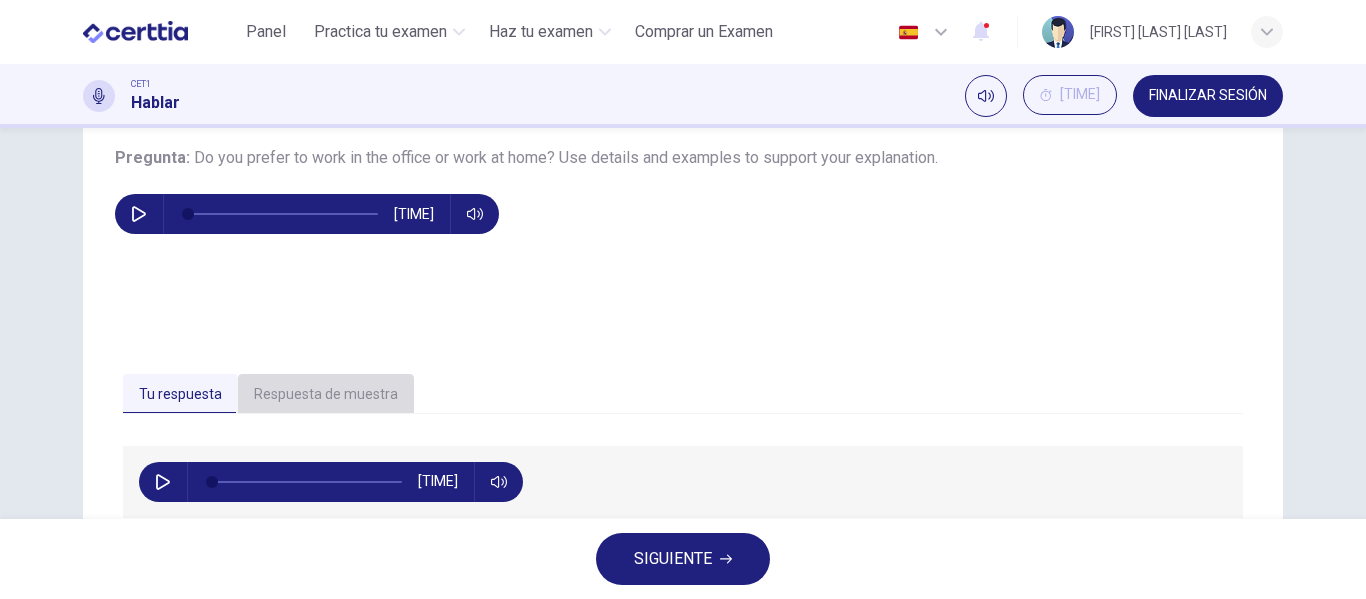 click on "Respuesta de muestra" at bounding box center (326, 395) 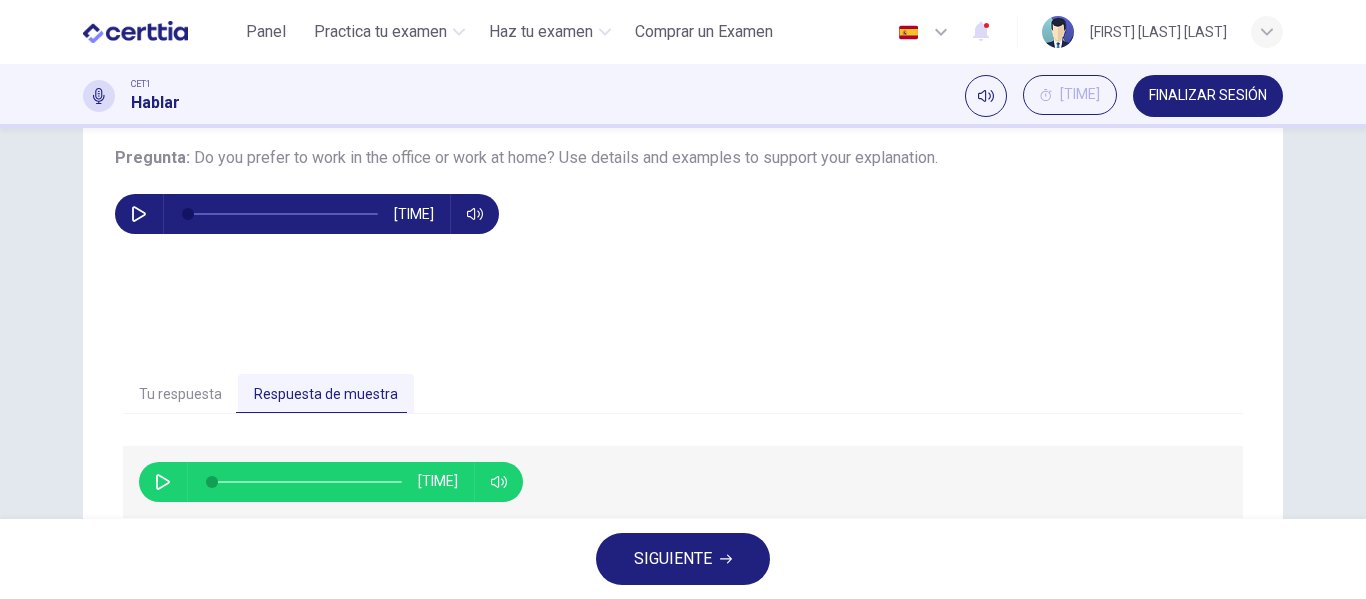 click at bounding box center (163, 482) 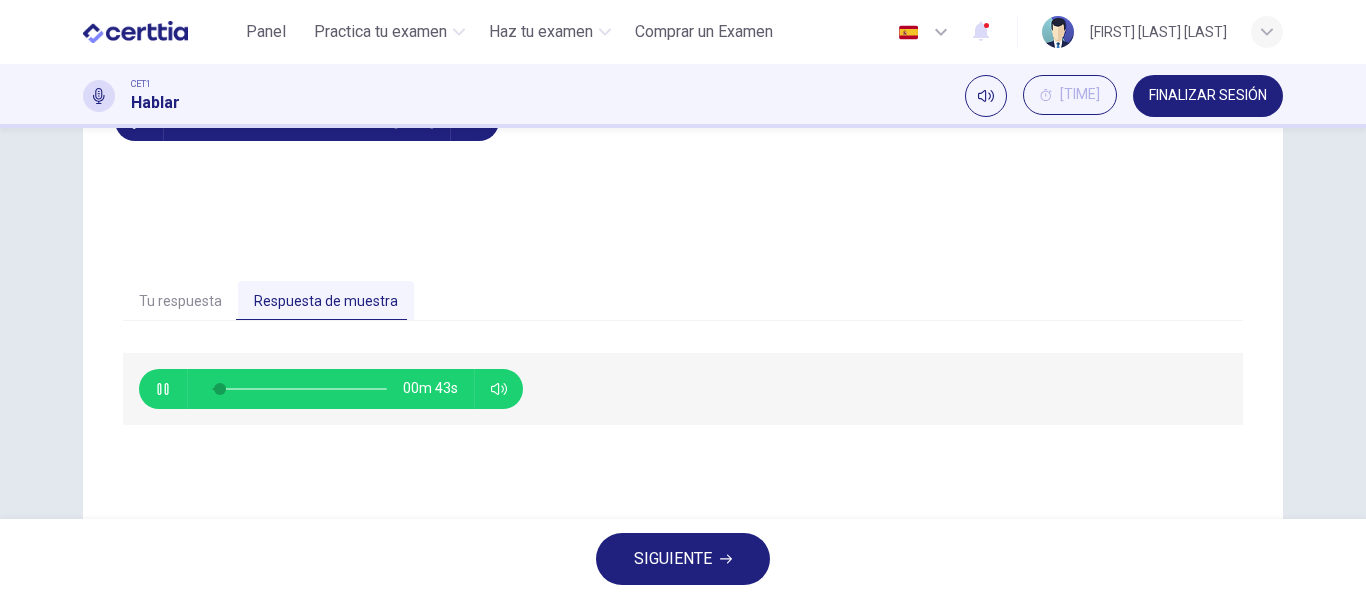 scroll, scrollTop: 330, scrollLeft: 0, axis: vertical 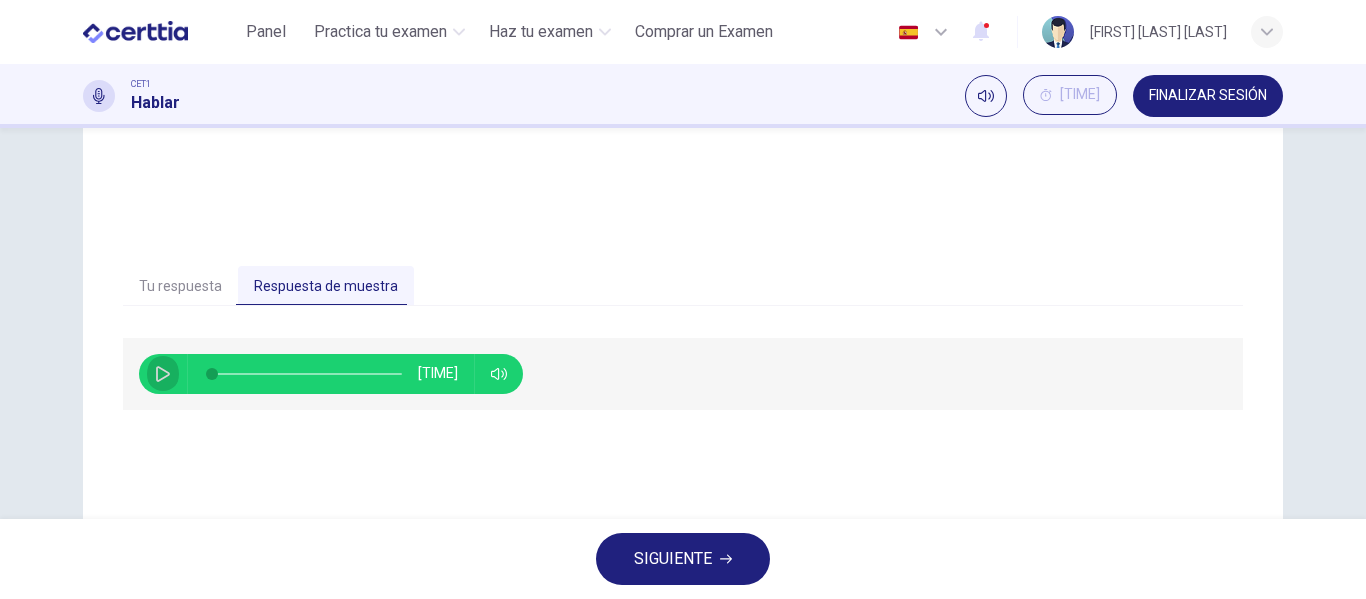 click at bounding box center (163, 374) 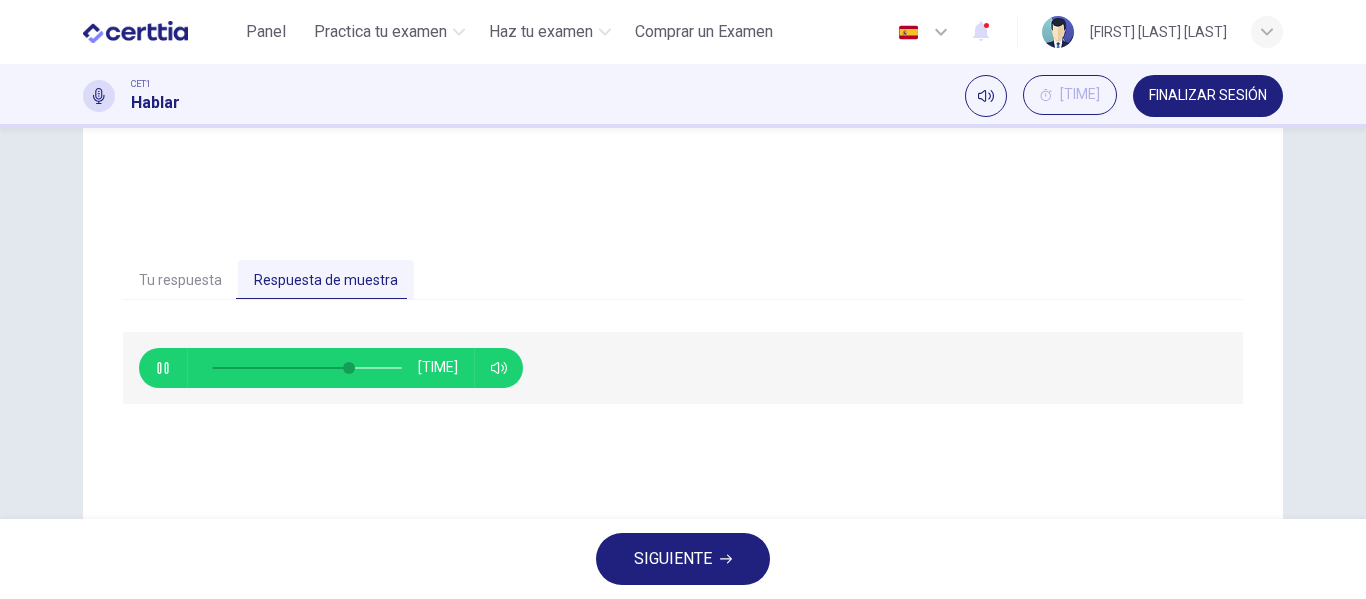 scroll, scrollTop: 384, scrollLeft: 0, axis: vertical 